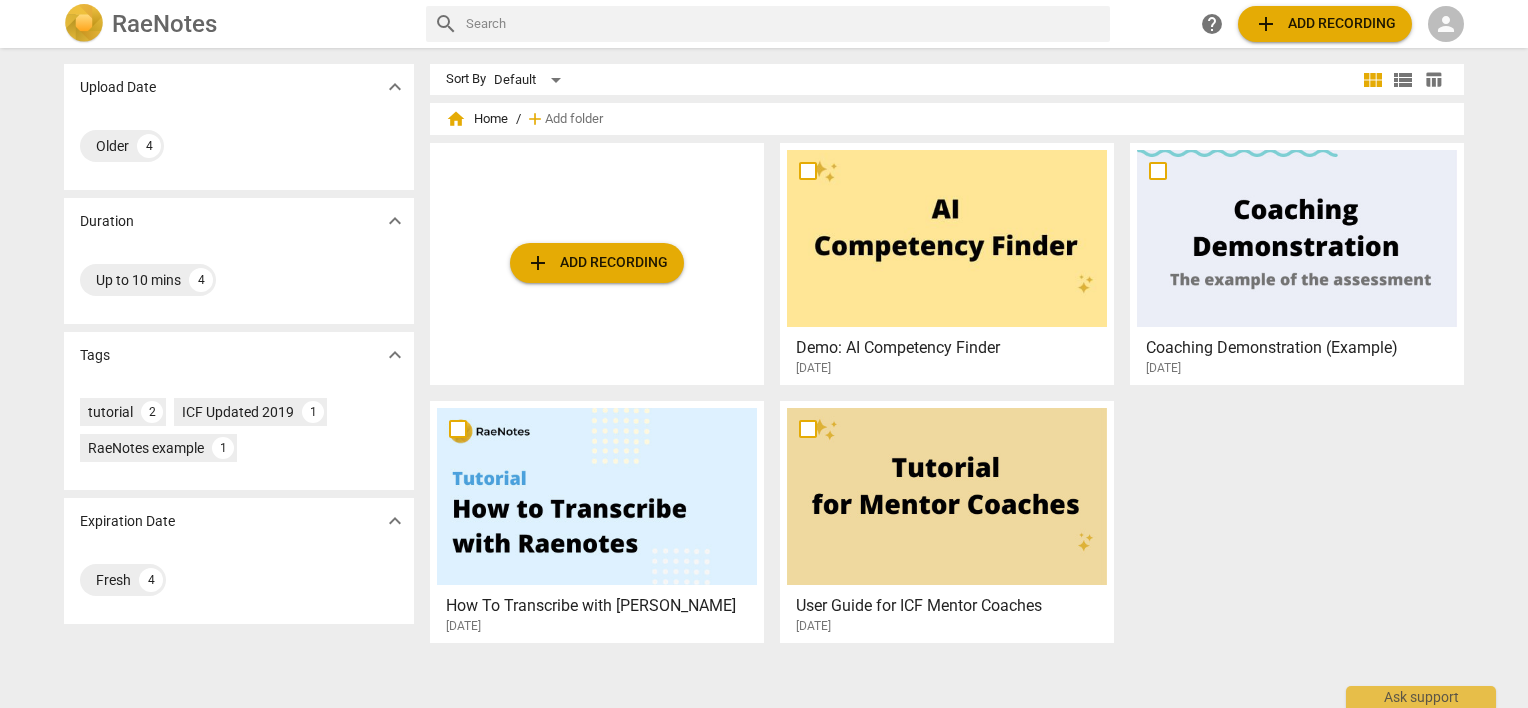 scroll, scrollTop: 0, scrollLeft: 0, axis: both 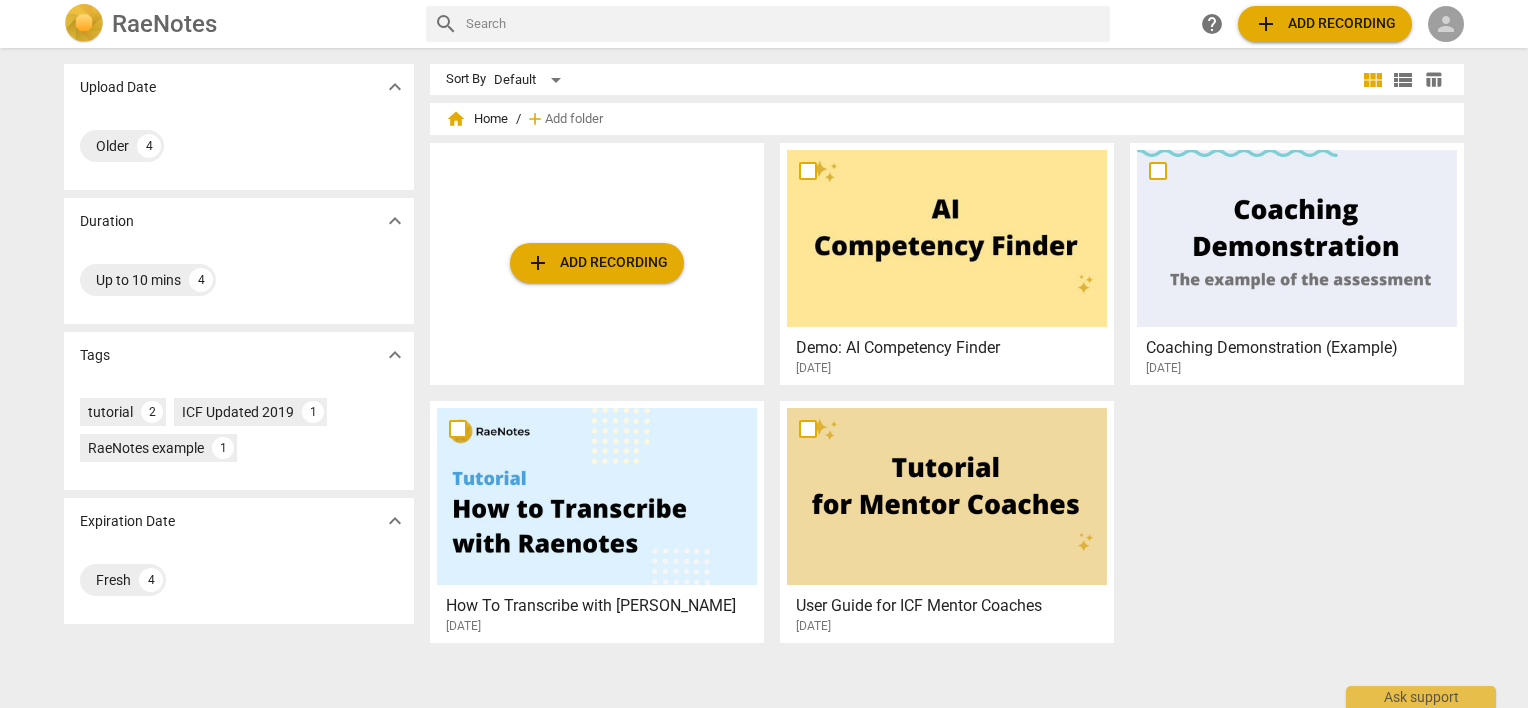 click on "person" at bounding box center (1446, 24) 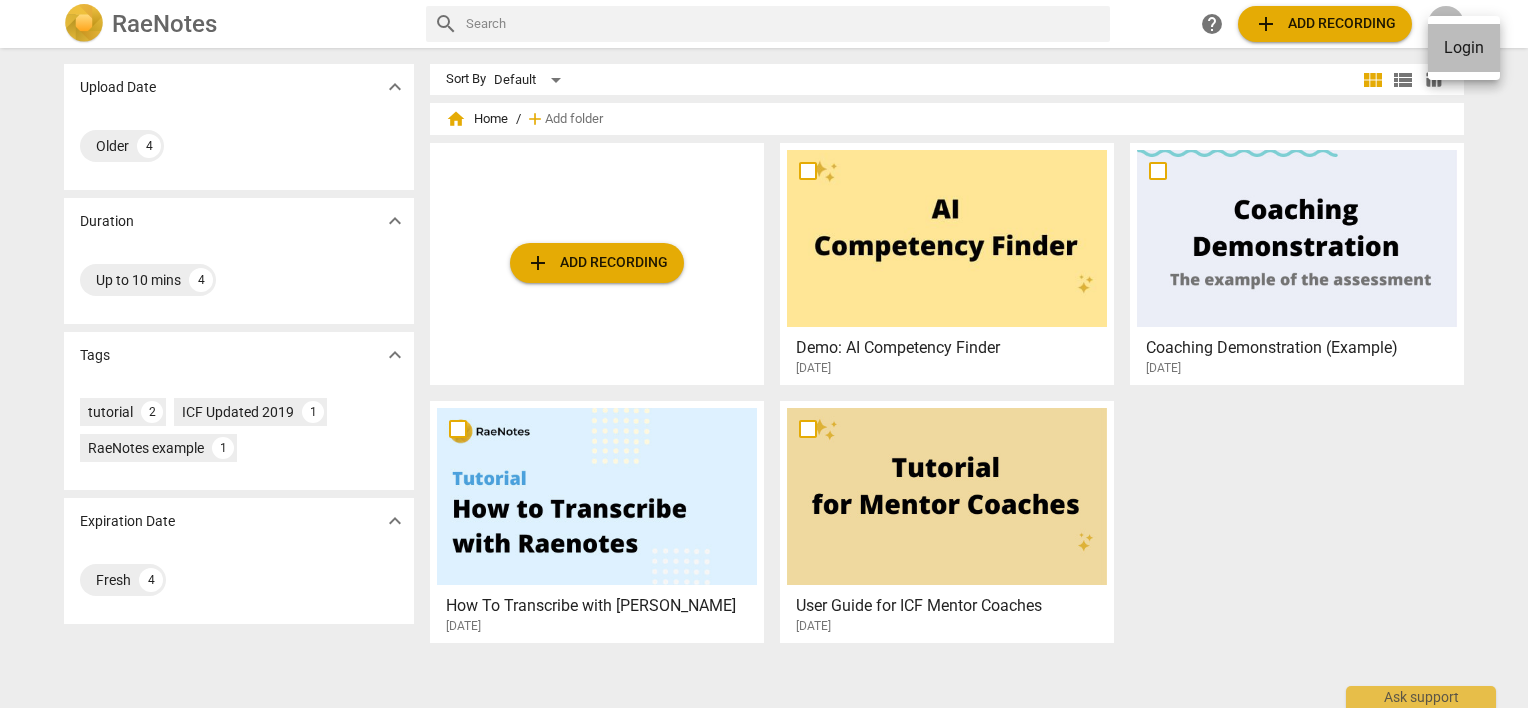 click on "Login" at bounding box center (1464, 48) 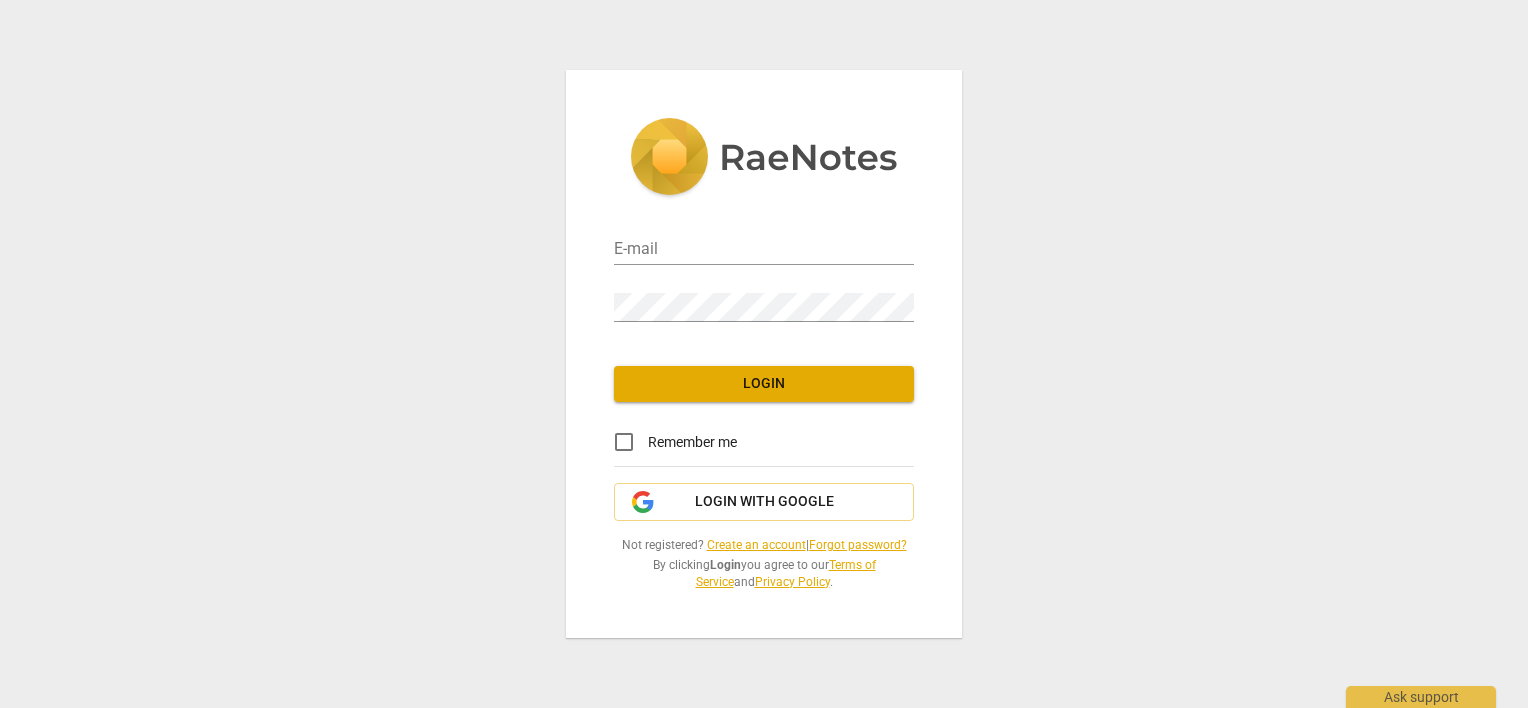 type on "[PERSON_NAME][EMAIL_ADDRESS][DOMAIN_NAME]" 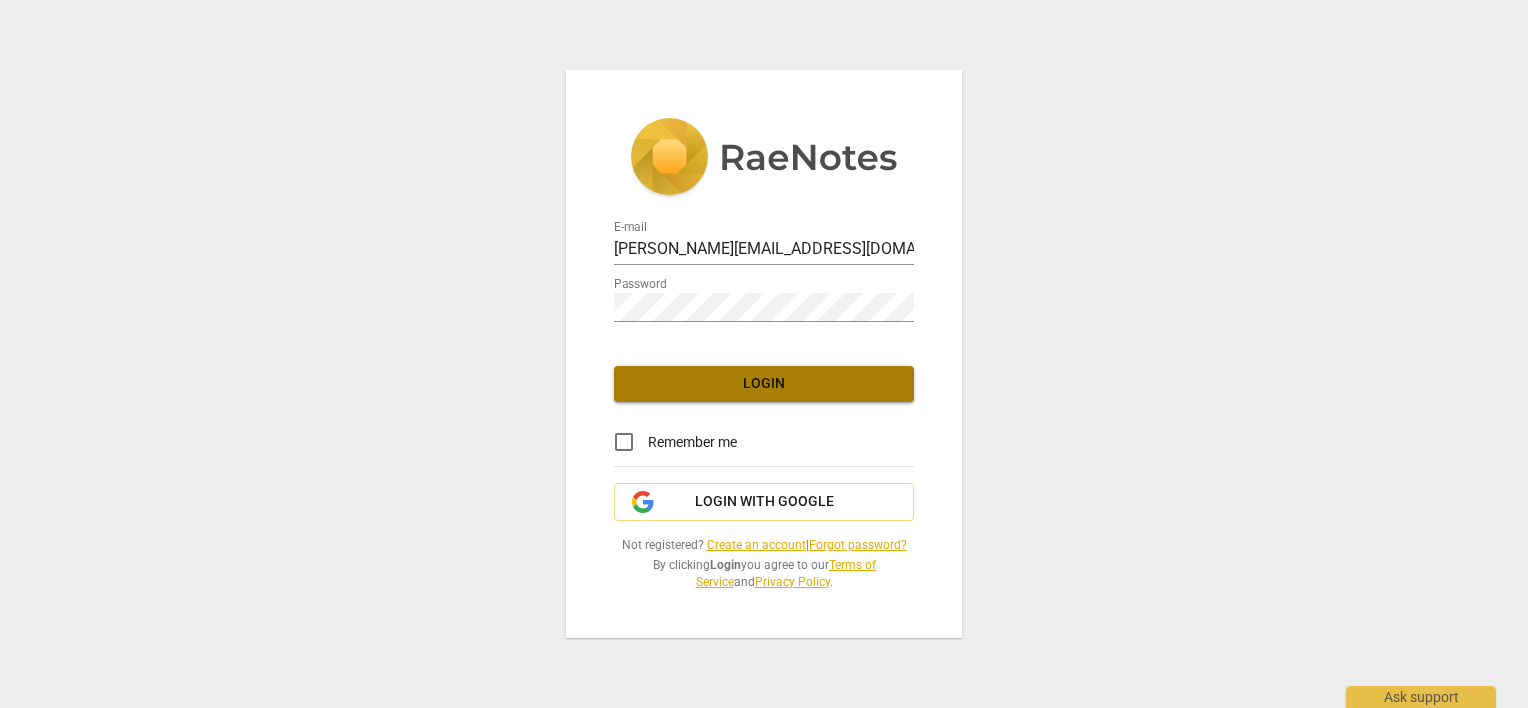 click on "Login" at bounding box center (764, 384) 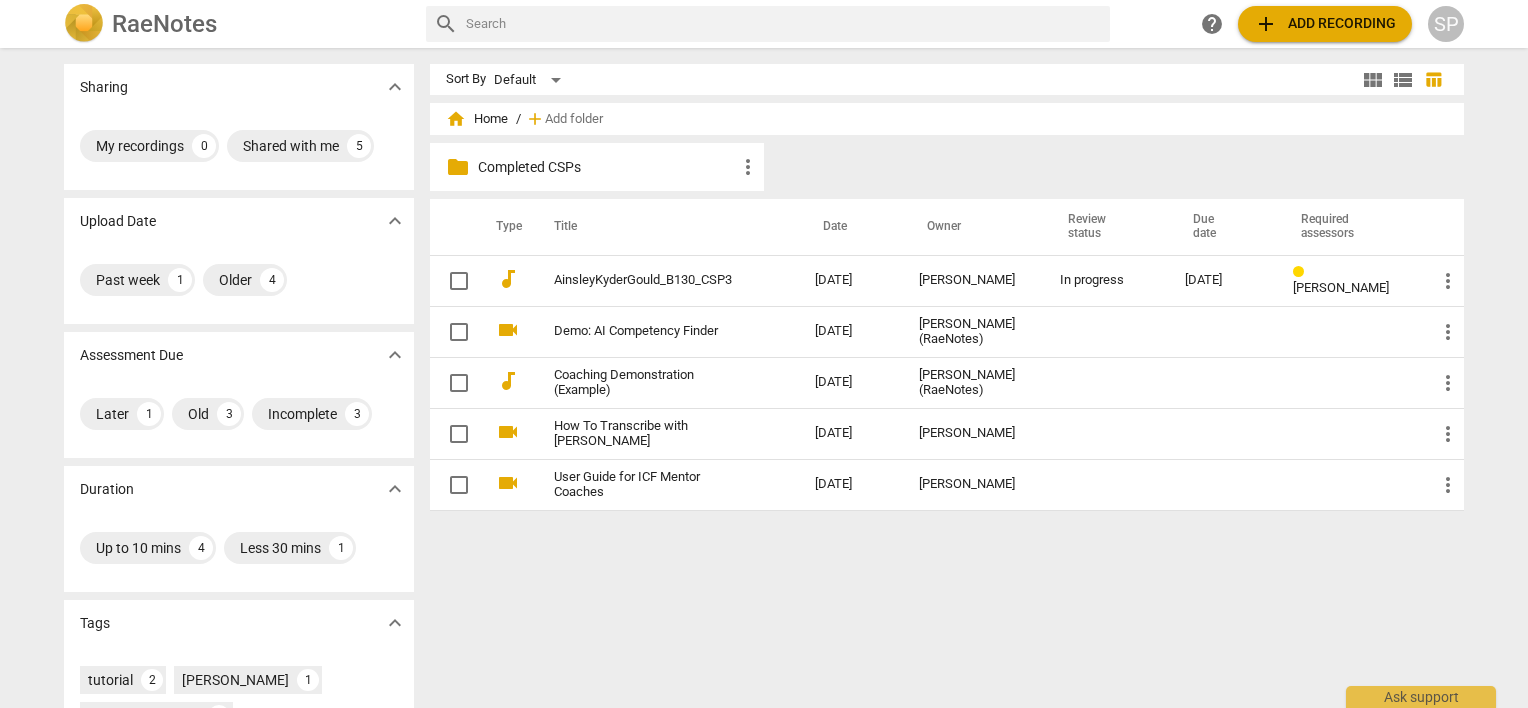 click on "Completed CSPs" at bounding box center (607, 167) 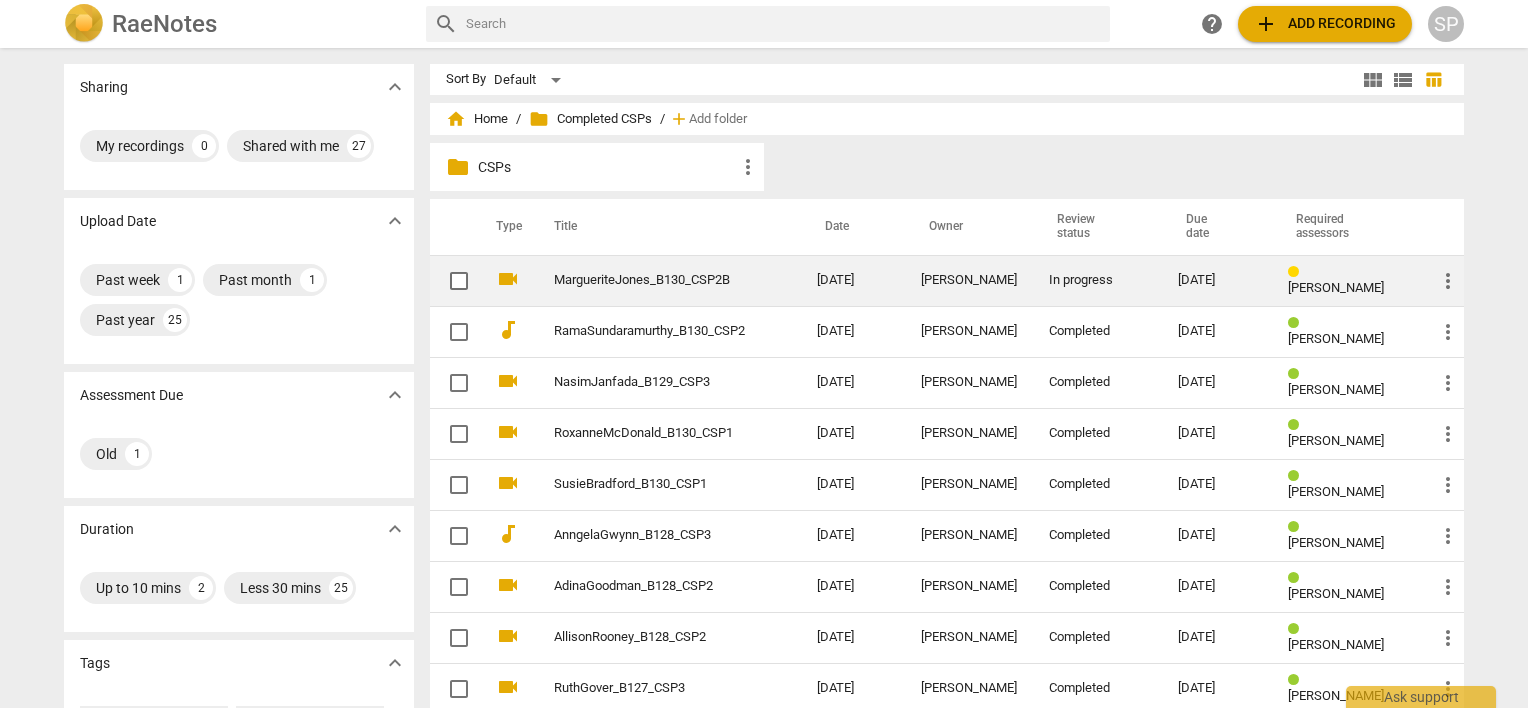 click on "MargueriteJones_B130_CSP2B" at bounding box center (649, 280) 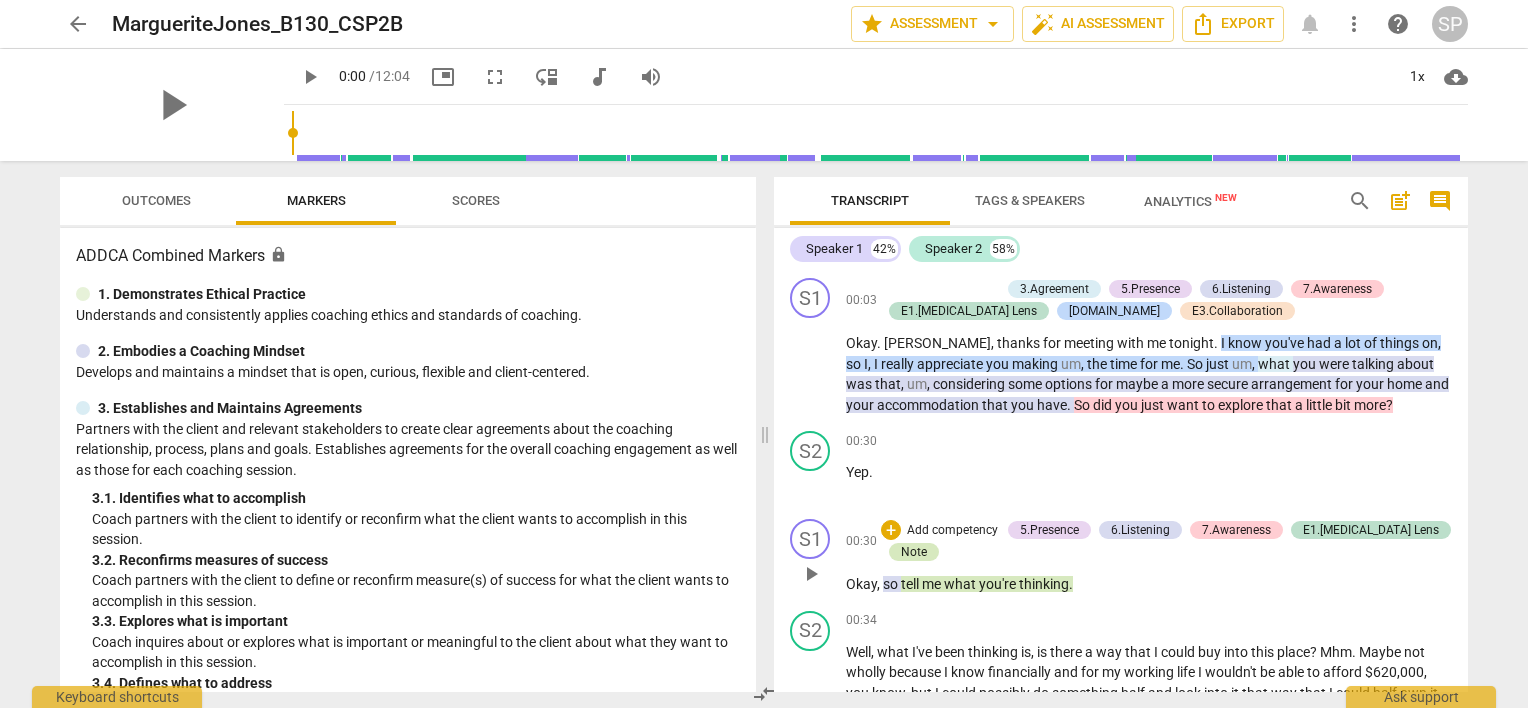 click on "Note" at bounding box center (914, 552) 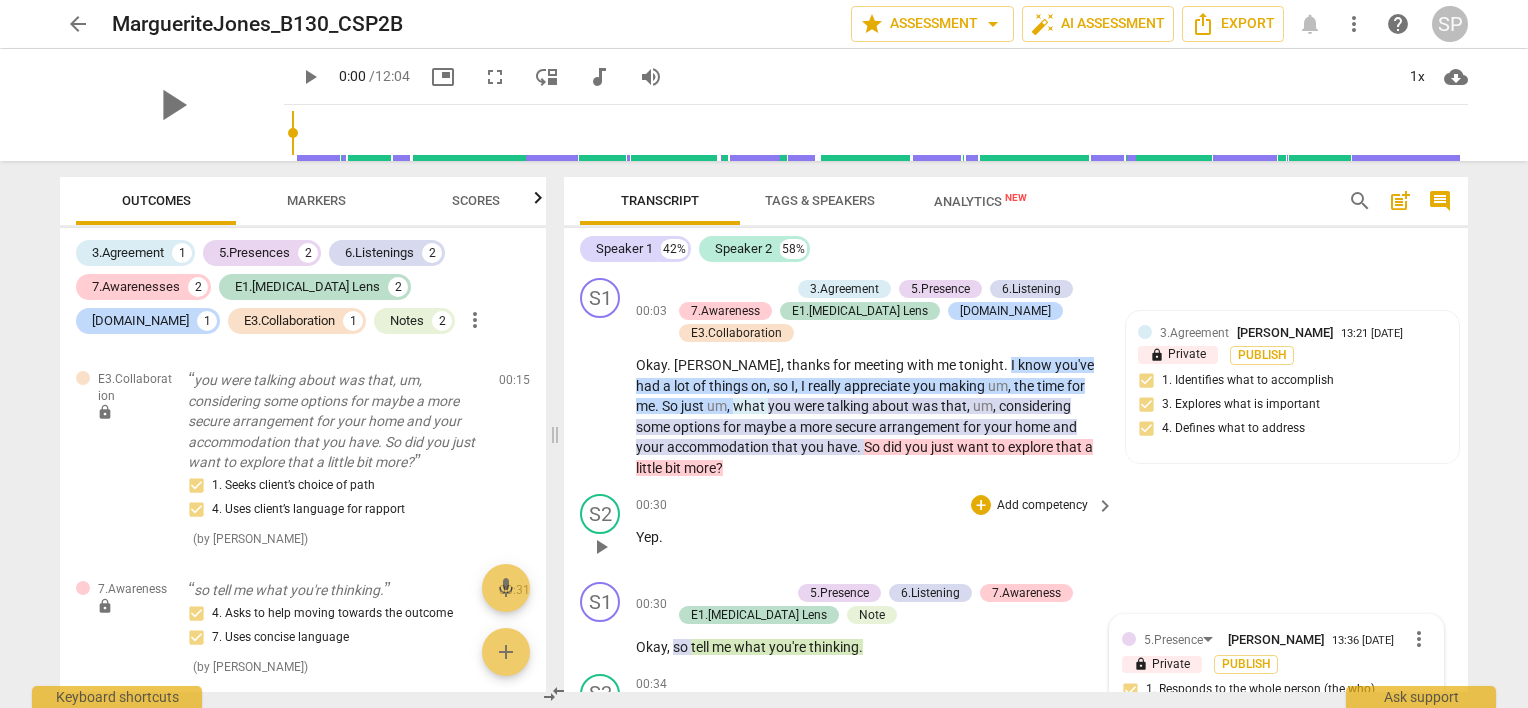 scroll, scrollTop: 1628, scrollLeft: 0, axis: vertical 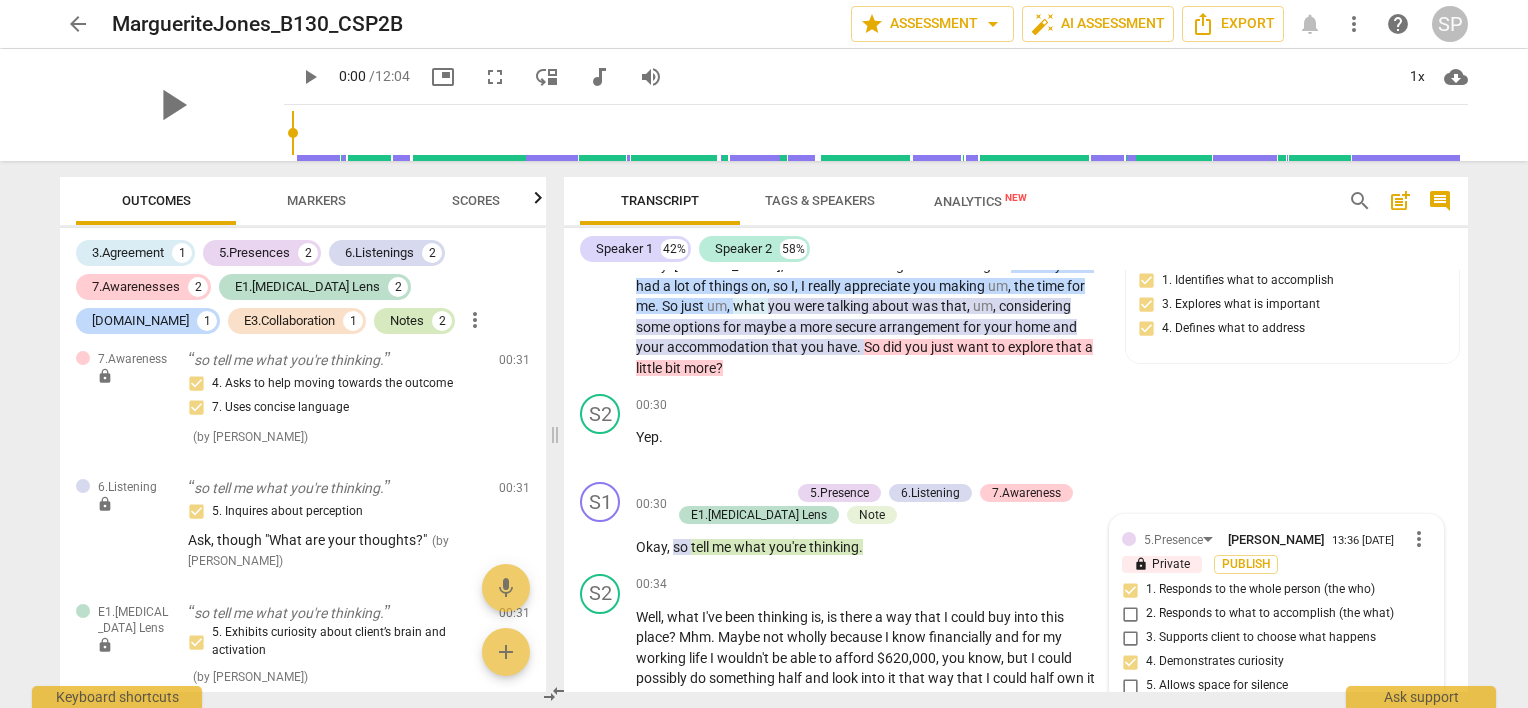 click on "Notes 2" at bounding box center [414, 321] 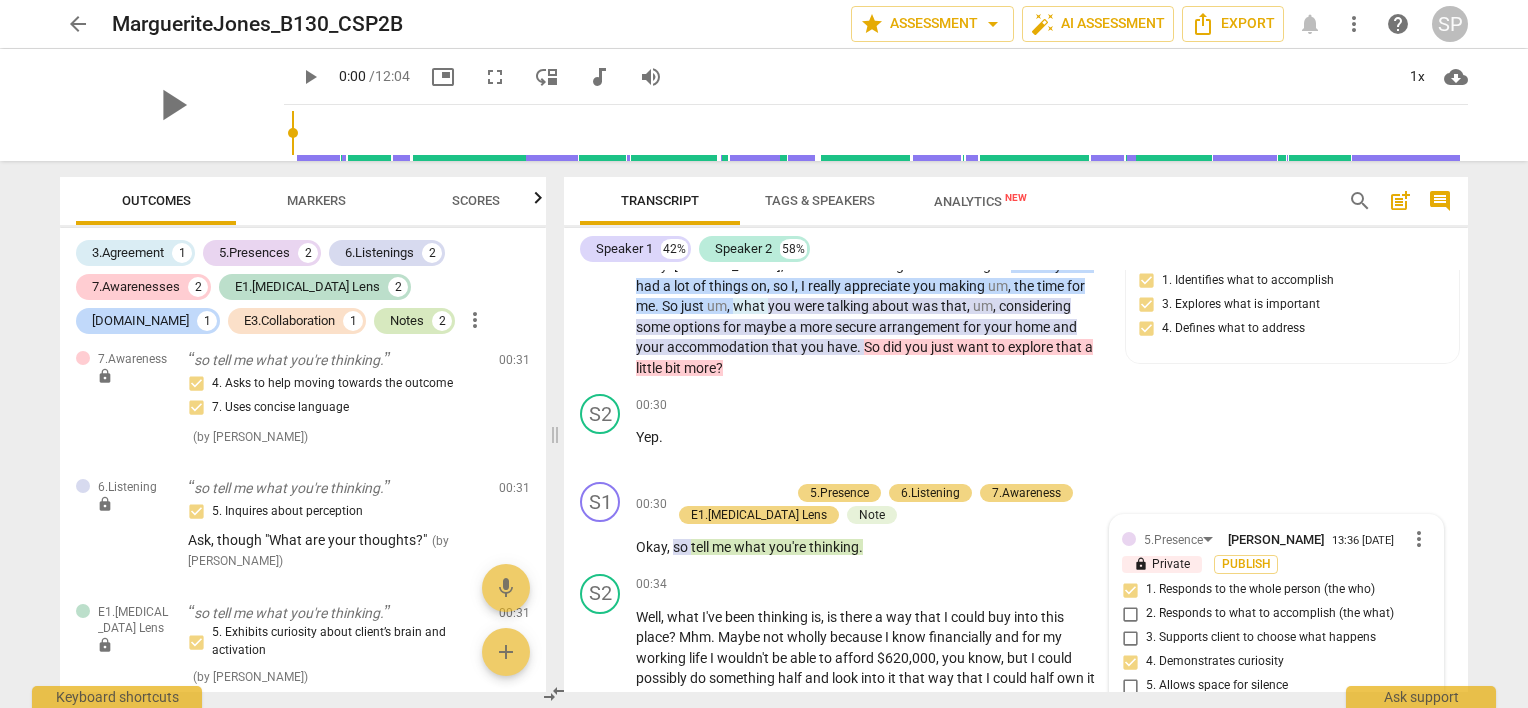 scroll, scrollTop: 128, scrollLeft: 0, axis: vertical 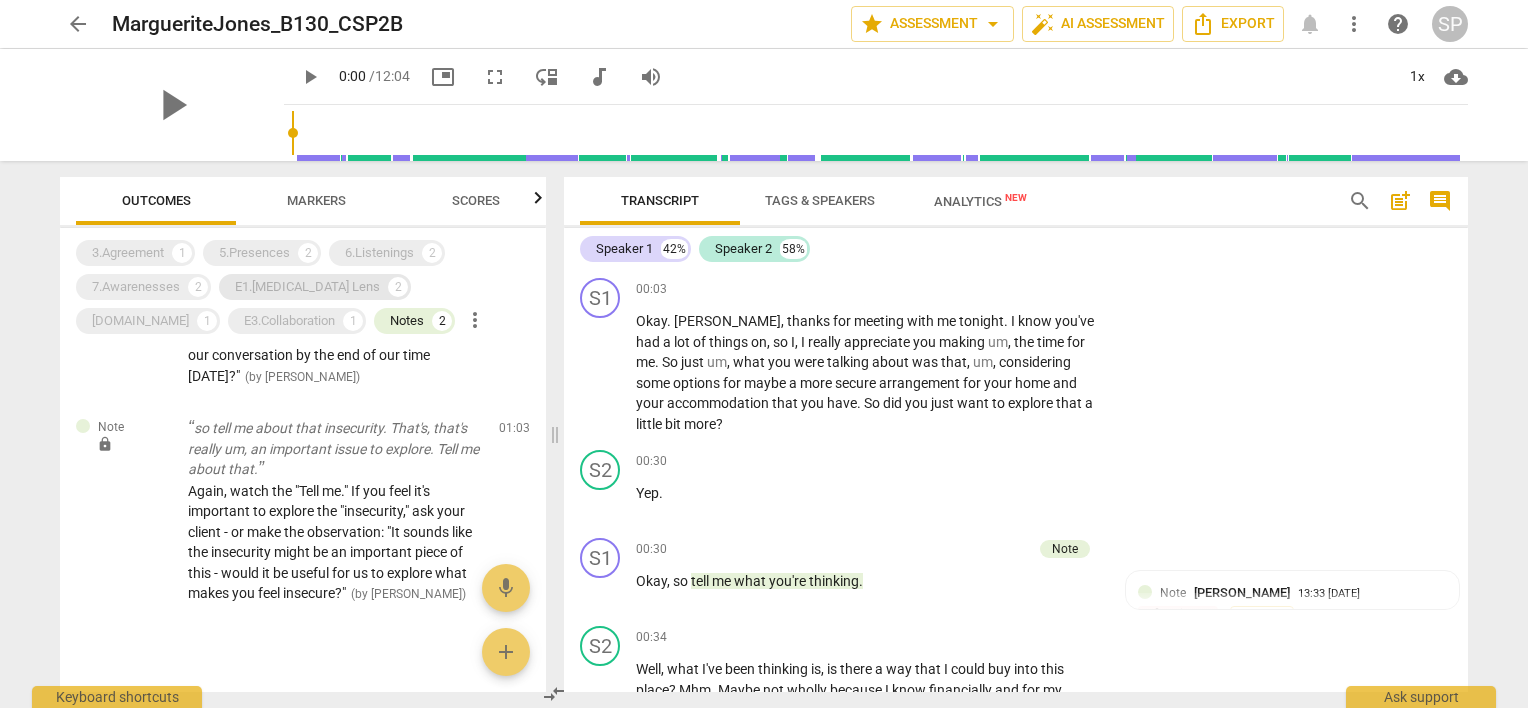 click on "E1.[MEDICAL_DATA] Lens" at bounding box center [307, 287] 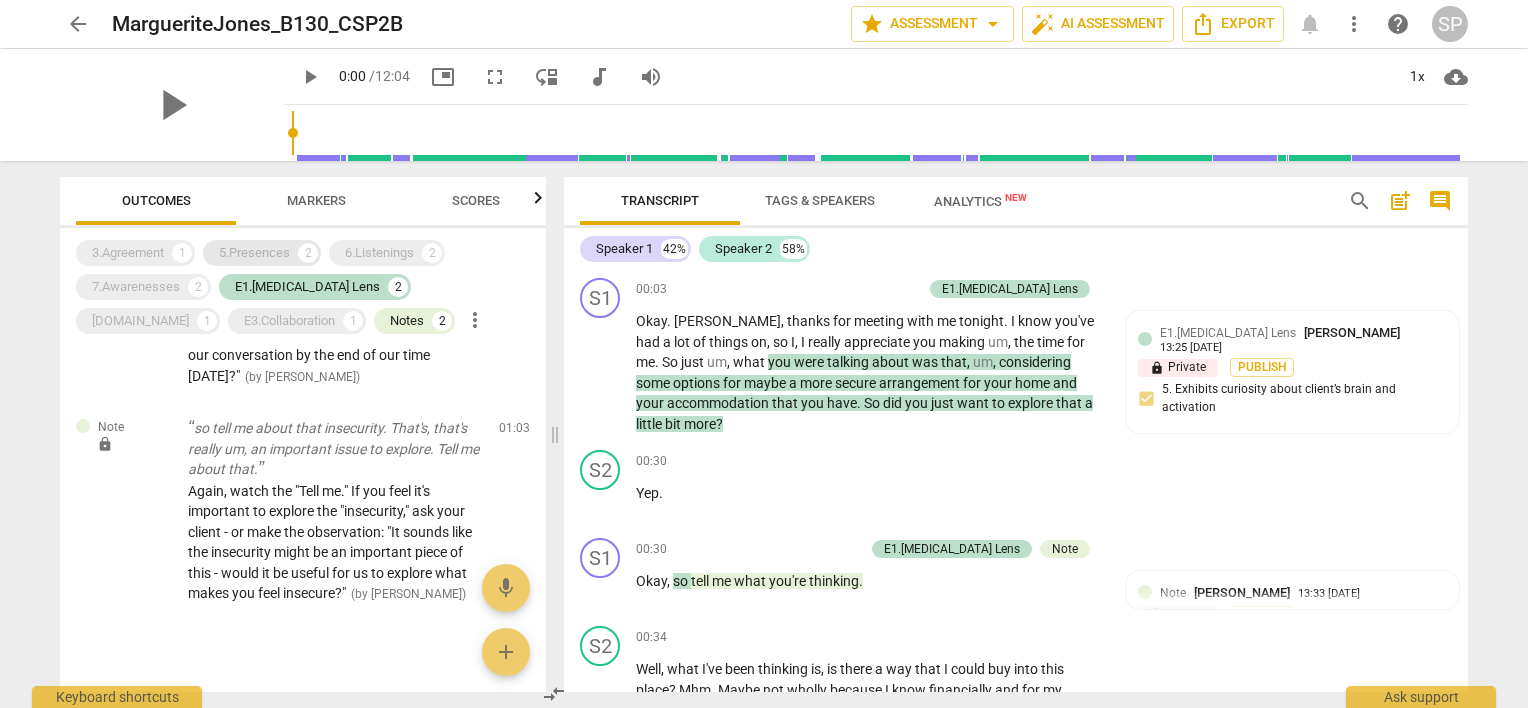 click on "5.Presences" at bounding box center [254, 253] 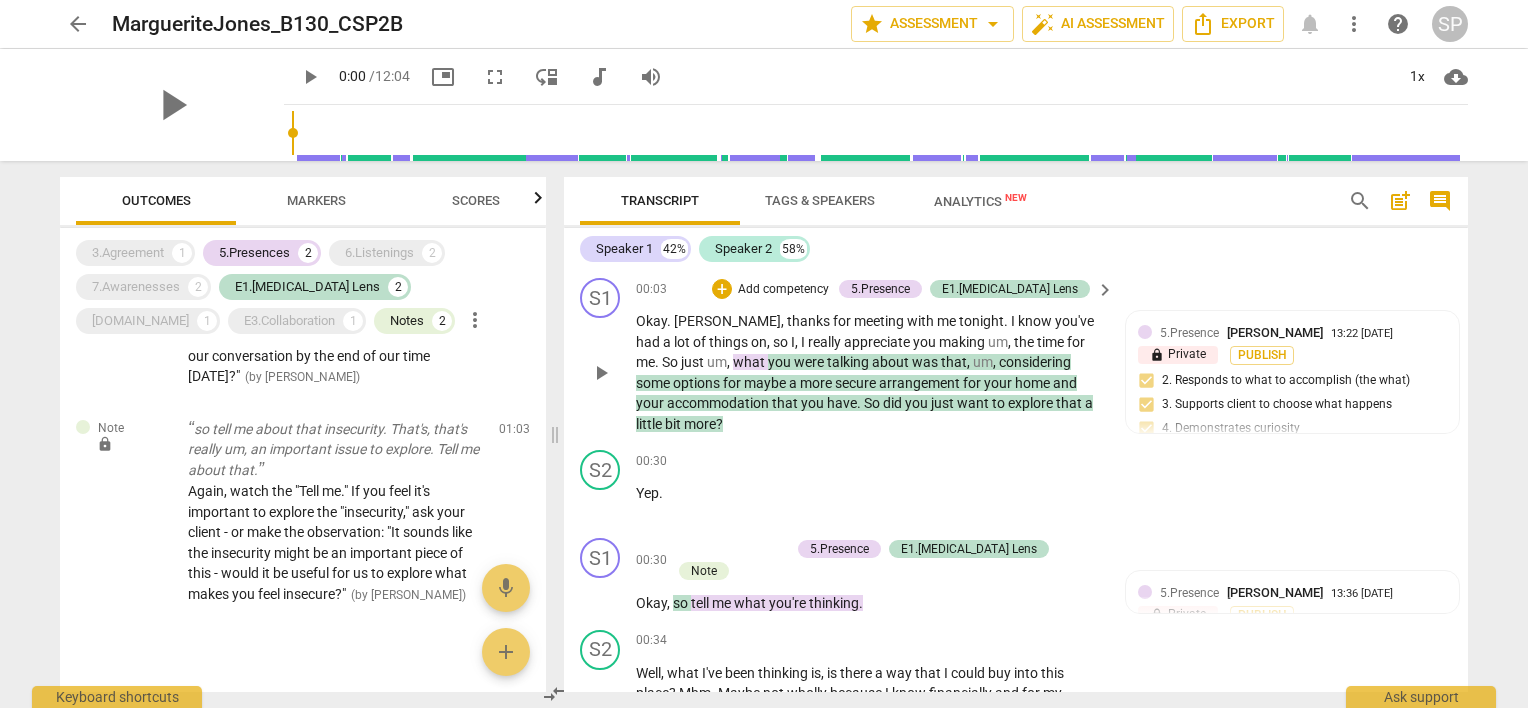 click on "00:03 + Add competency 5.Presence E1.ADHD Lens keyboard_arrow_right Okay .   Marianne ,   thanks   for   meeting   with   me   tonight .   I   know   you've   had   a   lot   of   things   on ,   so   I ,   I   really   appreciate   you   making   um ,   the   time   for   me .   So   just   um ,   what   you   were   talking   about   was   that ,   um ,   considering   some   options   for   maybe   a   more   secure   arrangement   for   your   home   and   your   accommodation   that   you   have .   So   did   you   just   want   to   explore   that   a   little   bit   more ?" at bounding box center [876, 356] 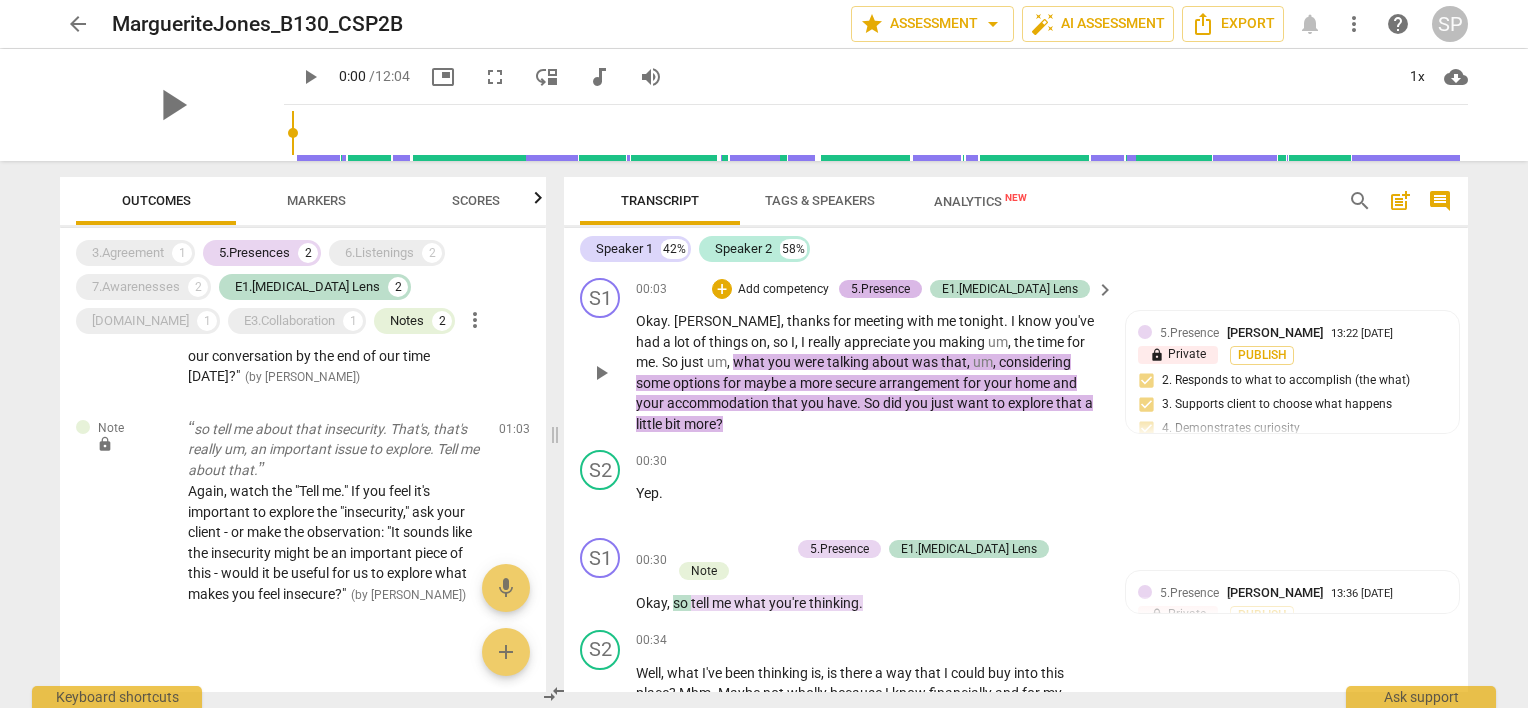 click on "5.Presence" at bounding box center [880, 289] 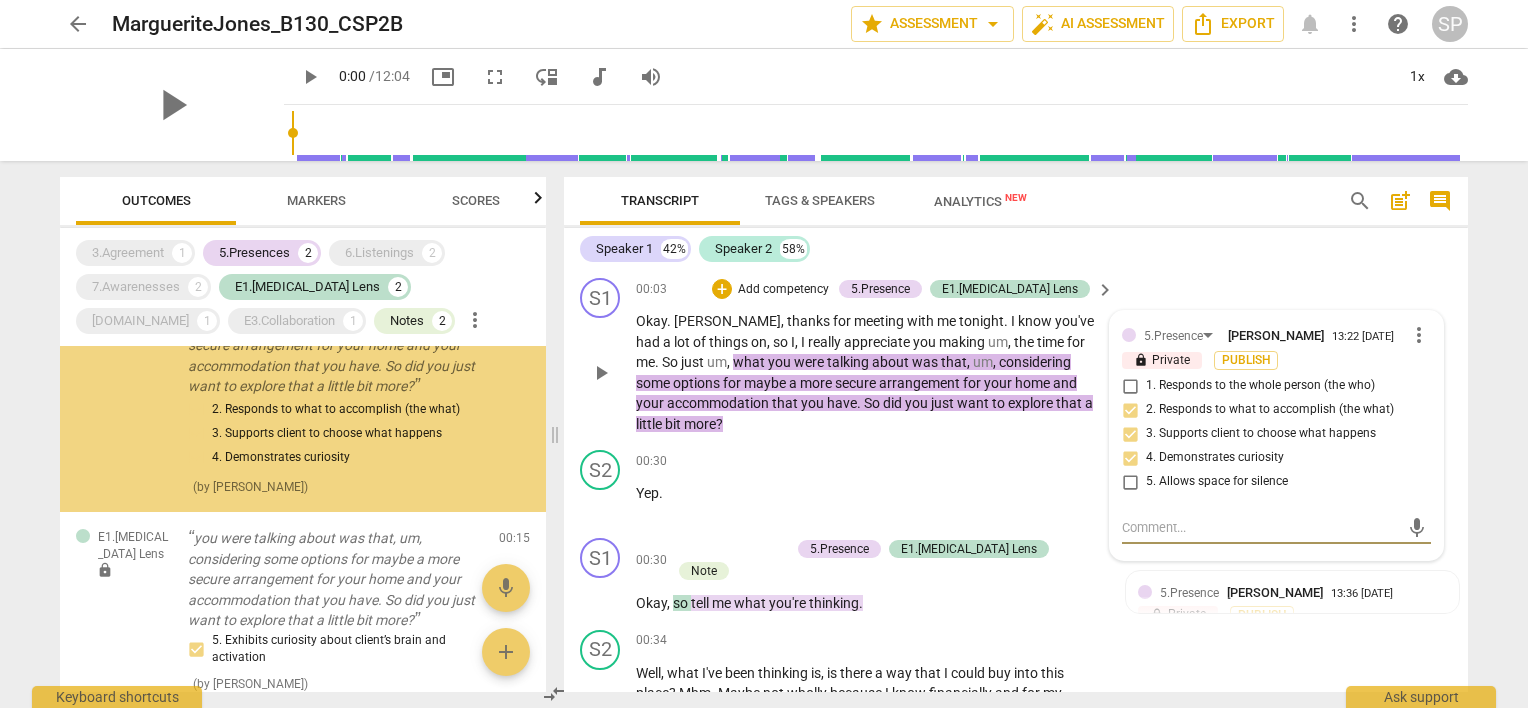 scroll, scrollTop: 0, scrollLeft: 0, axis: both 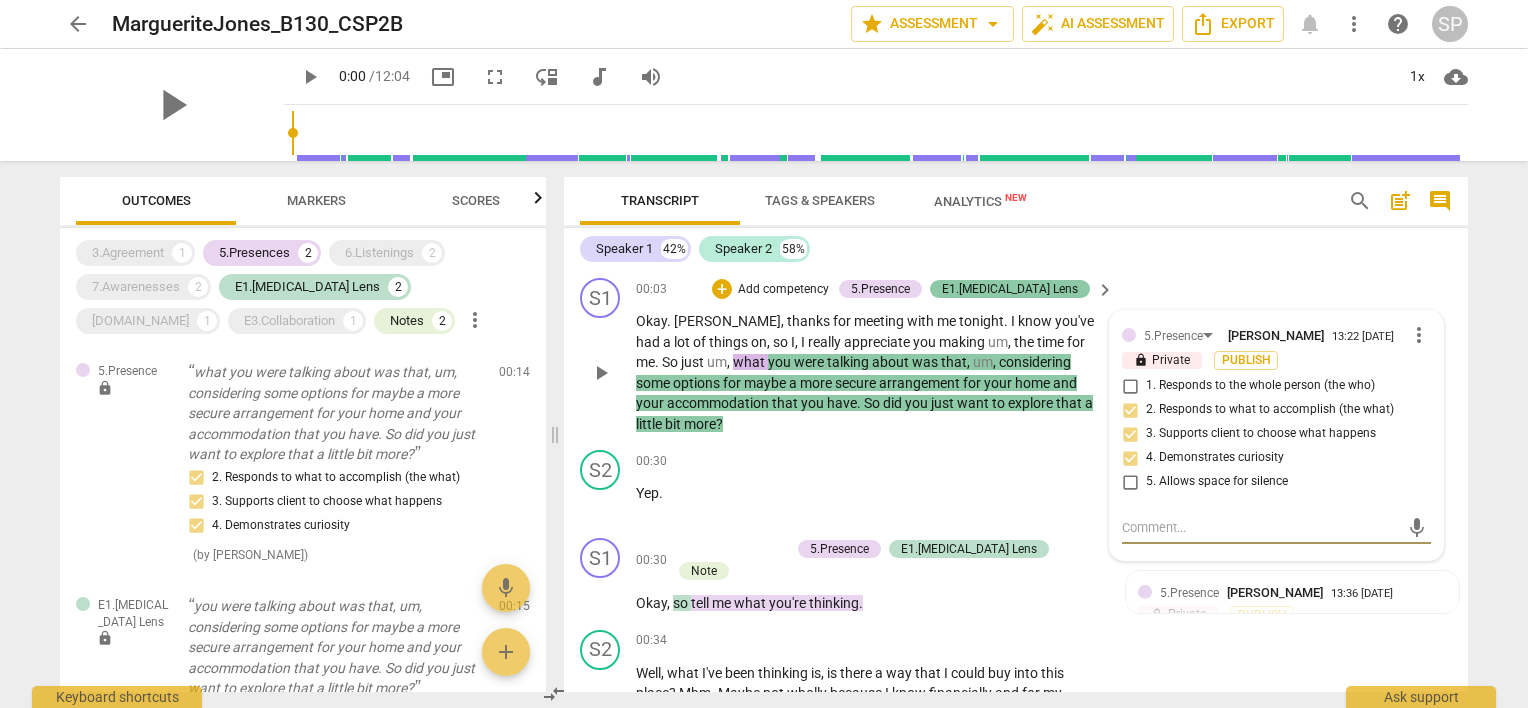 click on "E1.[MEDICAL_DATA] Lens" at bounding box center (1010, 289) 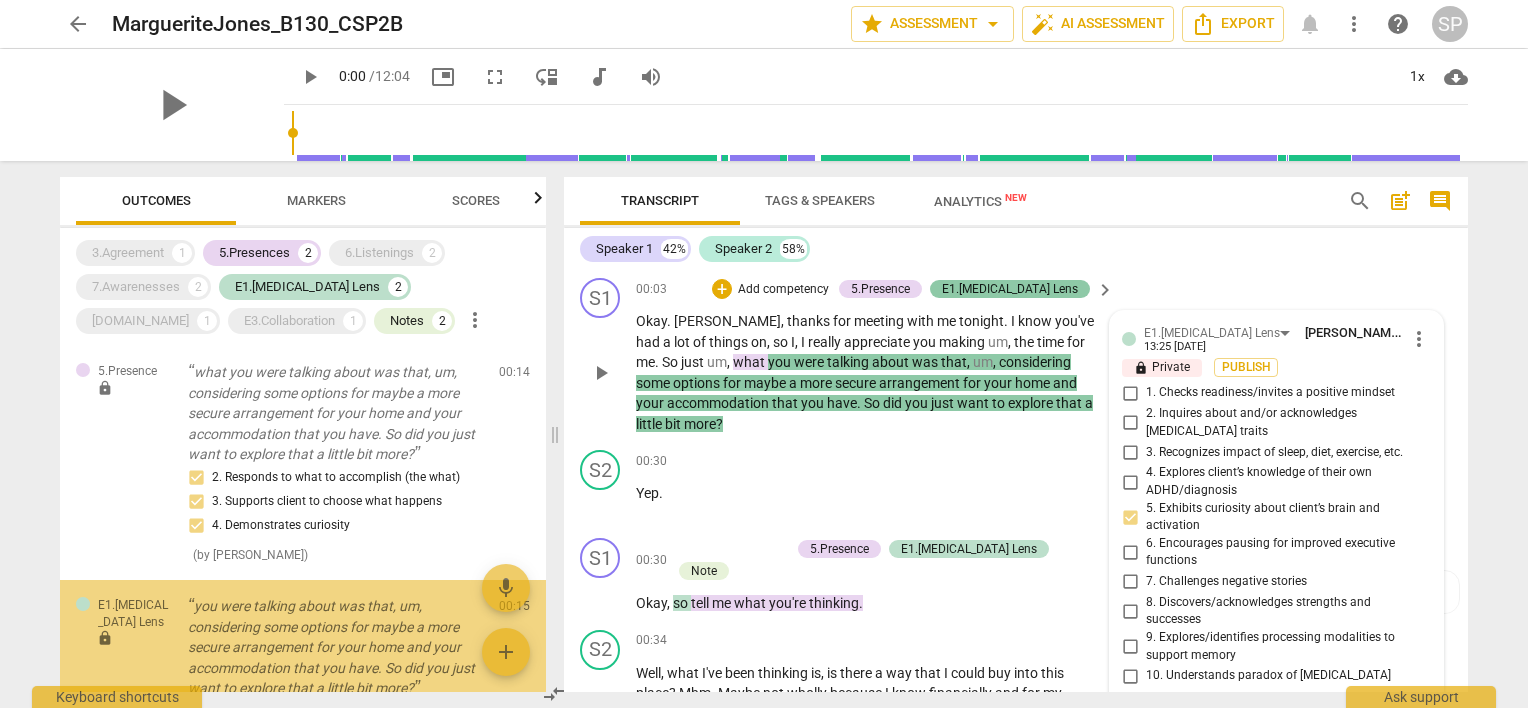 scroll, scrollTop: 230, scrollLeft: 0, axis: vertical 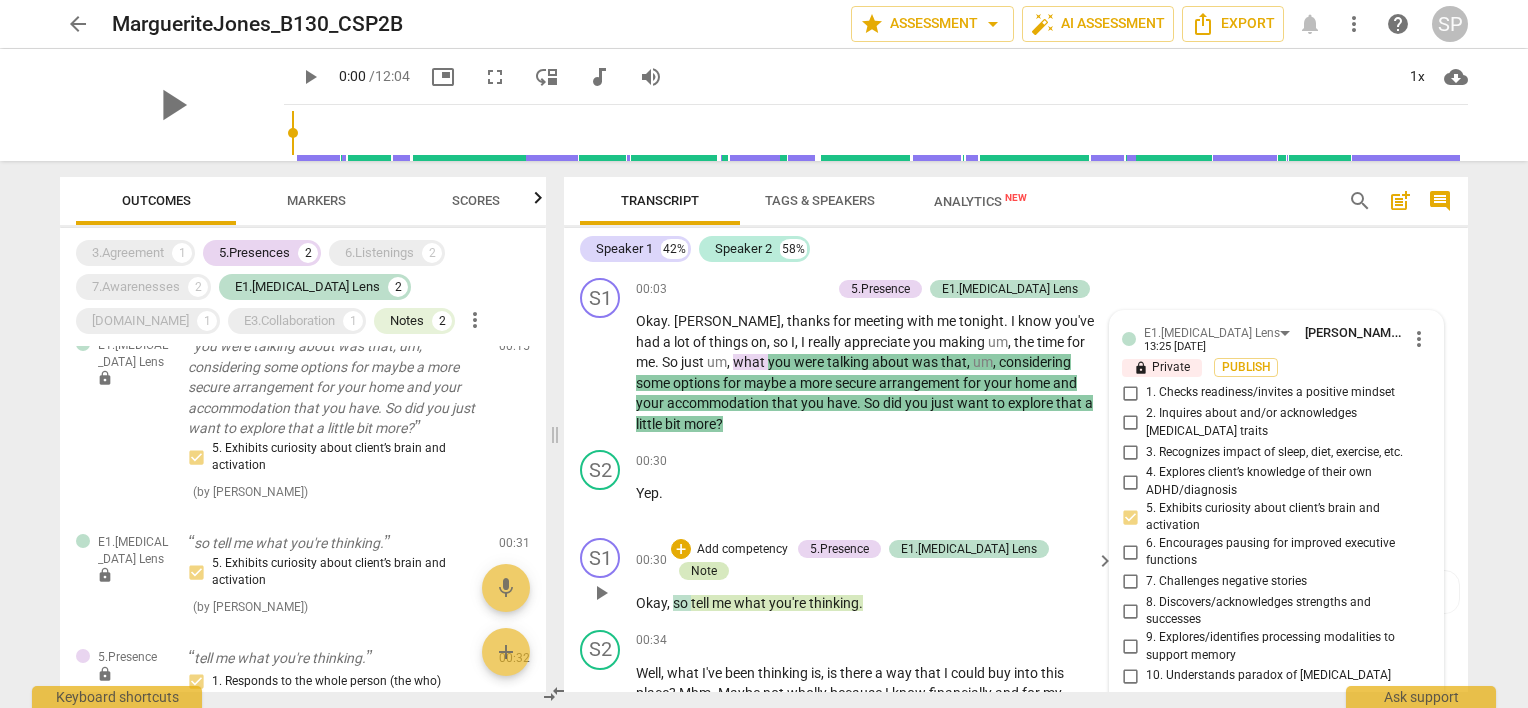 click on "Note" at bounding box center (704, 571) 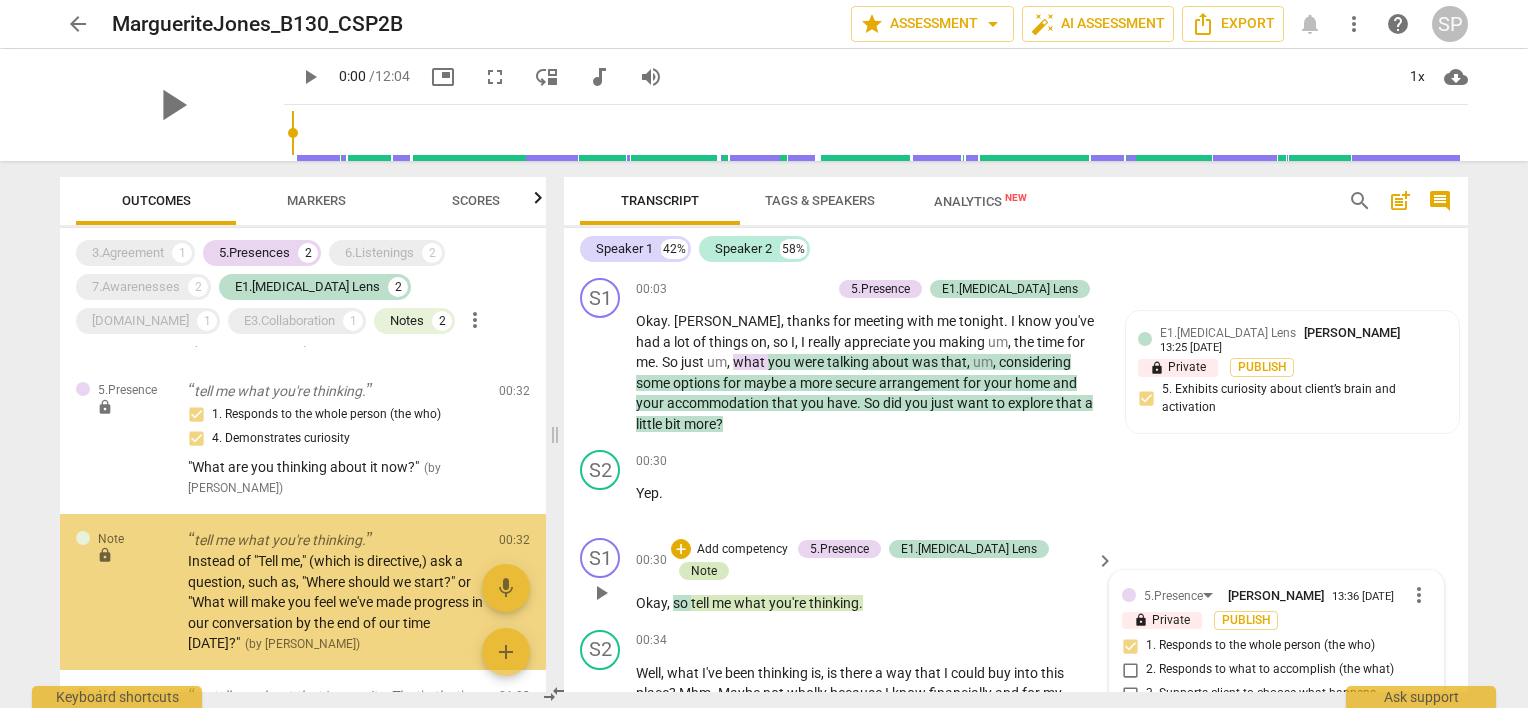 scroll, scrollTop: 600, scrollLeft: 0, axis: vertical 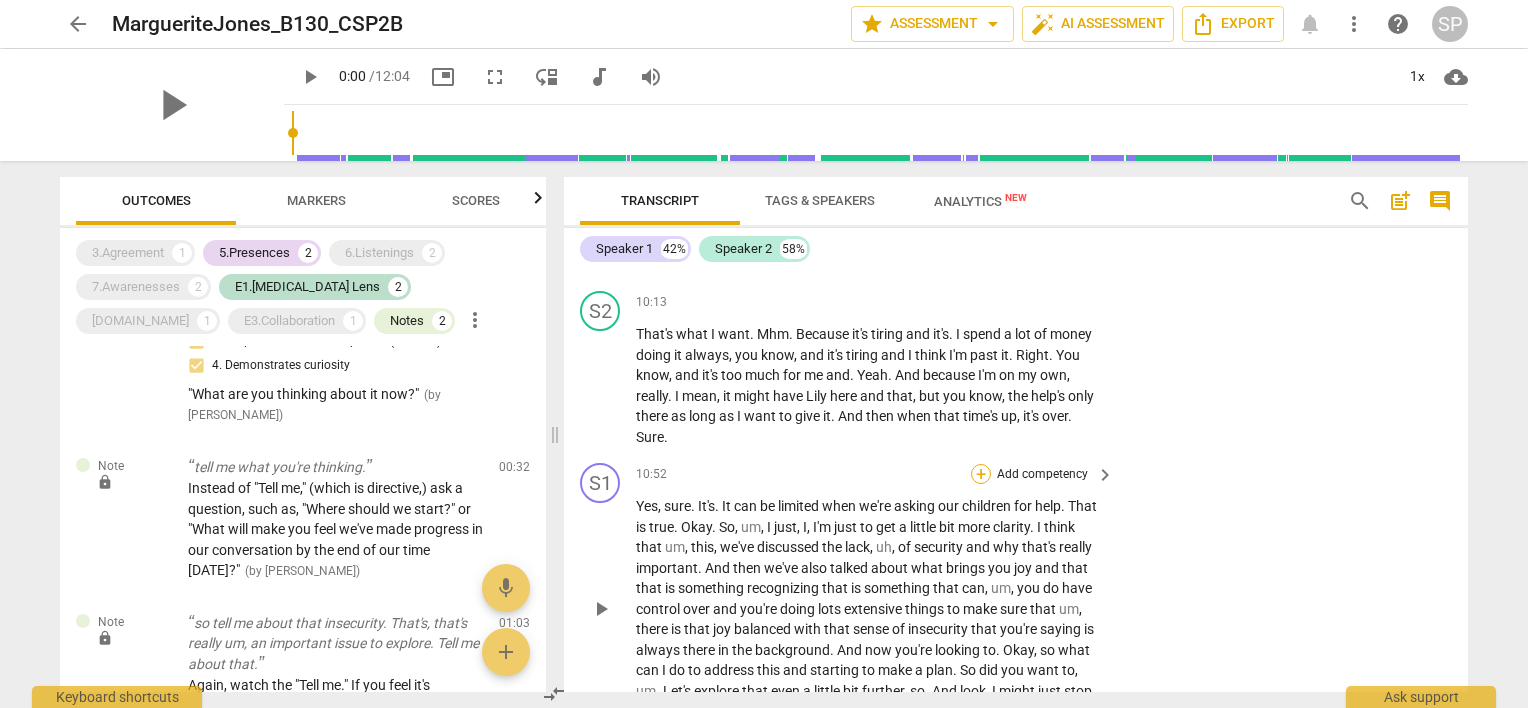 click on "+" at bounding box center (981, 474) 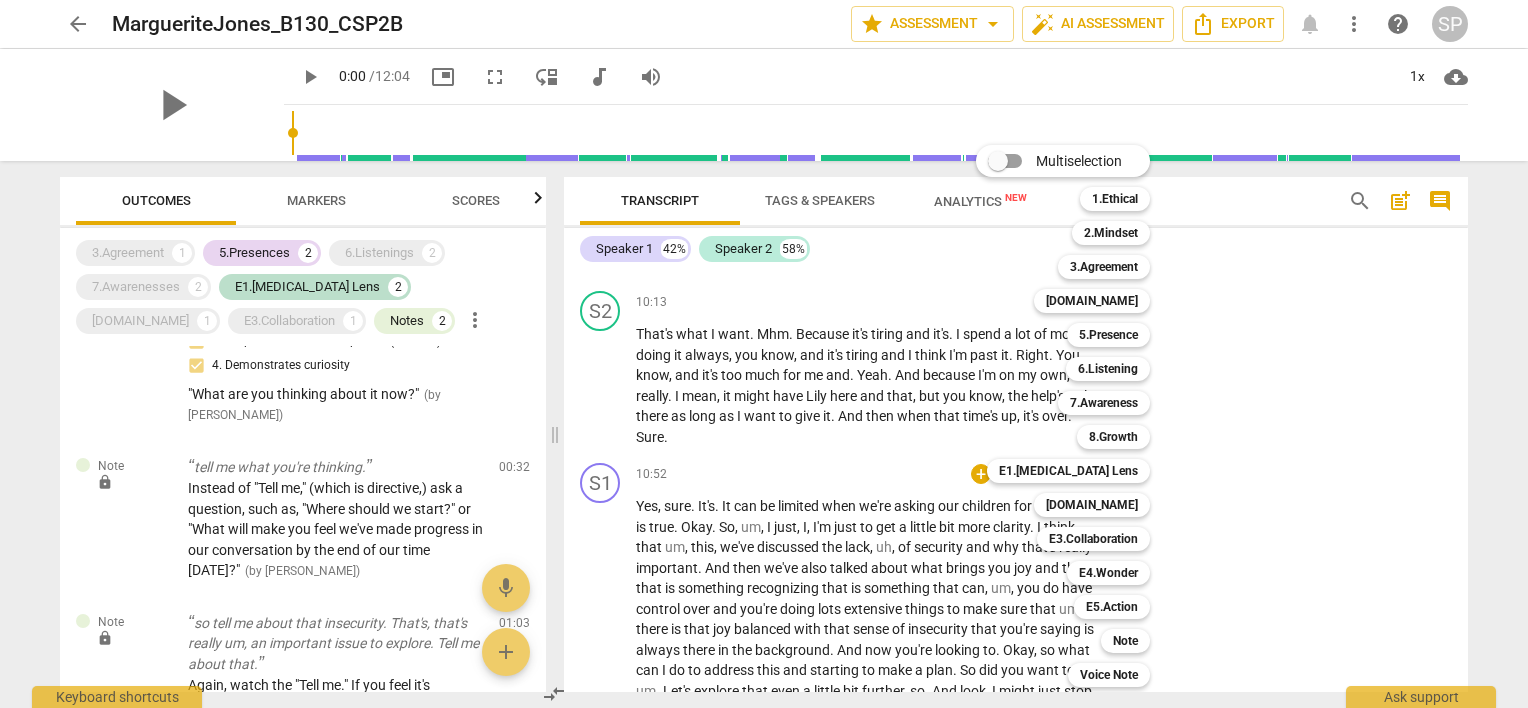 drag, startPoint x: 1462, startPoint y: 650, endPoint x: 1391, endPoint y: 574, distance: 104.00481 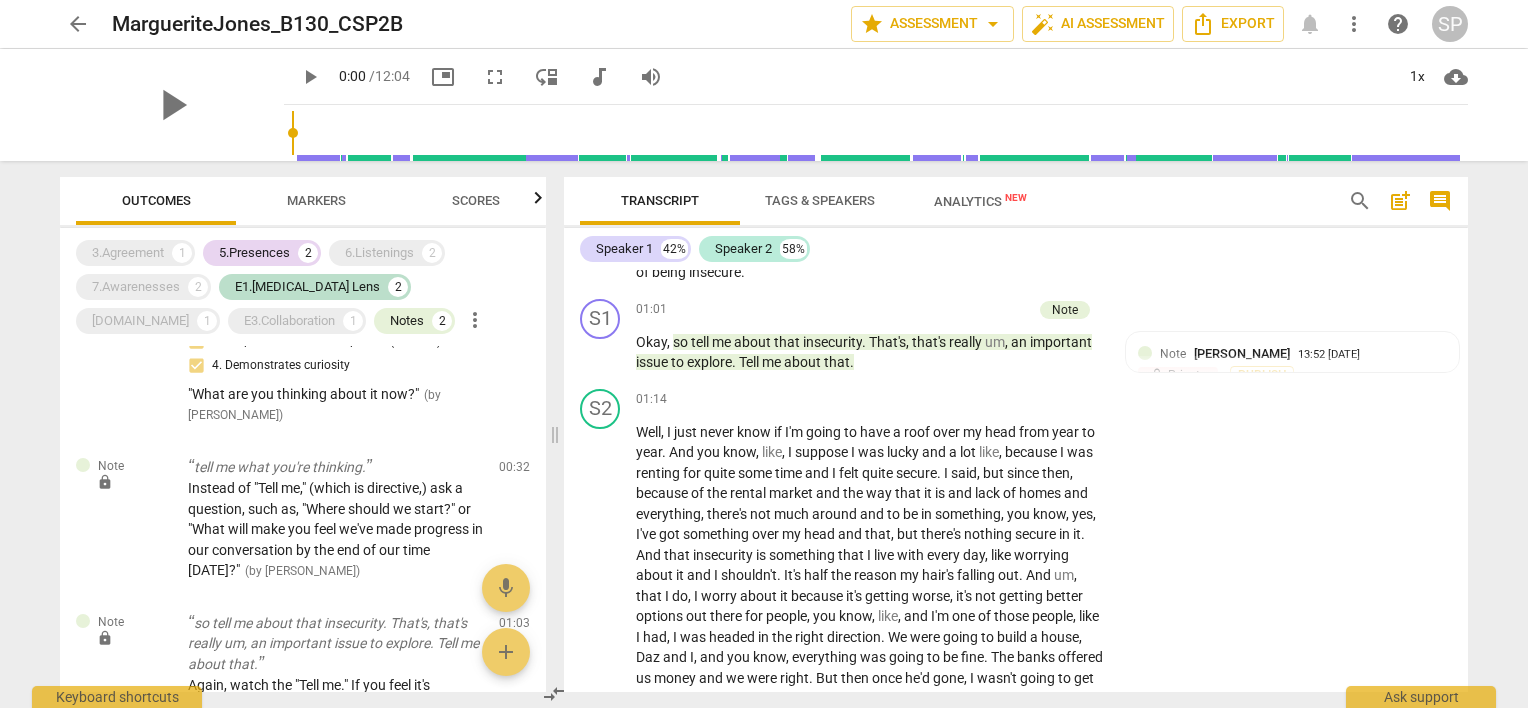 scroll, scrollTop: 379, scrollLeft: 0, axis: vertical 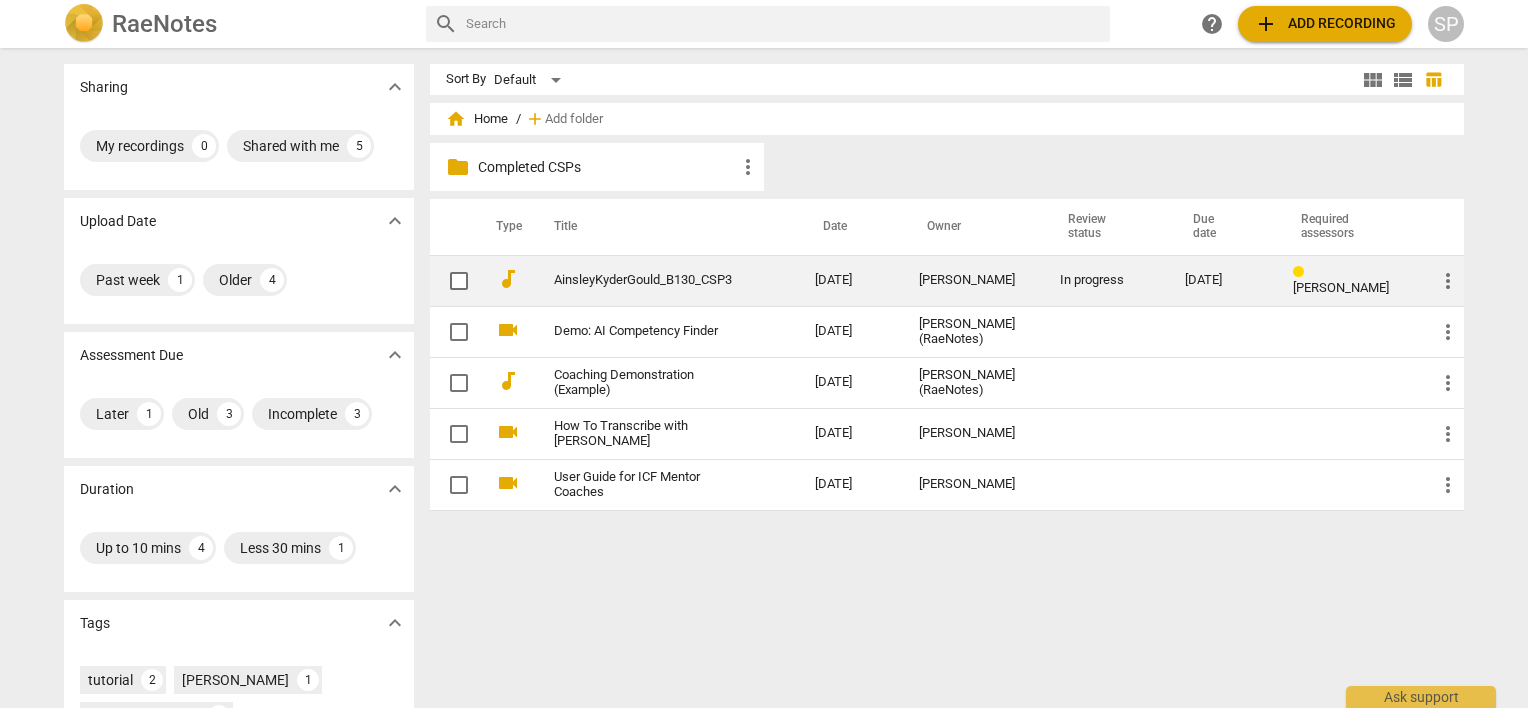 click on "AinsleyKyderGould_B130_CSP3" at bounding box center [648, 280] 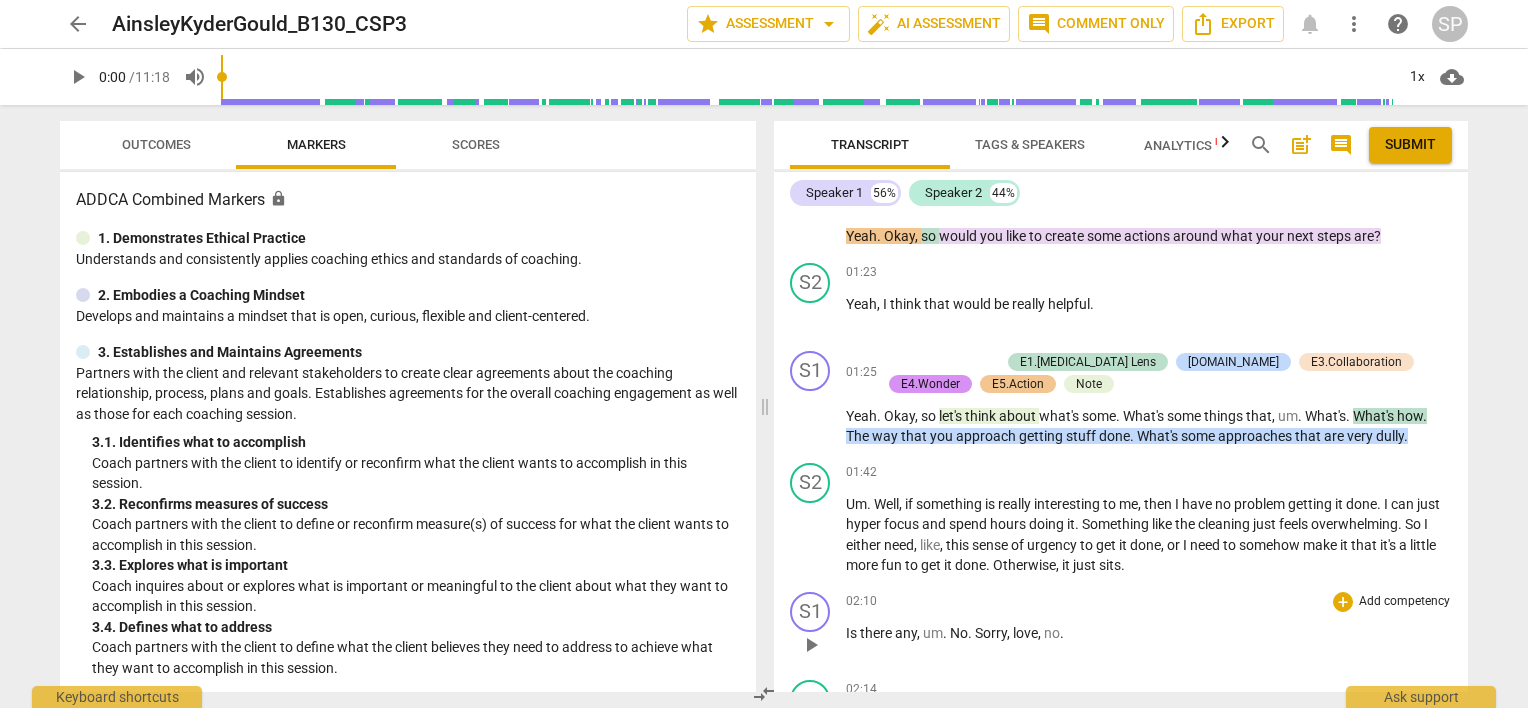 scroll, scrollTop: 200, scrollLeft: 0, axis: vertical 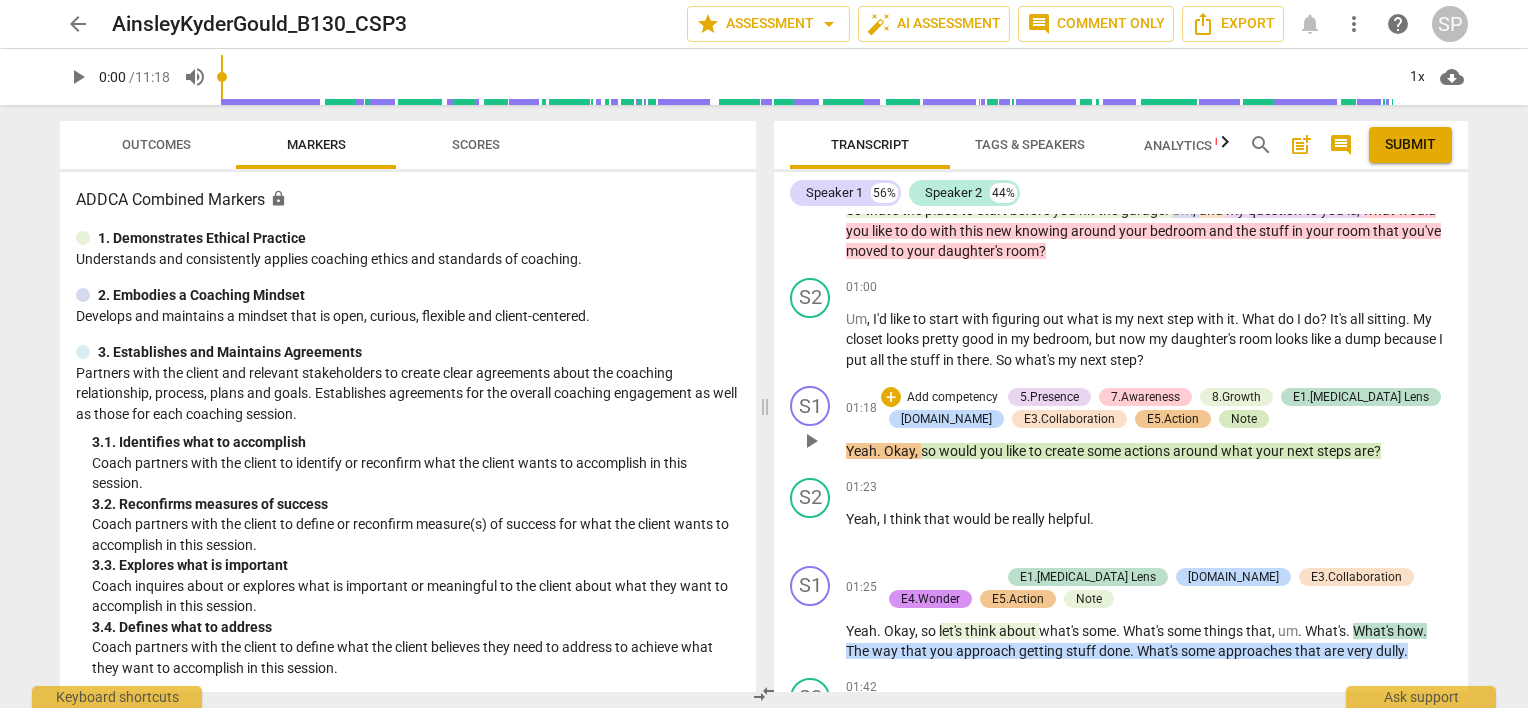 click on "Note" at bounding box center [1244, 419] 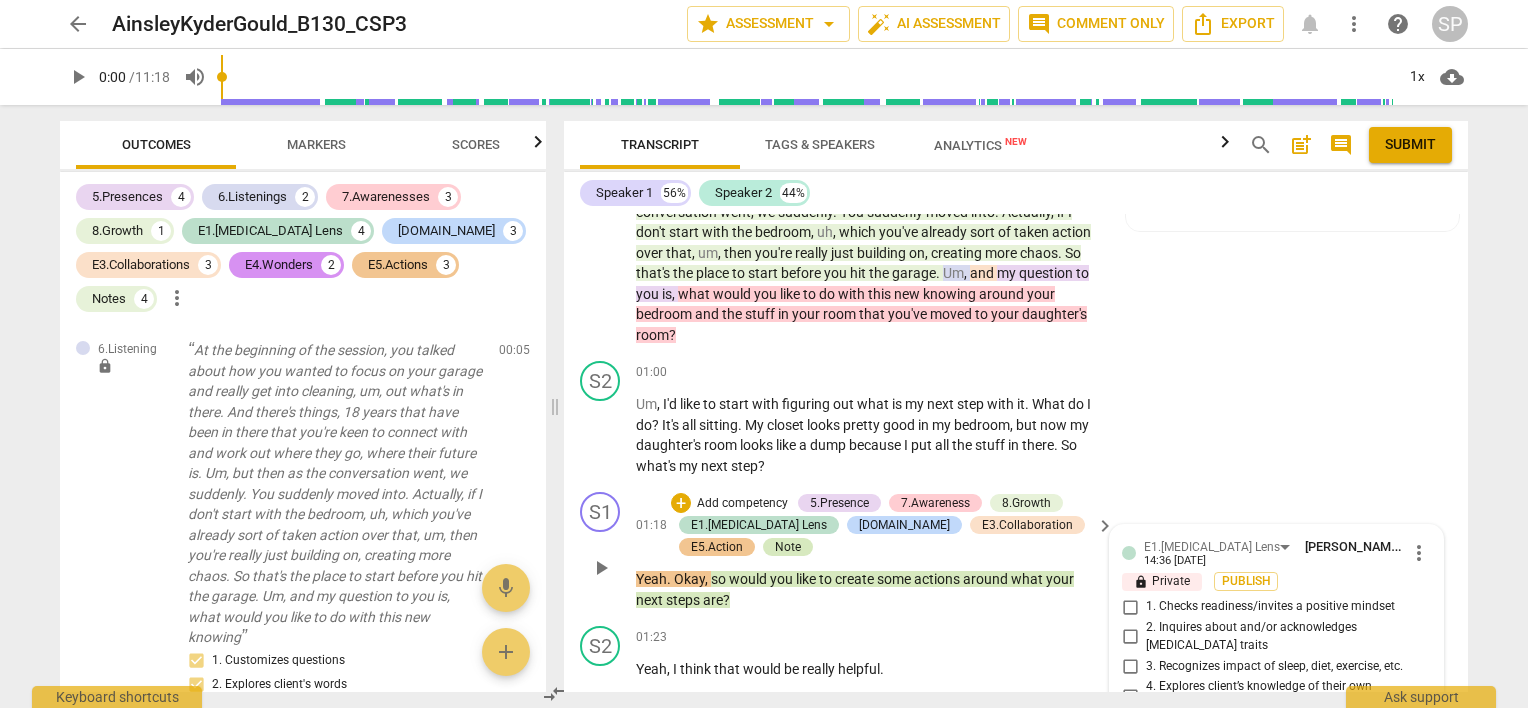 scroll, scrollTop: 684, scrollLeft: 0, axis: vertical 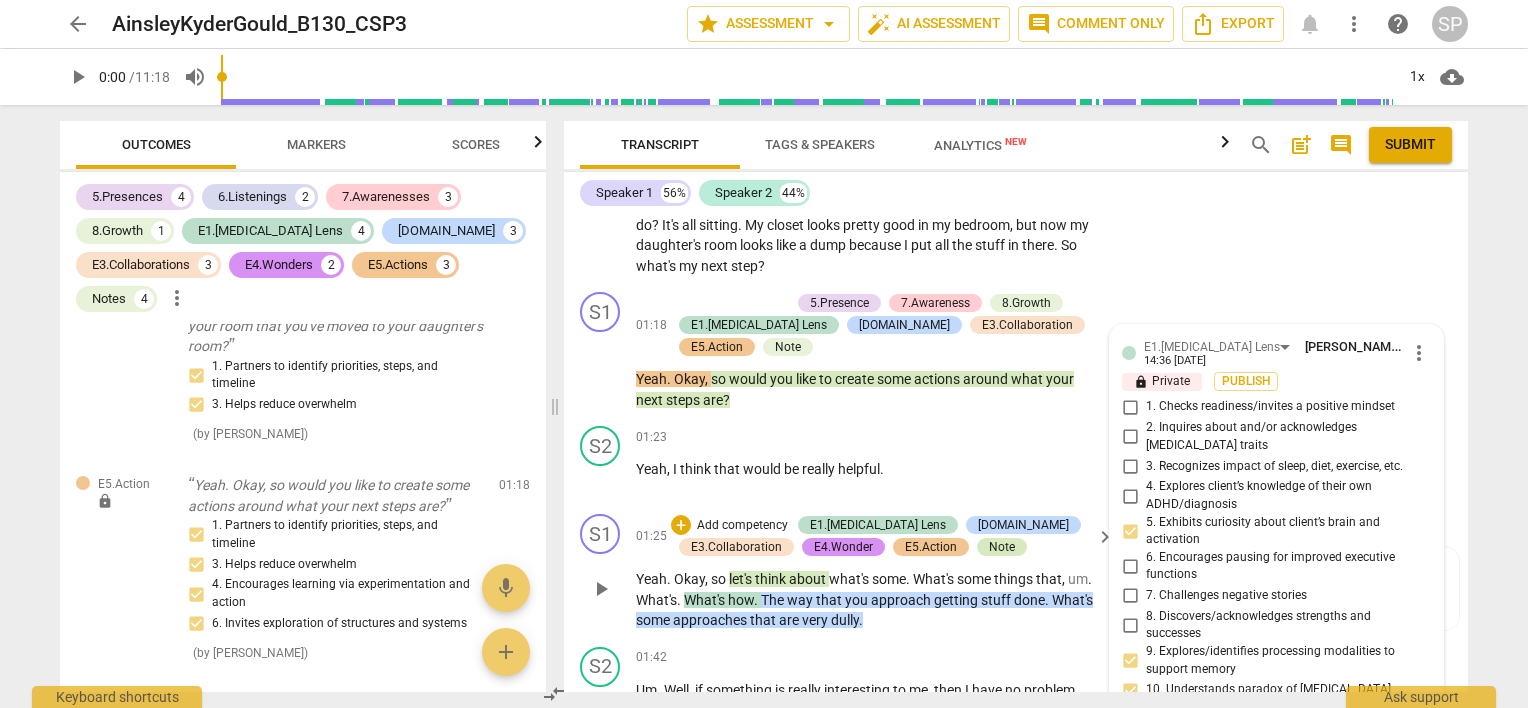 click on "Note" at bounding box center [1002, 547] 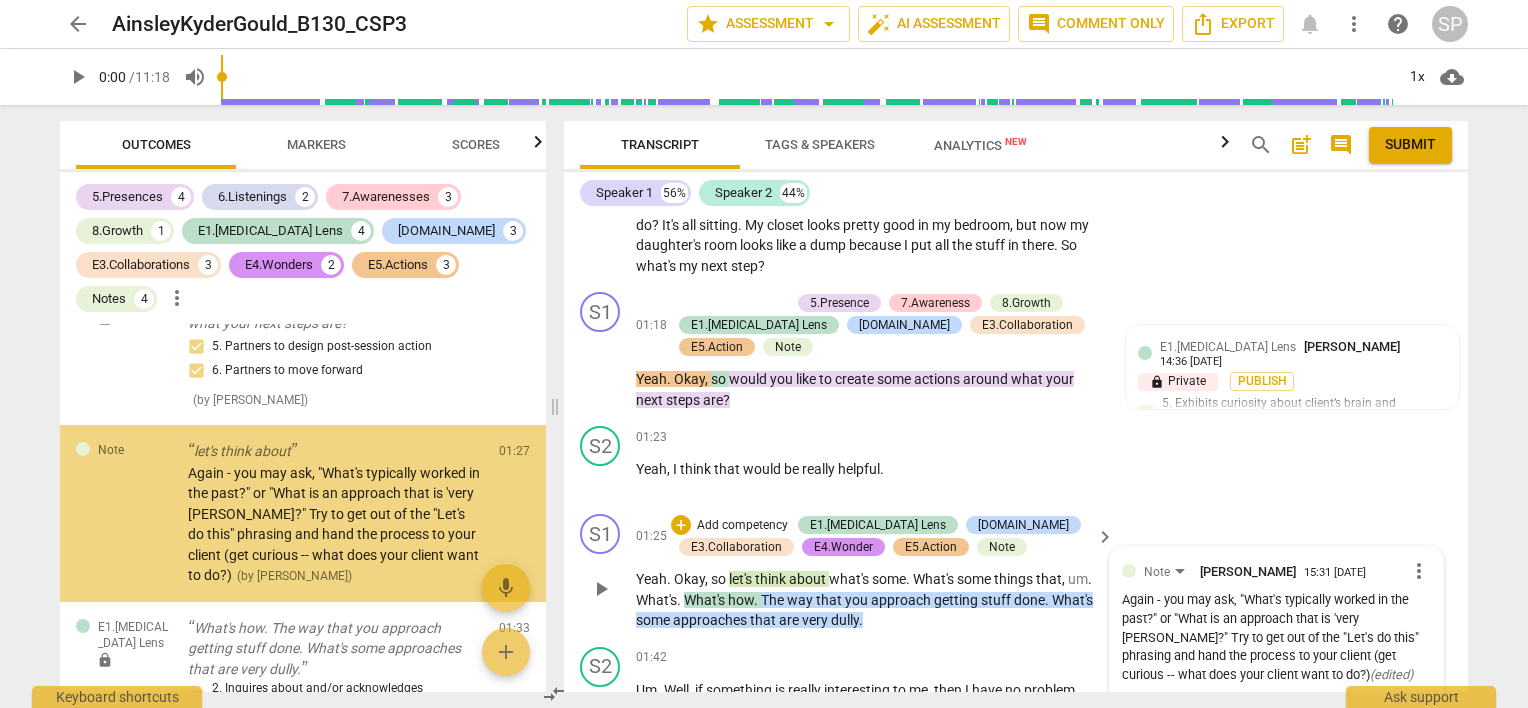 scroll, scrollTop: 3626, scrollLeft: 0, axis: vertical 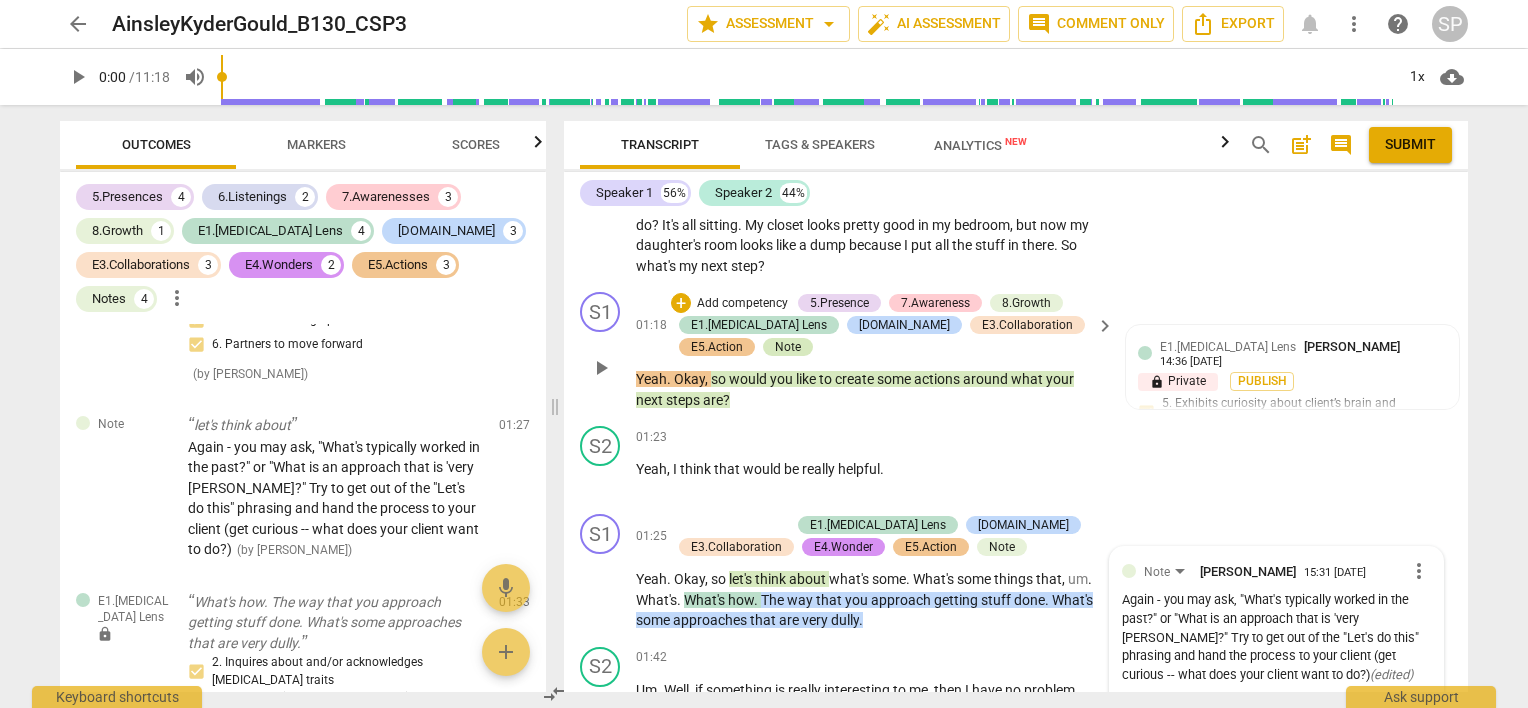 click on "Note" at bounding box center [788, 347] 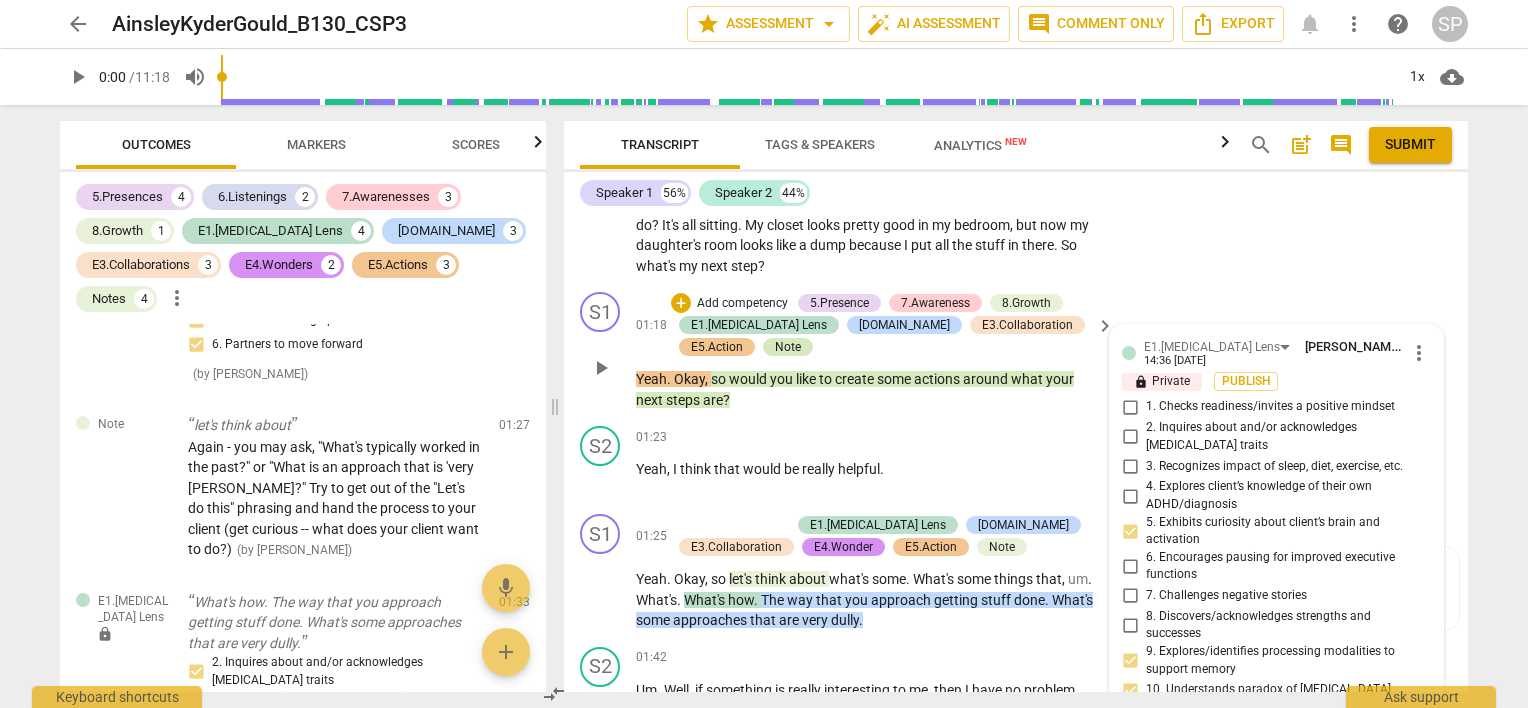 scroll, scrollTop: 672, scrollLeft: 0, axis: vertical 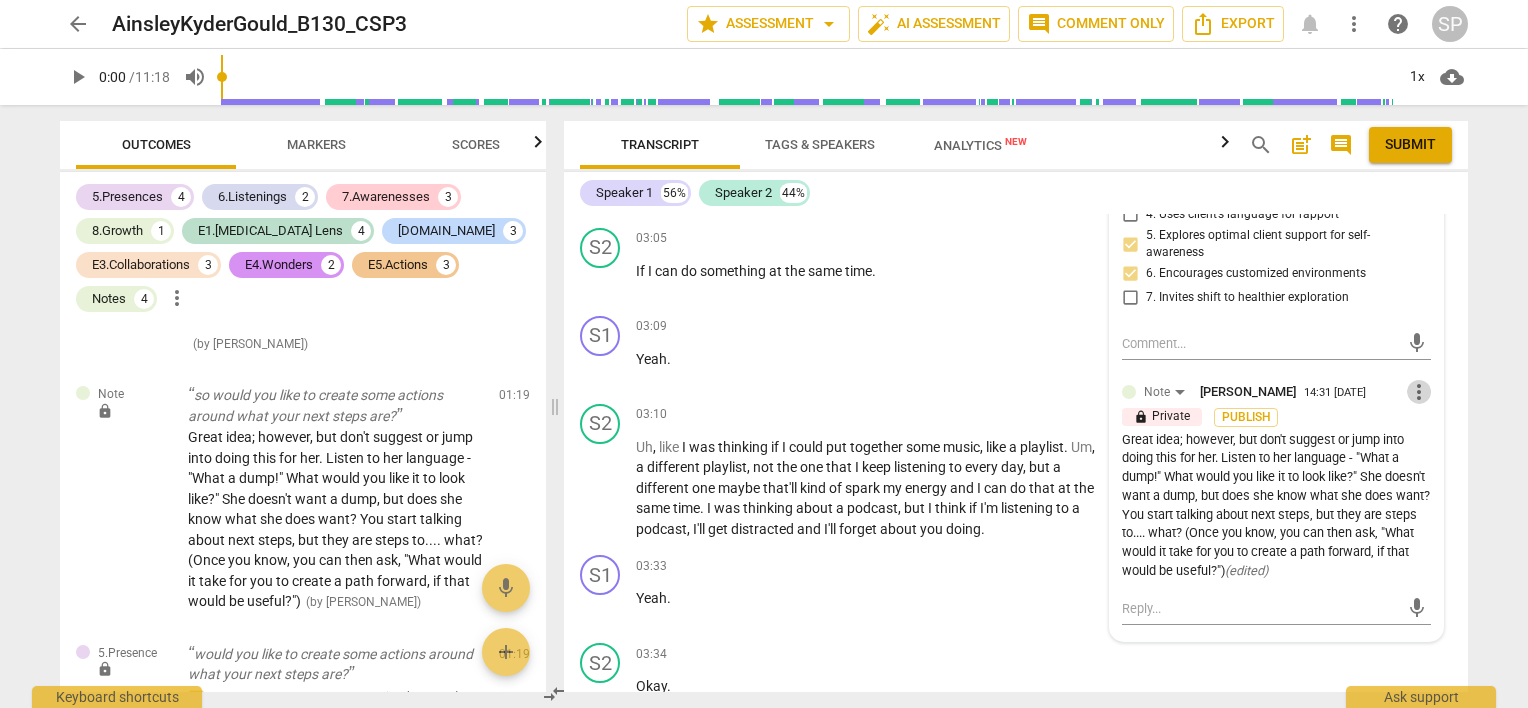 click on "more_vert" at bounding box center [1419, 392] 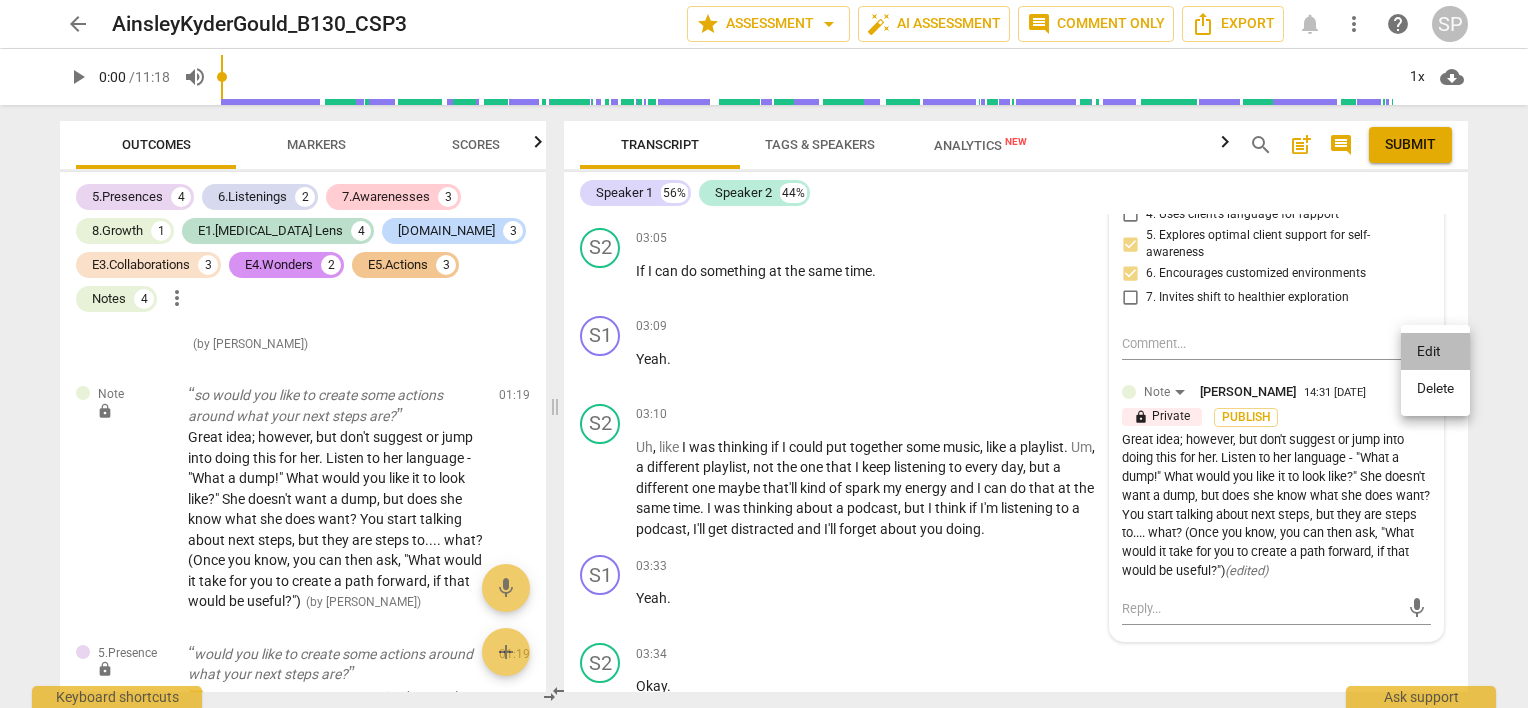click on "Edit" at bounding box center [1435, 352] 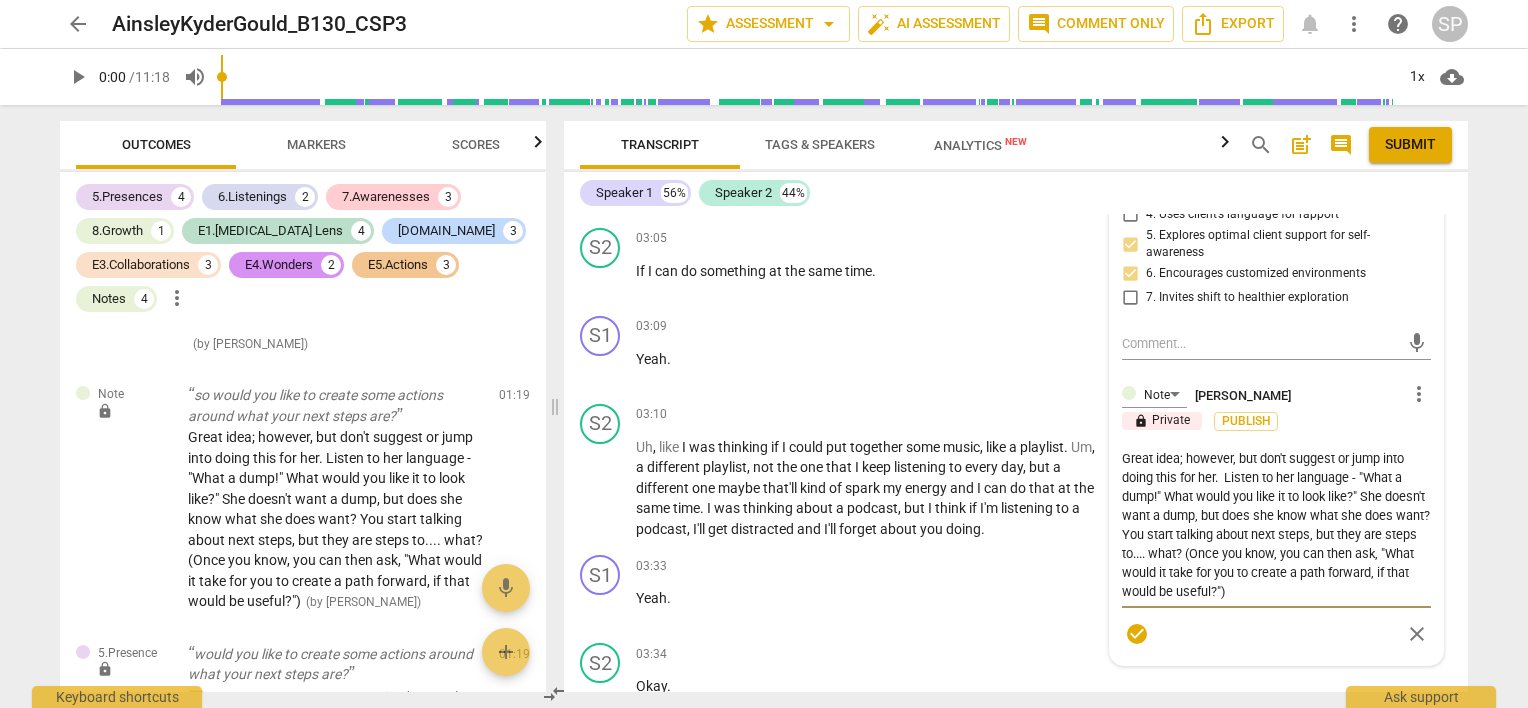 click on "Great idea; however, but don't suggest or jump into doing this for her.  Listen to her language - "What a dump!" What would you like it to look like?" She doesn't want a dump, but does she know what she does want? You start talking about next steps, but they are steps to.... what? (Once you know, you can then ask, "What would it take for you to create a path forward, if that would be useful?")" at bounding box center [1276, 525] 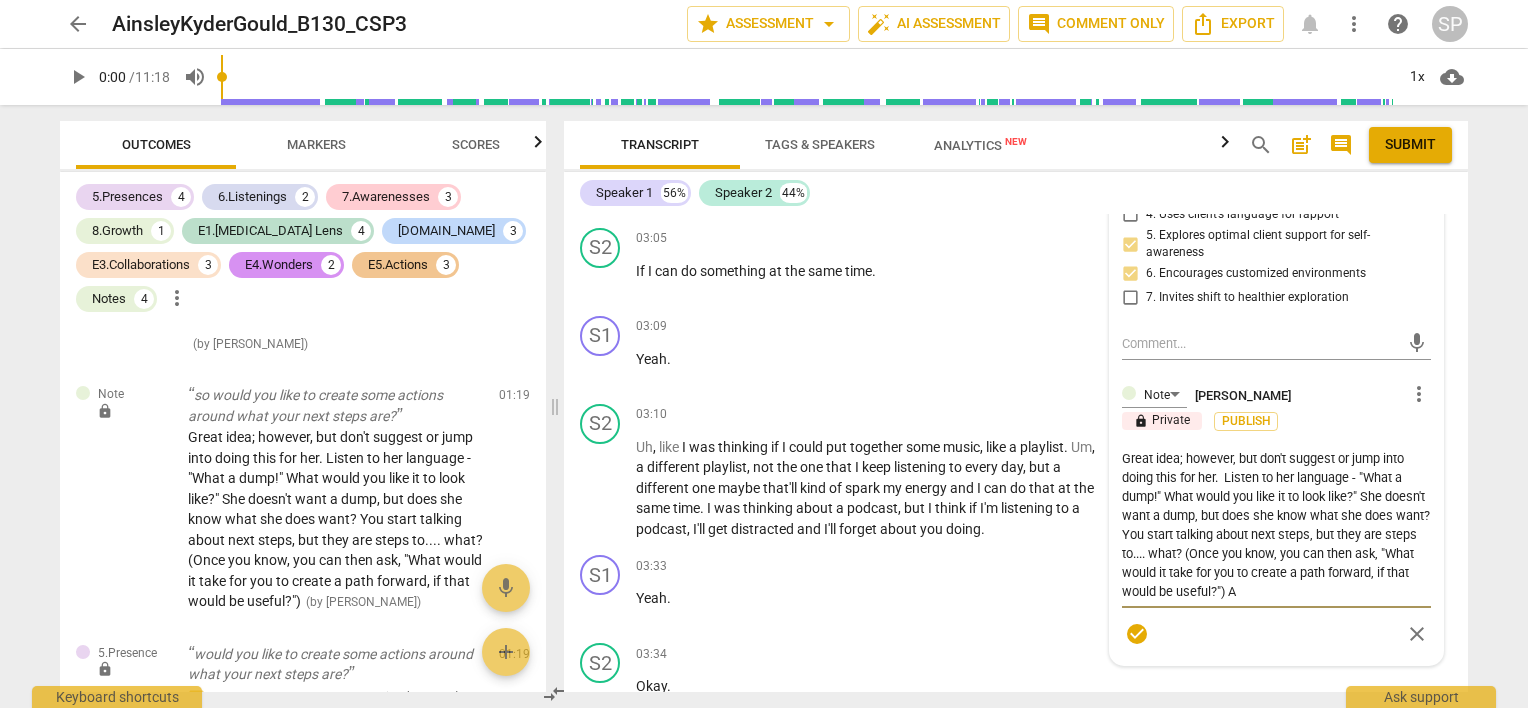 type on "Great idea; however, but don't suggest or jump into doing this for her.  Listen to her language - "What a dump!" What would you like it to look like?" She doesn't want a dump, but does she know what she does want? You start talking about next steps, but they are steps to.... what? (Once you know, you can then ask, "What would it take for you to create a path forward, if that would be useful?") Ag" 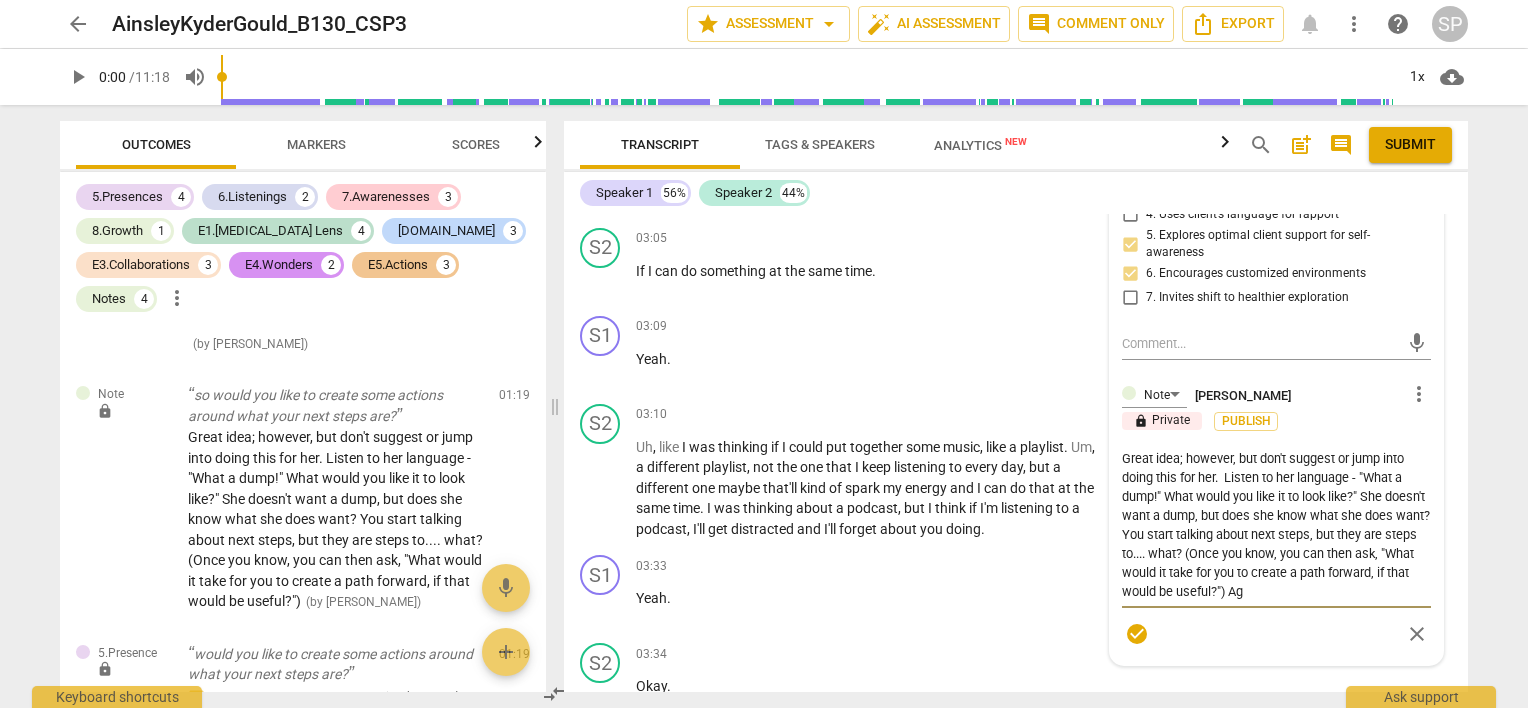 type on "Great idea; however, but don't suggest or jump into doing this for her.  Listen to her language - "What a dump!" What would you like it to look like?" She doesn't want a dump, but does she know what she does want? You start talking about next steps, but they are steps to.... what? (Once you know, you can then ask, "What would it take for you to create a path forward, if that would be useful?") [PERSON_NAME]" 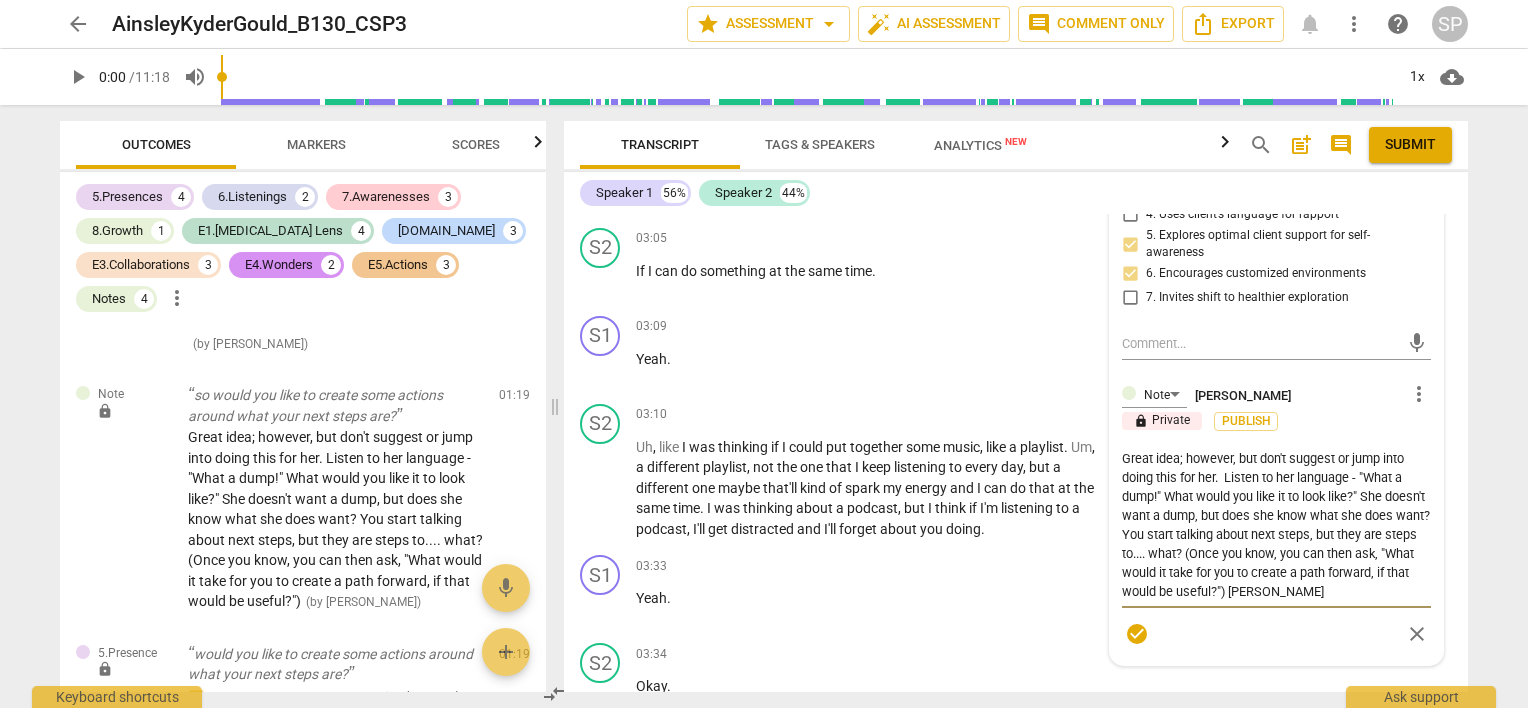 type on "Great idea; however, but don't suggest or jump into doing this for her.  Listen to her language - "What a dump!" What would you like it to look like?" She doesn't want a dump, but does she know what she does want? You start talking about next steps, but they are steps to.... what? (Once you know, you can then ask, "What would it take for you to create a path forward, if that would be useful?") [PERSON_NAME]" 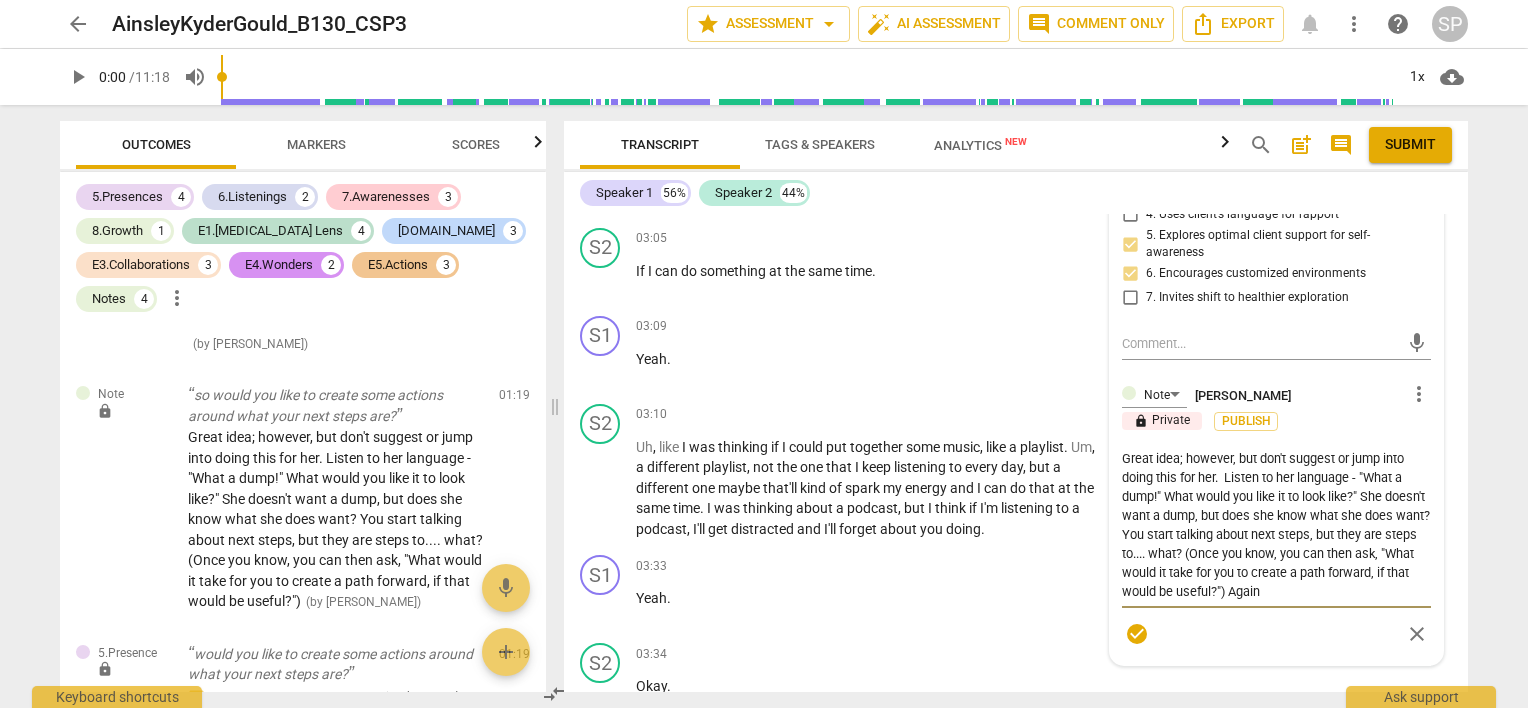 type on "Great idea; however, but don't suggest or jump into doing this for her.  Listen to her language - "What a dump!" What would you like it to look like?" She doesn't want a dump, but does she know what she does want? You start talking about next steps, but they are steps to.... what? (Once you know, you can then ask, "What would it take for you to create a path forward, if that would be useful?") Again," 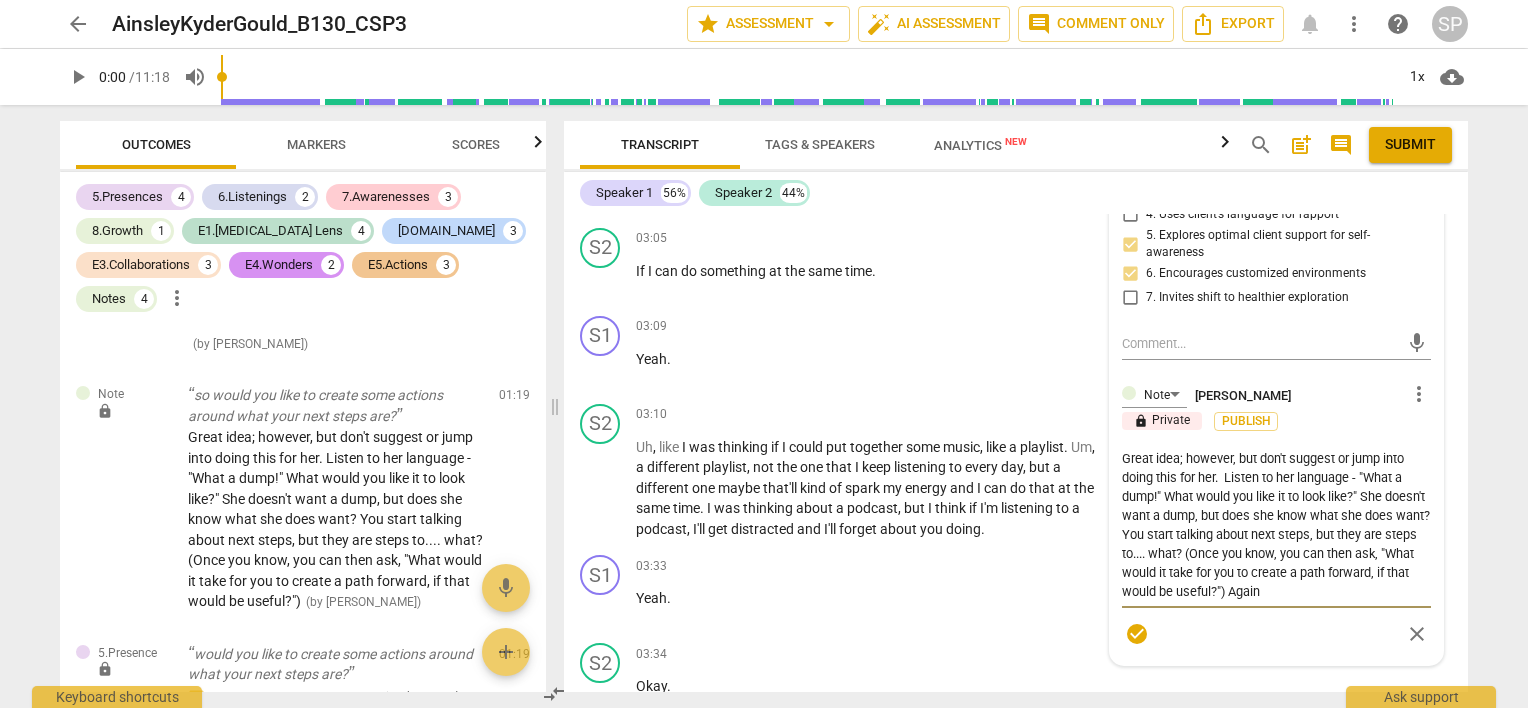 type on "Great idea; however, but don't suggest or jump into doing this for her.  Listen to her language - "What a dump!" What would you like it to look like?" She doesn't want a dump, but does she know what she does want? You start talking about next steps, but they are steps to.... what? (Once you know, you can then ask, "What would it take for you to create a path forward, if that would be useful?") Again," 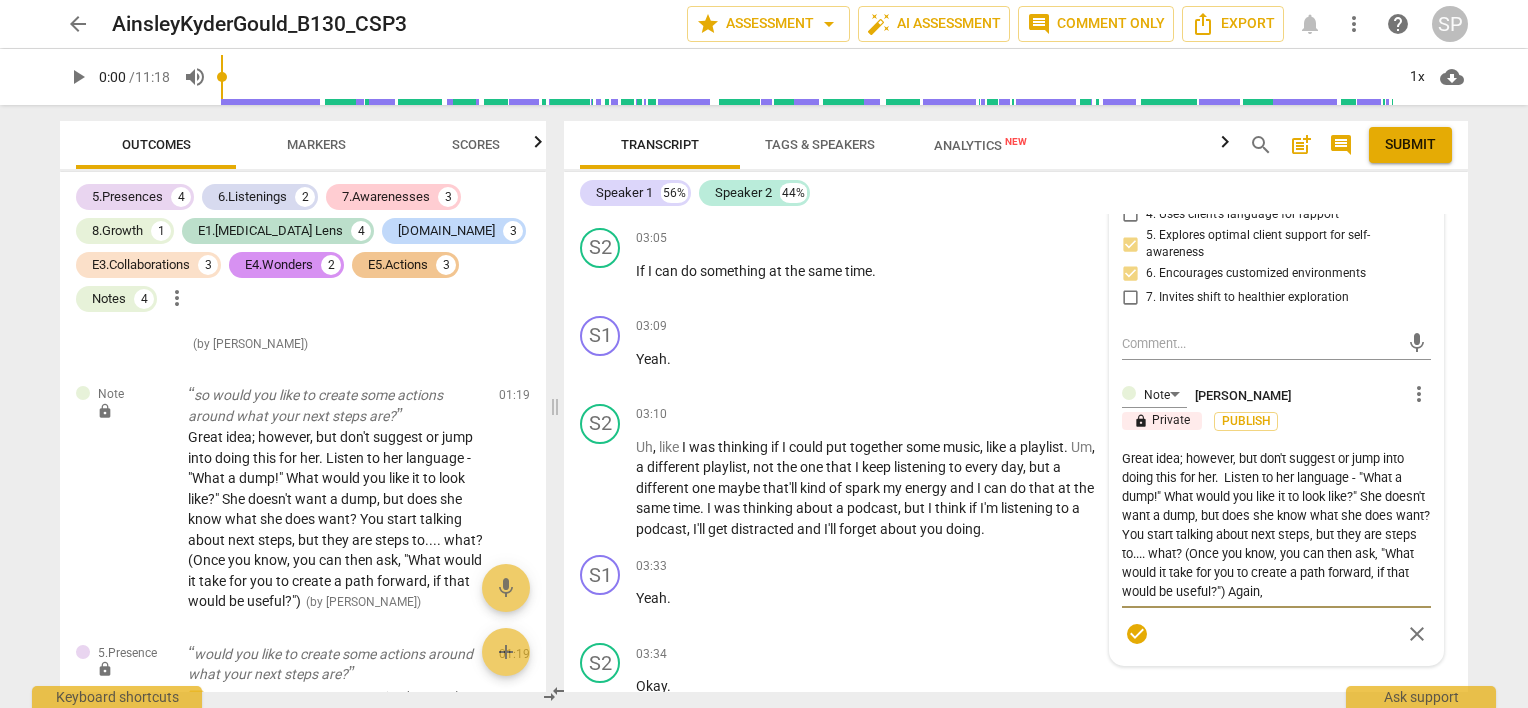 type on "Great idea; however, but don't suggest or jump into doing this for her.  Listen to her language - "What a dump!" What would you like it to look like?" She doesn't want a dump, but does she know what she does want? You start talking about next steps, but they are steps to.... what? (Once you know, you can then ask, "What would it take for you to create a path forward, if that would be useful?") Again," 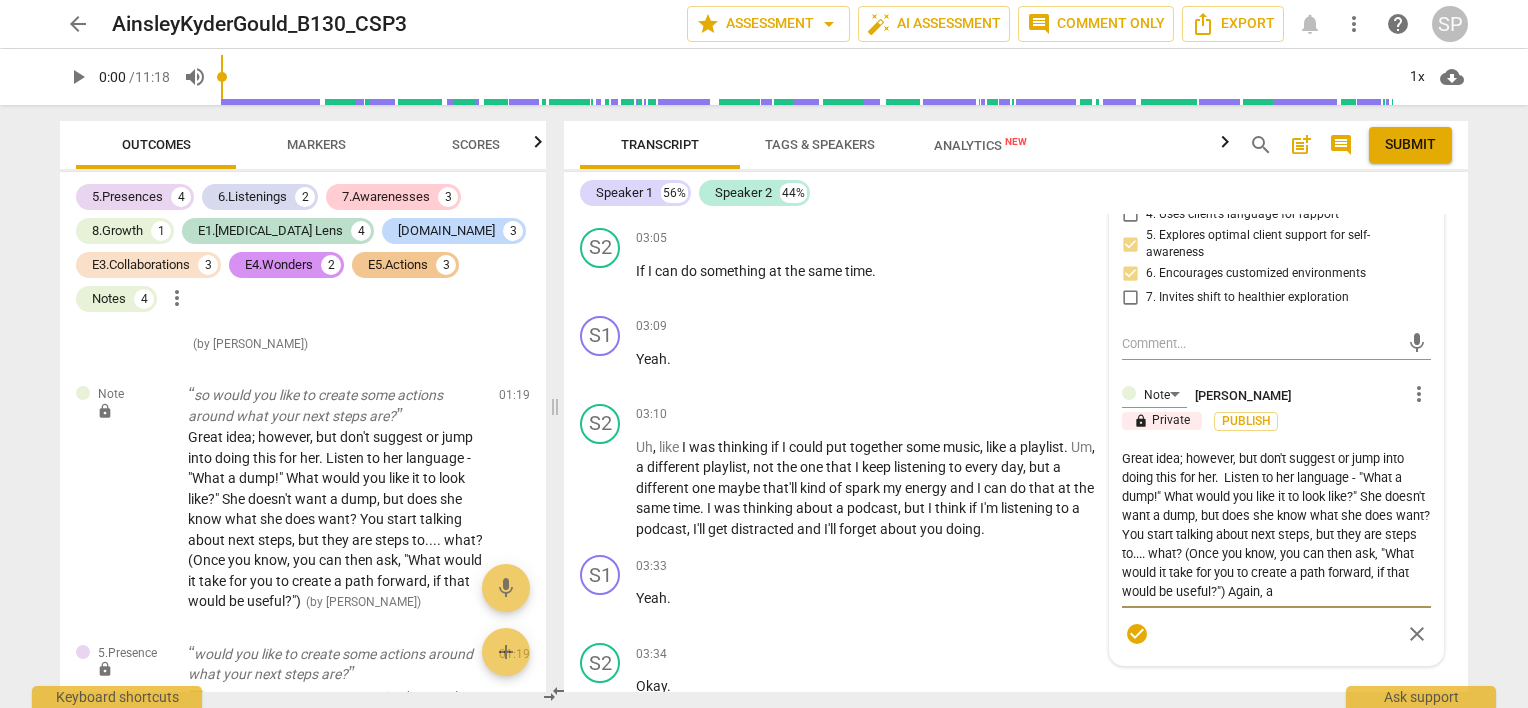 type on "Great idea; however, but don't suggest or jump into doing this for her.  Listen to her language - "What a dump!" What would you like it to look like?" She doesn't want a dump, but does she know what she does want? You start talking about next steps, but they are steps to.... what? (Once you know, you can then ask, "What would it take for you to create a path forward, if that would be useful?") Again, av" 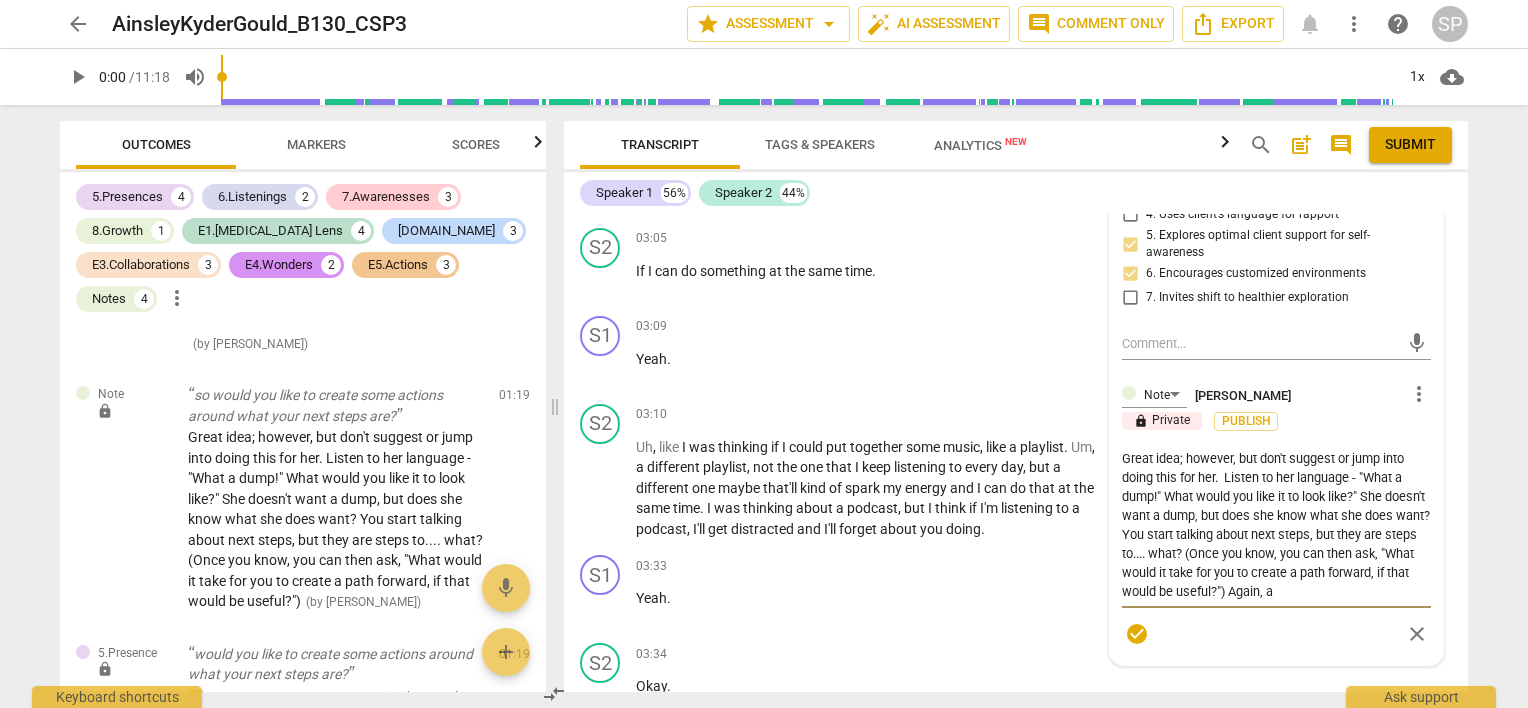 type on "Great idea; however, but don't suggest or jump into doing this for her.  Listen to her language - "What a dump!" What would you like it to look like?" She doesn't want a dump, but does she know what she does want? You start talking about next steps, but they are steps to.... what? (Once you know, you can then ask, "What would it take for you to create a path forward, if that would be useful?") Again, av" 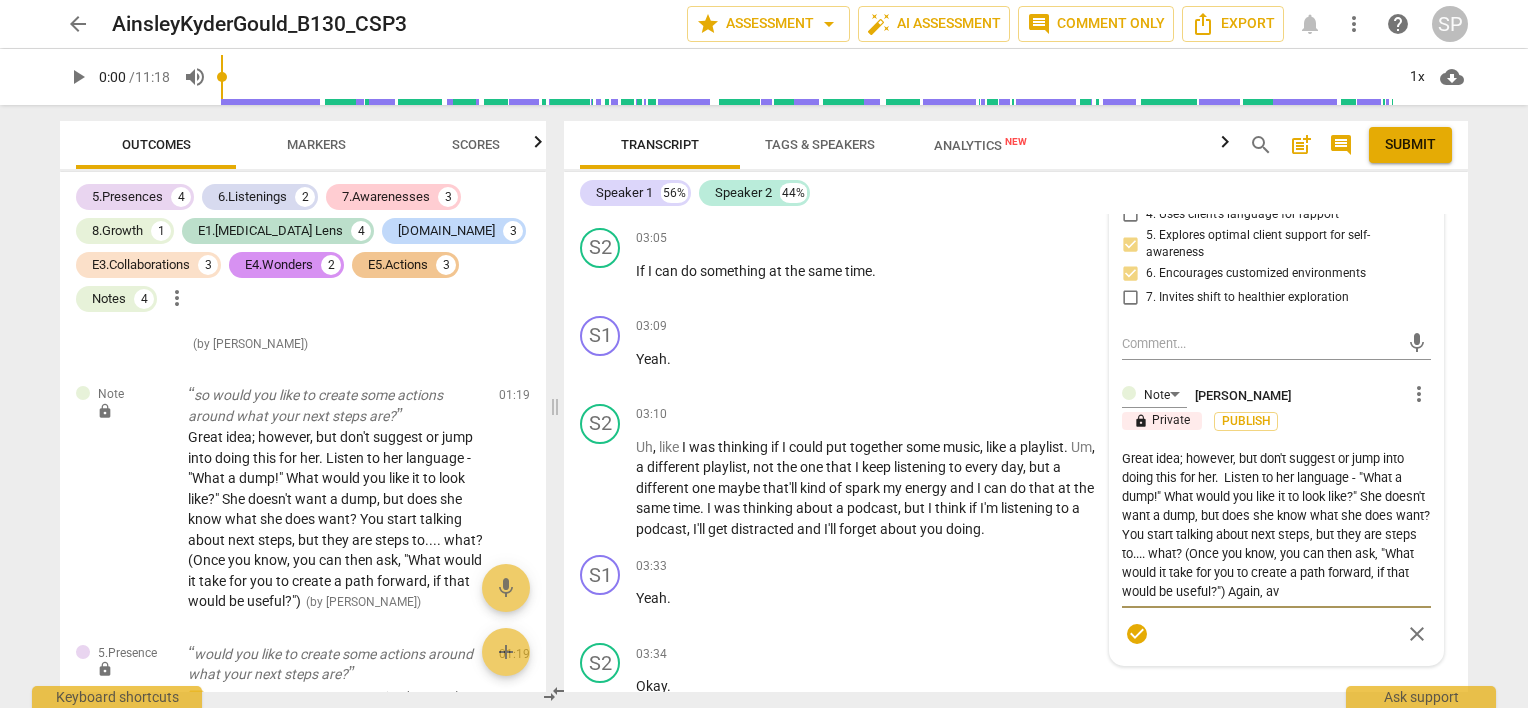 type on "Great idea; however, but don't suggest or jump into doing this for her.  Listen to her language - "What a dump!" What would you like it to look like?" She doesn't want a dump, but does she know what she does want? You start talking about next steps, but they are steps to.... what? (Once you know, you can then ask, "What would it take for you to create a path forward, if that would be useful?") Again, a" 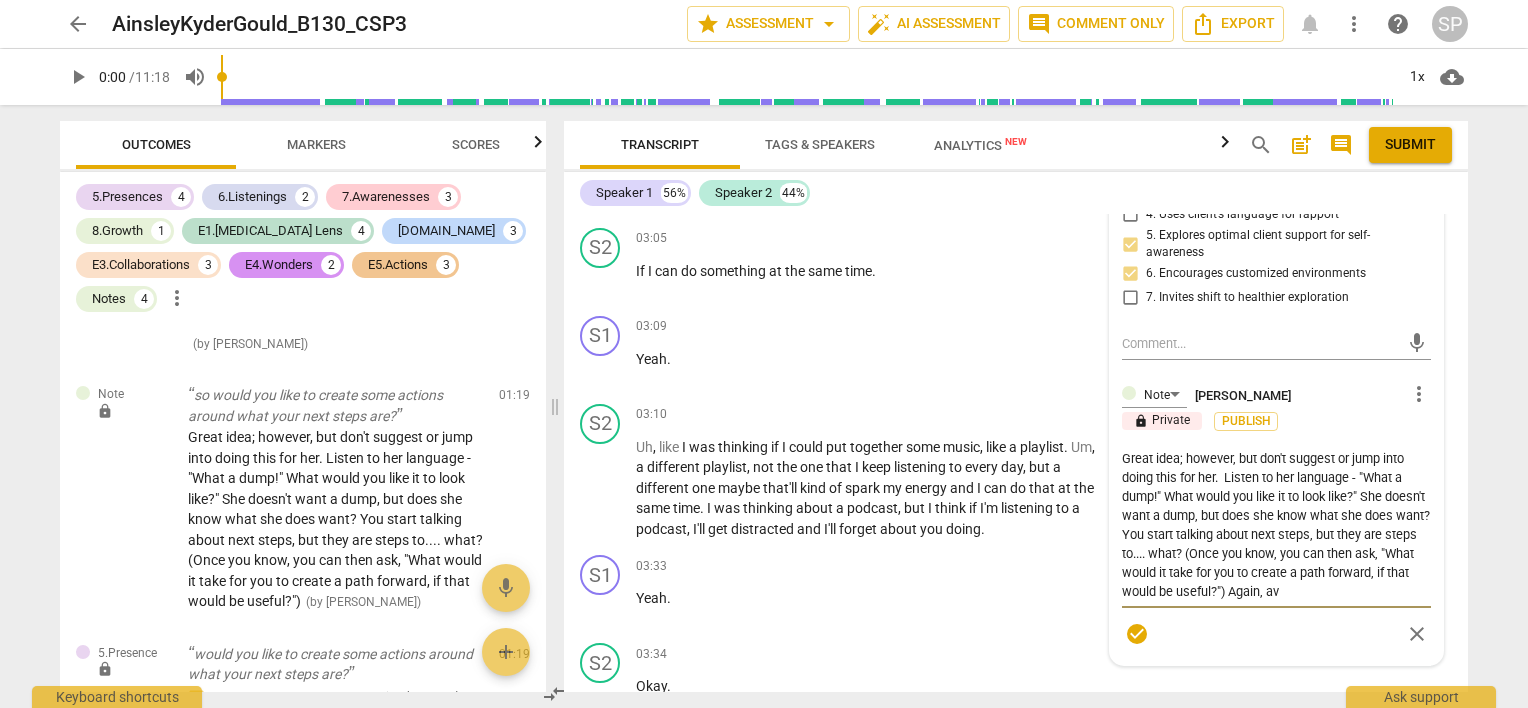type on "Great idea; however, but don't suggest or jump into doing this for her.  Listen to her language - "What a dump!" What would you like it to look like?" She doesn't want a dump, but does she know what she does want? You start talking about next steps, but they are steps to.... what? (Once you know, you can then ask, "What would it take for you to create a path forward, if that would be useful?") Again, a" 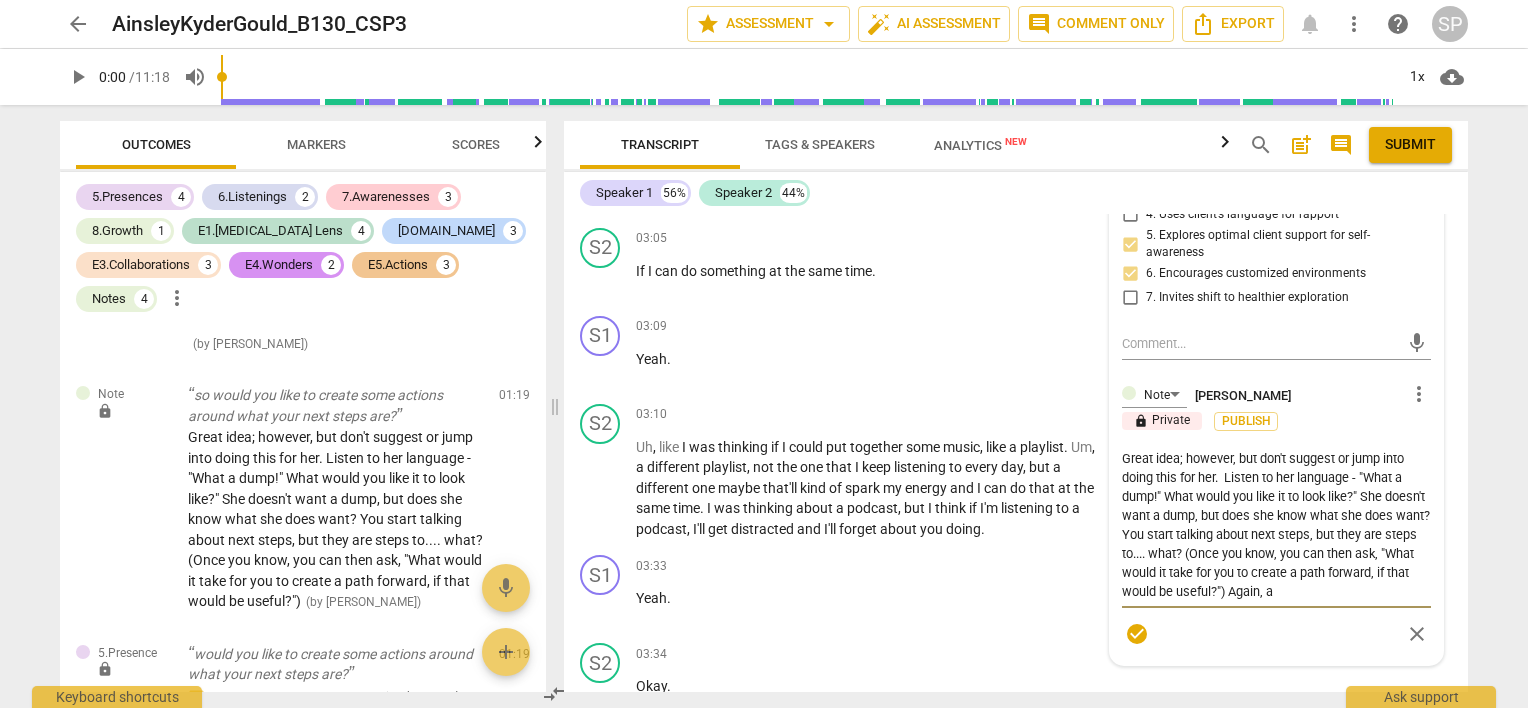 type on "Great idea; however, but don't suggest or jump into doing this for her.  Listen to her language - "What a dump!" What would you like it to look like?" She doesn't want a dump, but does she know what she does want? You start talking about next steps, but they are steps to.... what? (Once you know, you can then ask, "What would it take for you to create a path forward, if that would be useful?") Again," 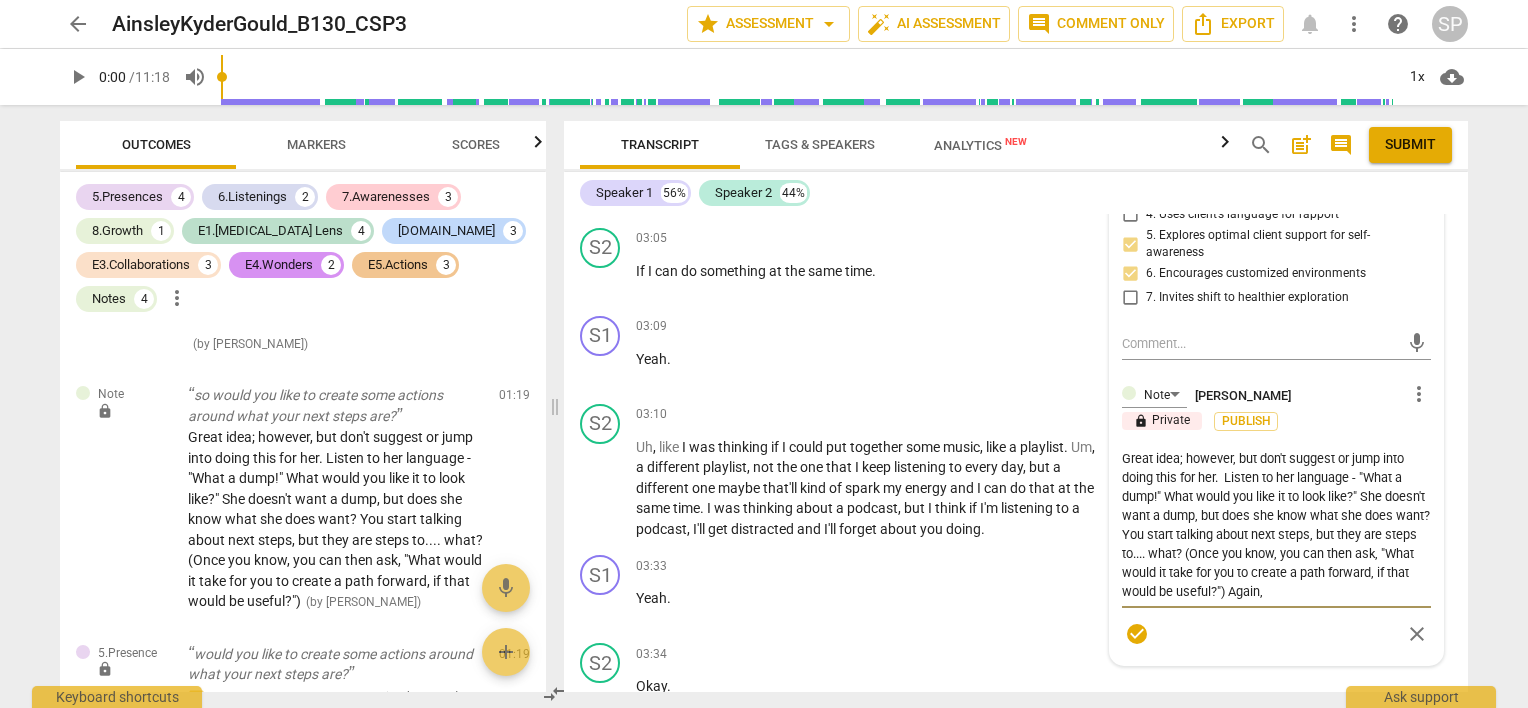 type on "Great idea; however, but don't suggest or jump into doing this for her.  Listen to her language - "What a dump!" What would you like it to look like?" She doesn't want a dump, but does she know what she does want? You start talking about next steps, but they are steps to.... what? (Once you know, you can then ask, "What would it take for you to create a path forward, if that would be useful?") Again, t" 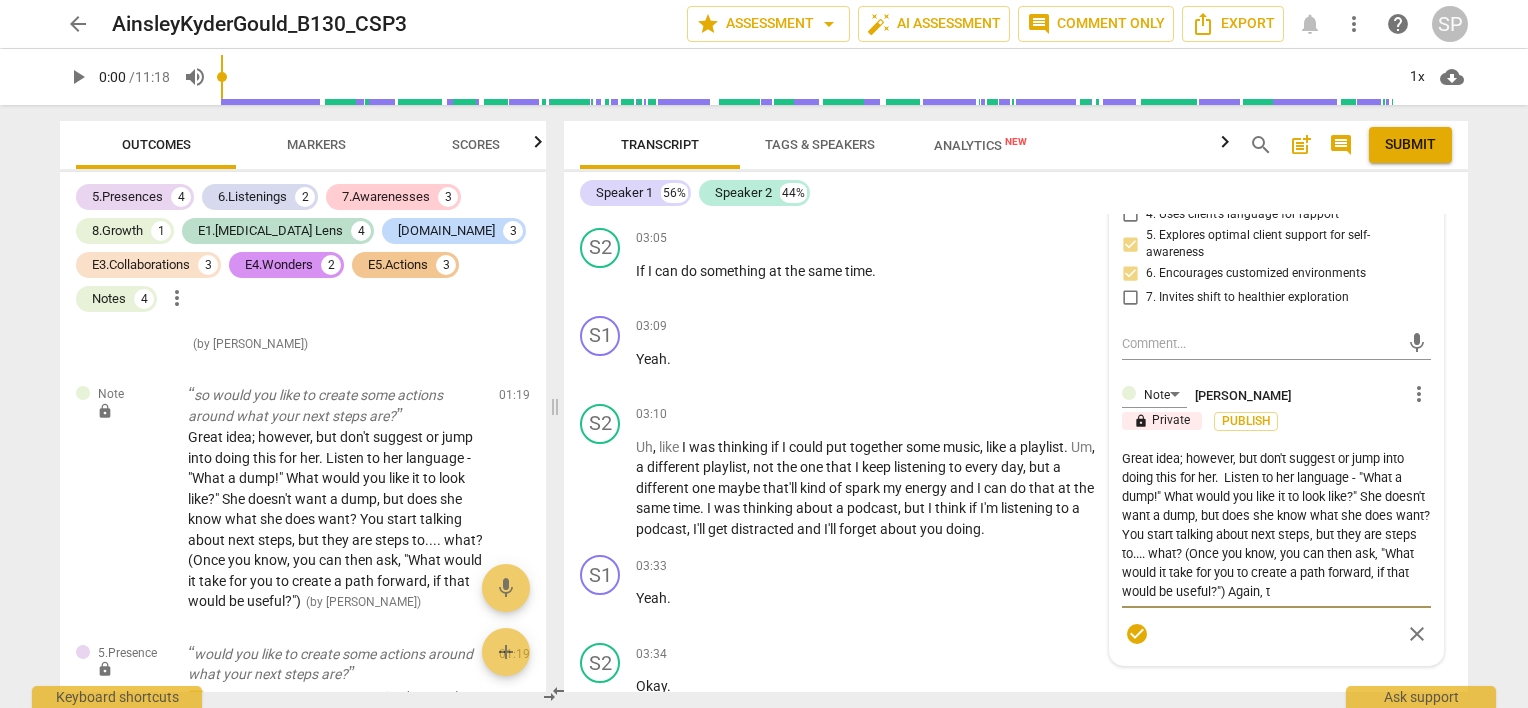 type on "Great idea; however, but don't suggest or jump into doing this for her.  Listen to her language - "What a dump!" What would you like it to look like?" She doesn't want a dump, but does she know what she does want? You start talking about next steps, but they are steps to.... what? (Once you know, you can then ask, "What would it take for you to create a path forward, if that would be useful?") Again, tr" 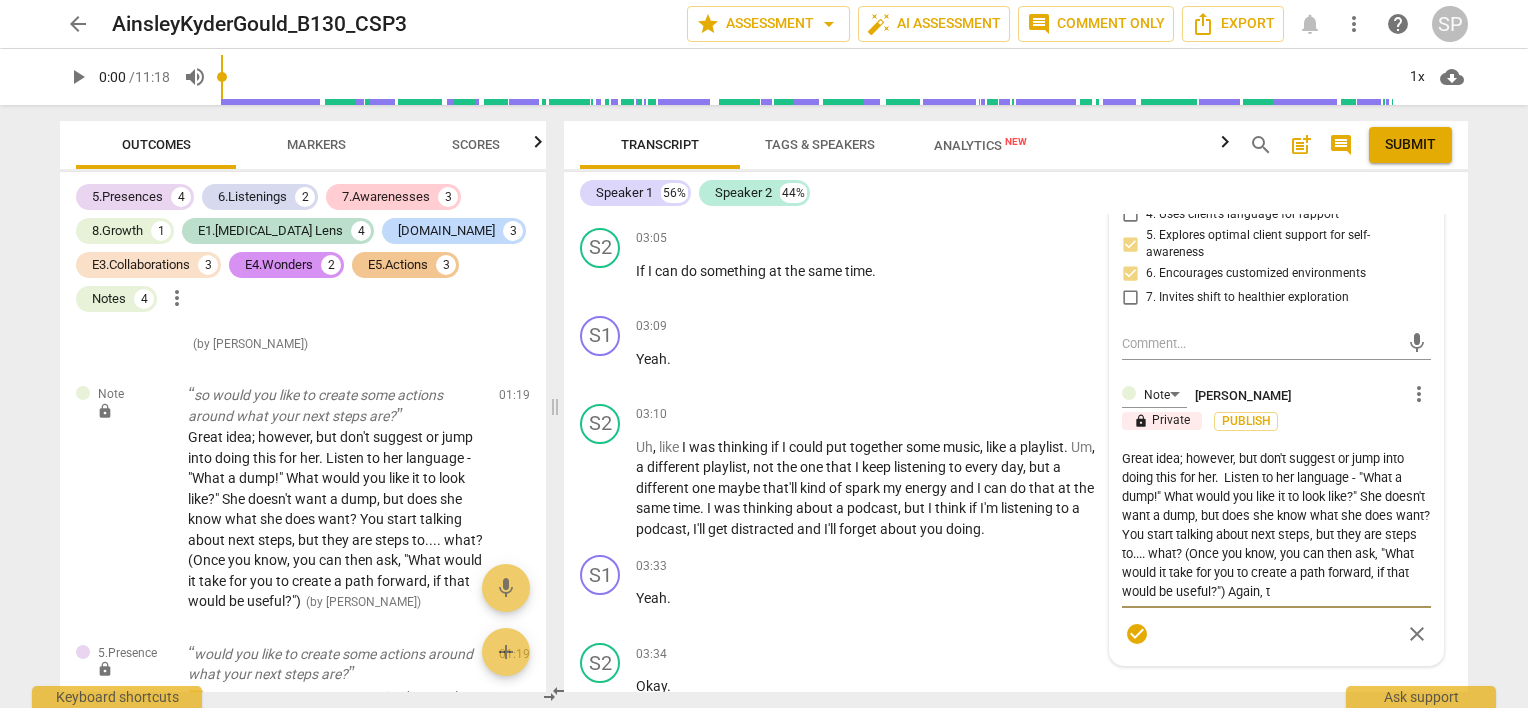 type on "Great idea; however, but don't suggest or jump into doing this for her.  Listen to her language - "What a dump!" What would you like it to look like?" She doesn't want a dump, but does she know what she does want? You start talking about next steps, but they are steps to.... what? (Once you know, you can then ask, "What would it take for you to create a path forward, if that would be useful?") Again, tr" 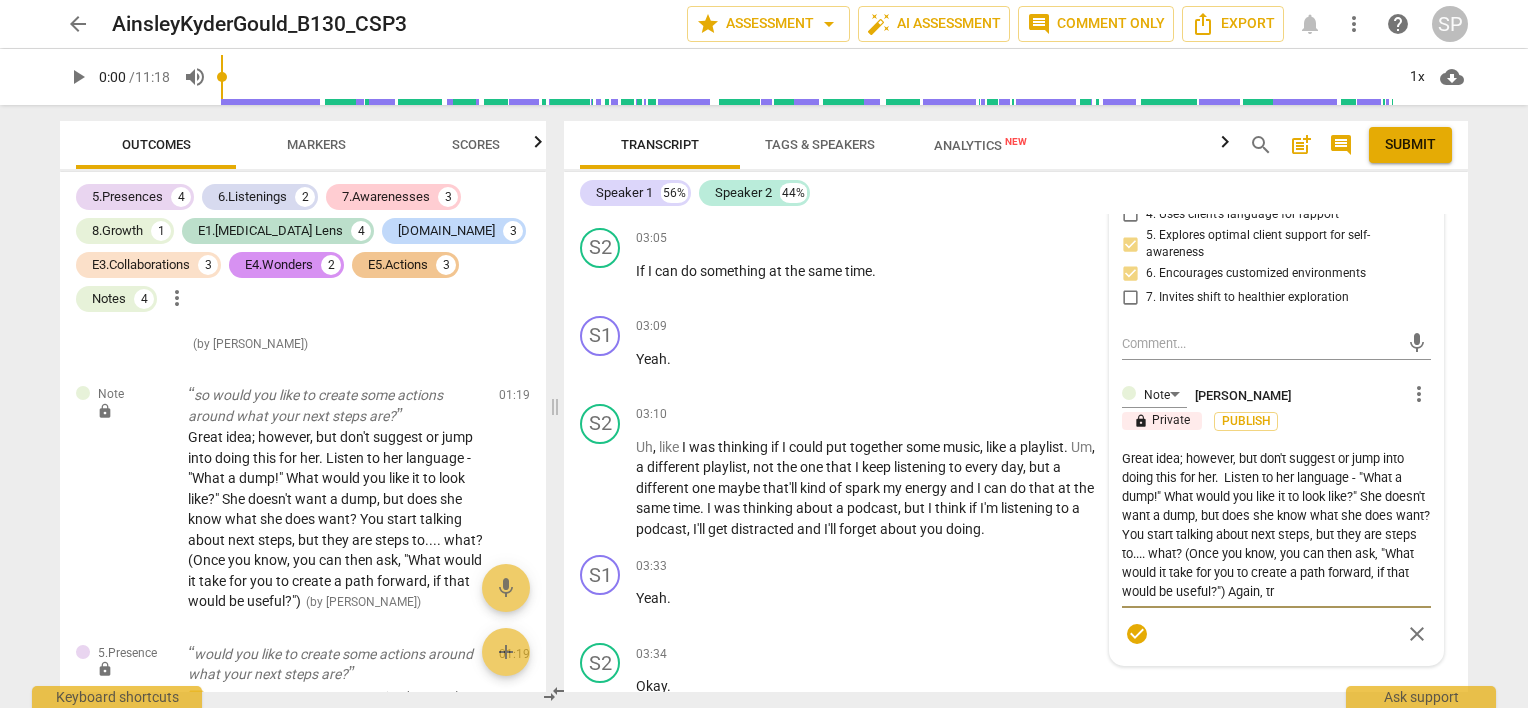 type on "Great idea; however, but don't suggest or jump into doing this for her.  Listen to her language - "What a dump!" What would you like it to look like?" She doesn't want a dump, but does she know what she does want? You start talking about next steps, but they are steps to.... what? (Once you know, you can then ask, "What would it take for you to create a path forward, if that would be useful?") Again, try" 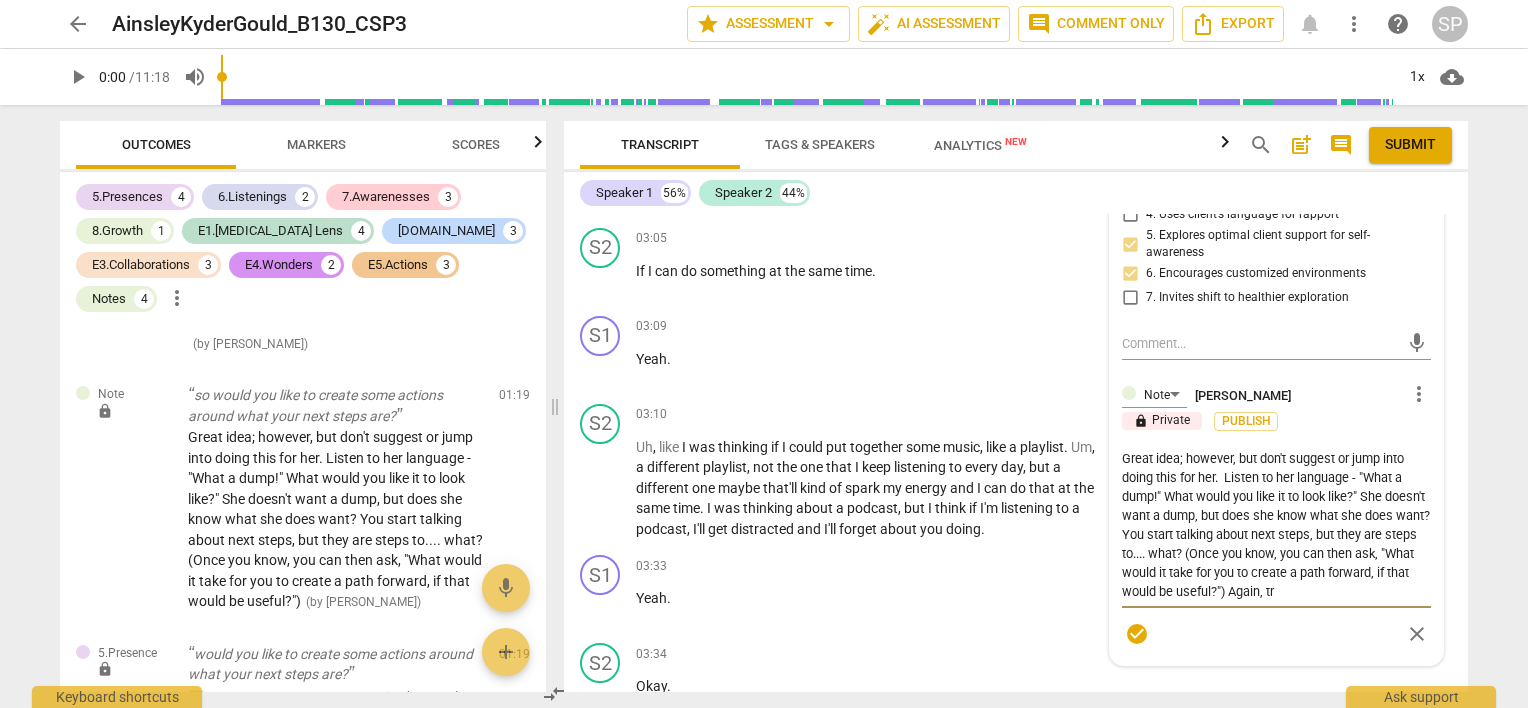 type on "Great idea; however, but don't suggest or jump into doing this for her.  Listen to her language - "What a dump!" What would you like it to look like?" She doesn't want a dump, but does she know what she does want? You start talking about next steps, but they are steps to.... what? (Once you know, you can then ask, "What would it take for you to create a path forward, if that would be useful?") Again, try" 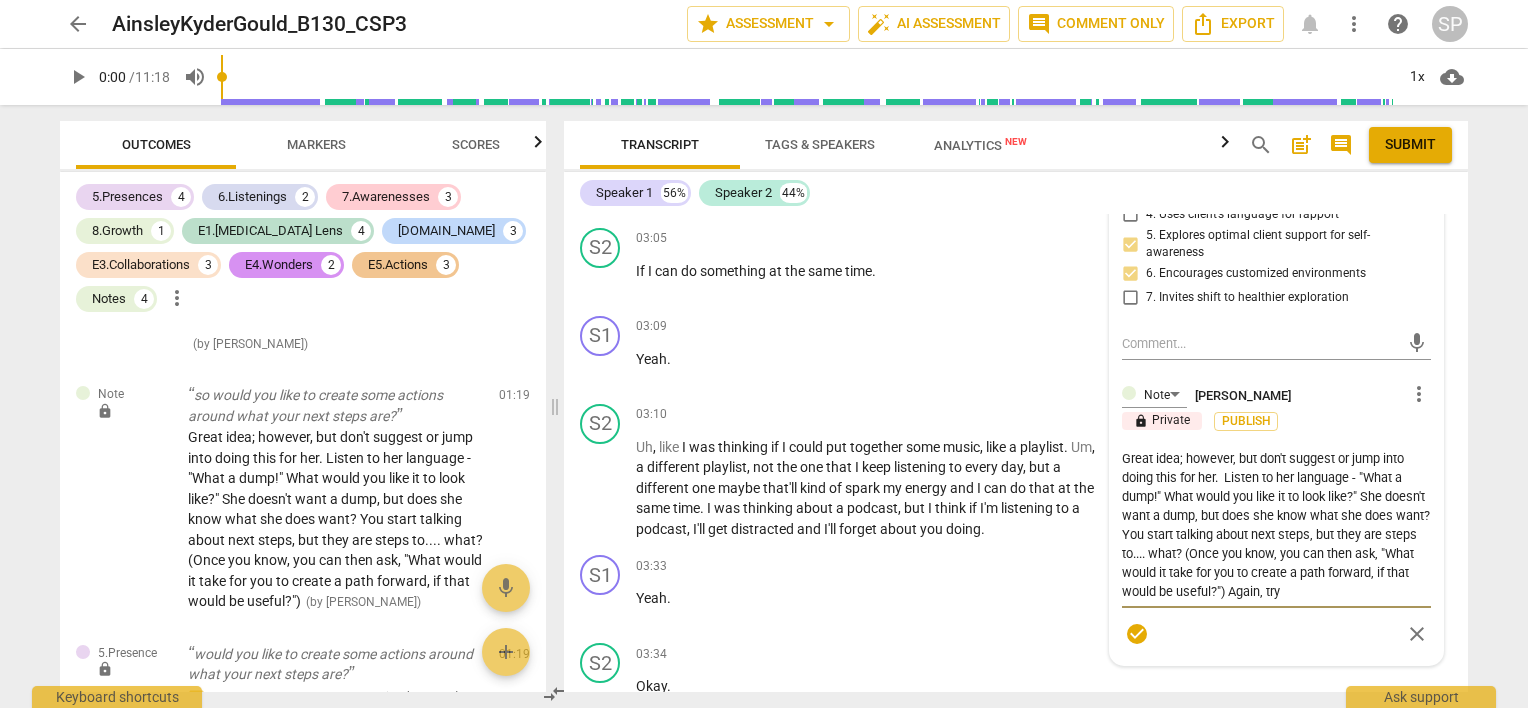 type on "Great idea; however, but don't suggest or jump into doing this for her.  Listen to her language - "What a dump!" What would you like it to look like?" She doesn't want a dump, but does she know what she does want? You start talking about next steps, but they are steps to.... what? (Once you know, you can then ask, "What would it take for you to create a path forward, if that would be useful?") Again, try" 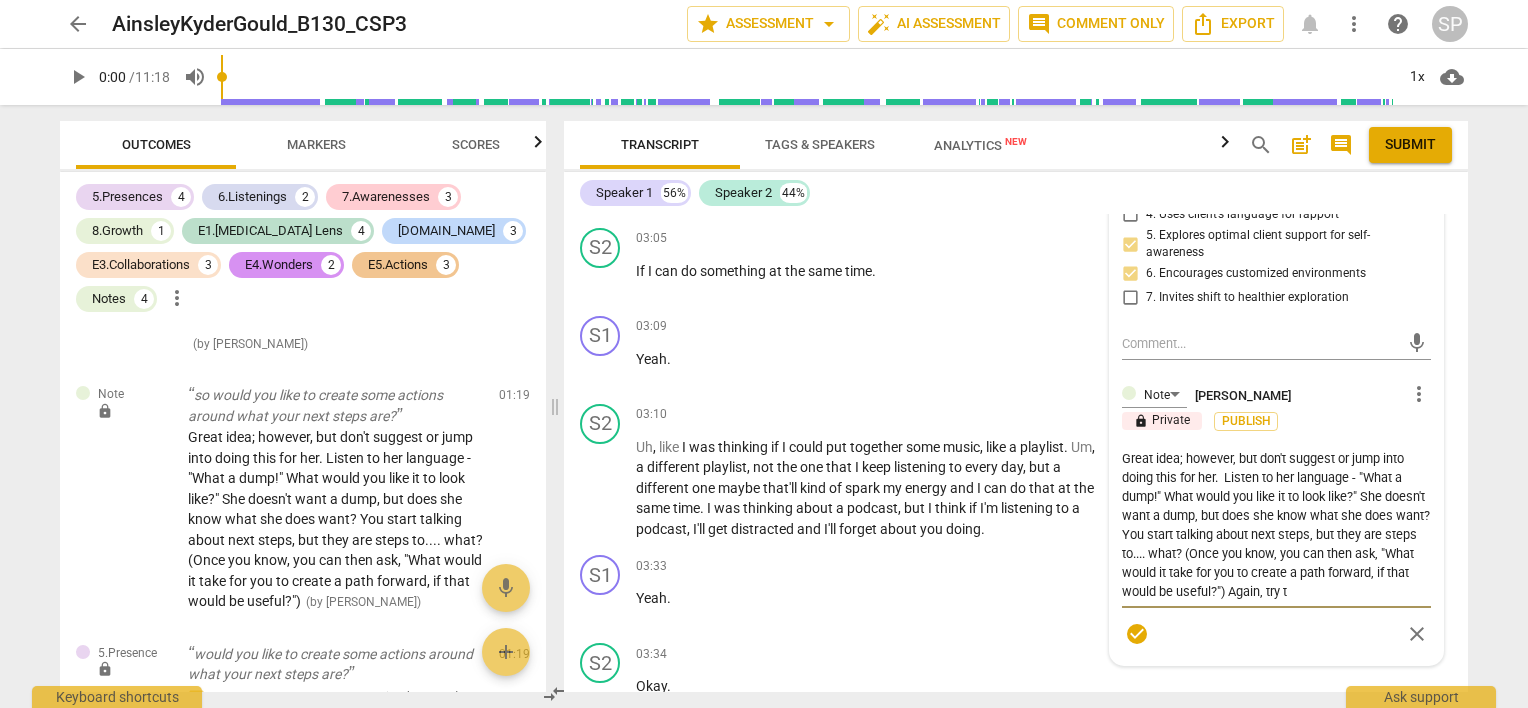type on "Great idea; however, but don't suggest or jump into doing this for her.  Listen to her language - "What a dump!" What would you like it to look like?" She doesn't want a dump, but does she know what she does want? You start talking about next steps, but they are steps to.... what? (Once you know, you can then ask, "What would it take for you to create a path forward, if that would be useful?") Again, try to" 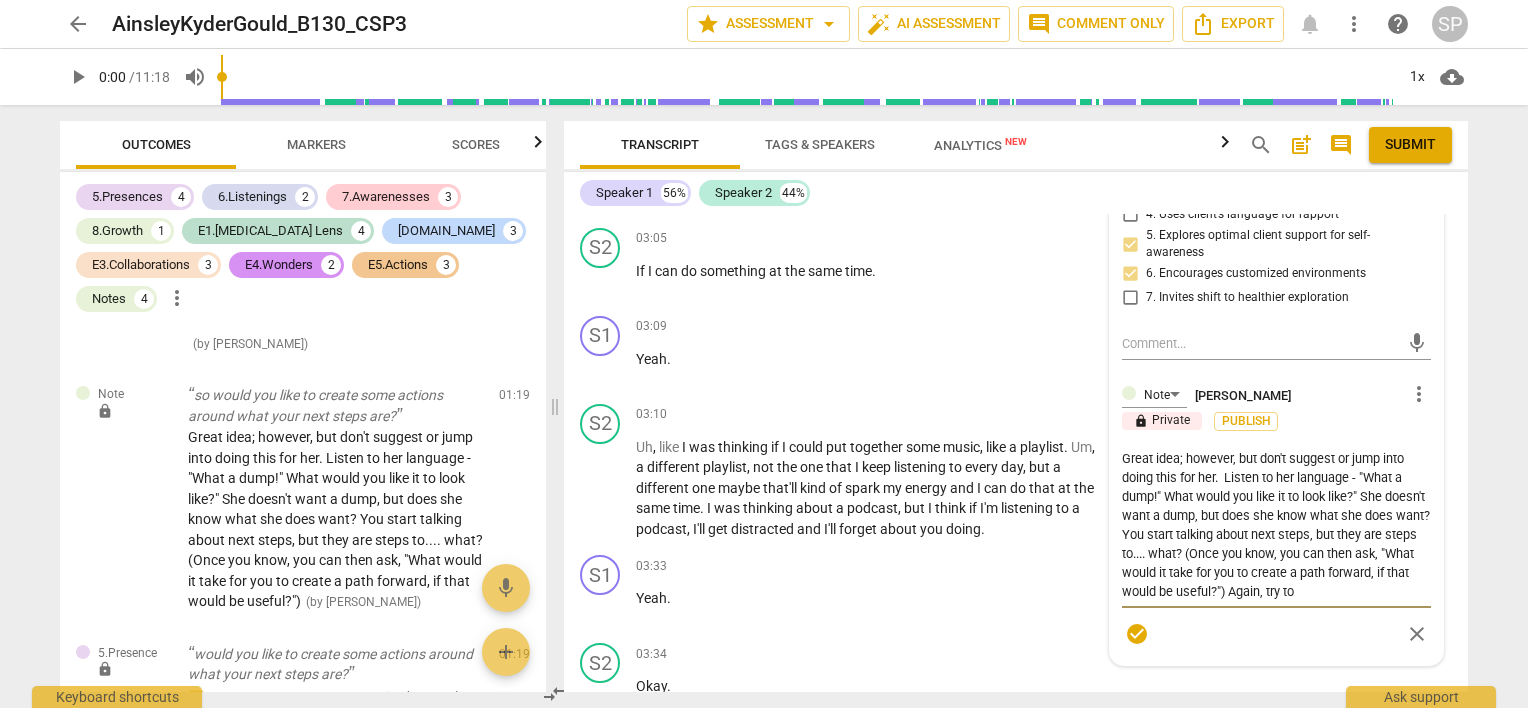 type on "Great idea; however, but don't suggest or jump into doing this for her.  Listen to her language - "What a dump!" What would you like it to look like?" She doesn't want a dump, but does she know what she does want? You start talking about next steps, but they are steps to.... what? (Once you know, you can then ask, "What would it take for you to create a path forward, if that would be useful?") Again, try to" 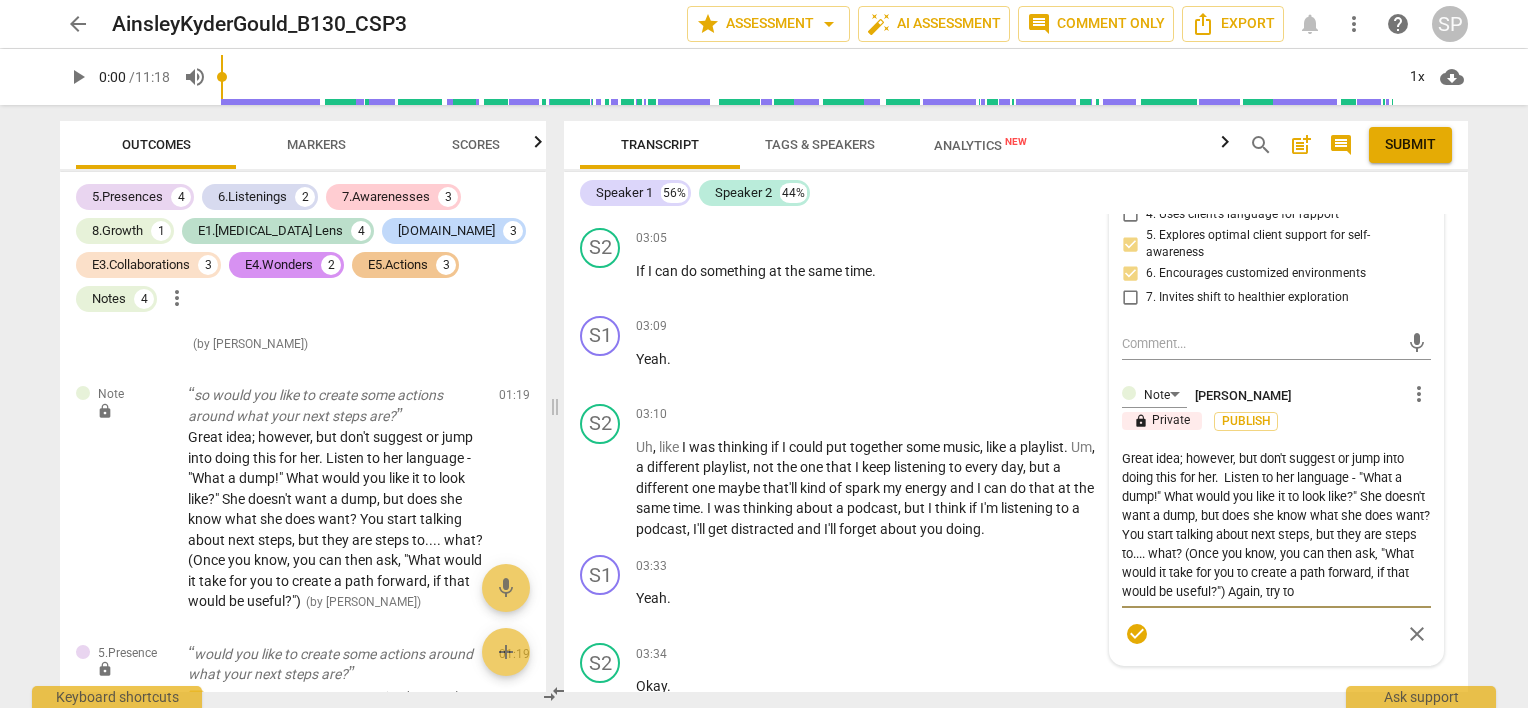 type on "Great idea; however, but don't suggest or jump into doing this for her.  Listen to her language - "What a dump!" What would you like it to look like?" She doesn't want a dump, but does she know what she does want? You start talking about next steps, but they are steps to.... what? (Once you know, you can then ask, "What would it take for you to create a path forward, if that would be useful?") Again, try to" 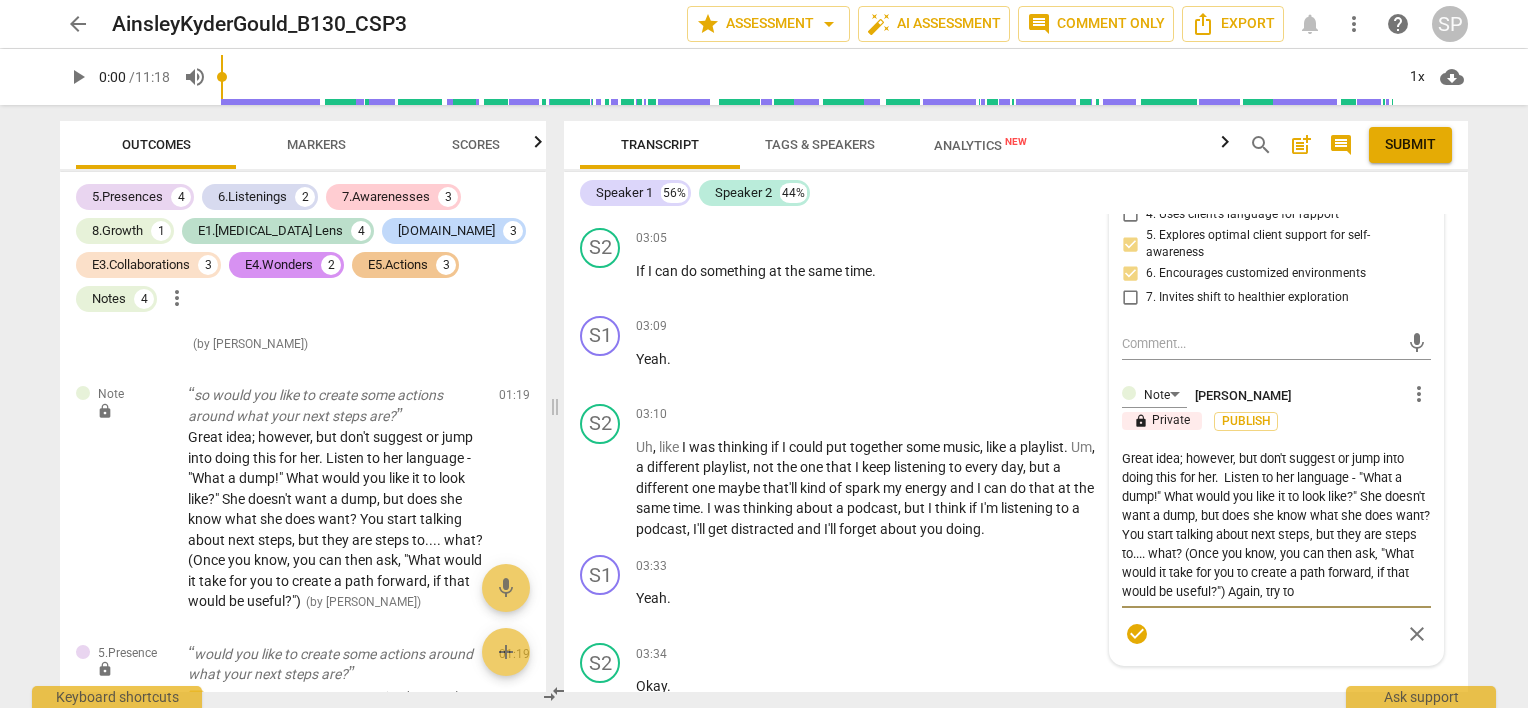 type on "Great idea; however, but don't suggest or jump into doing this for her.  Listen to her language - "What a dump!" What would you like it to look like?" She doesn't want a dump, but does she know what she does want? You start talking about next steps, but they are steps to.... what? (Once you know, you can then ask, "What would it take for you to create a path forward, if that would be useful?") Again, try to a" 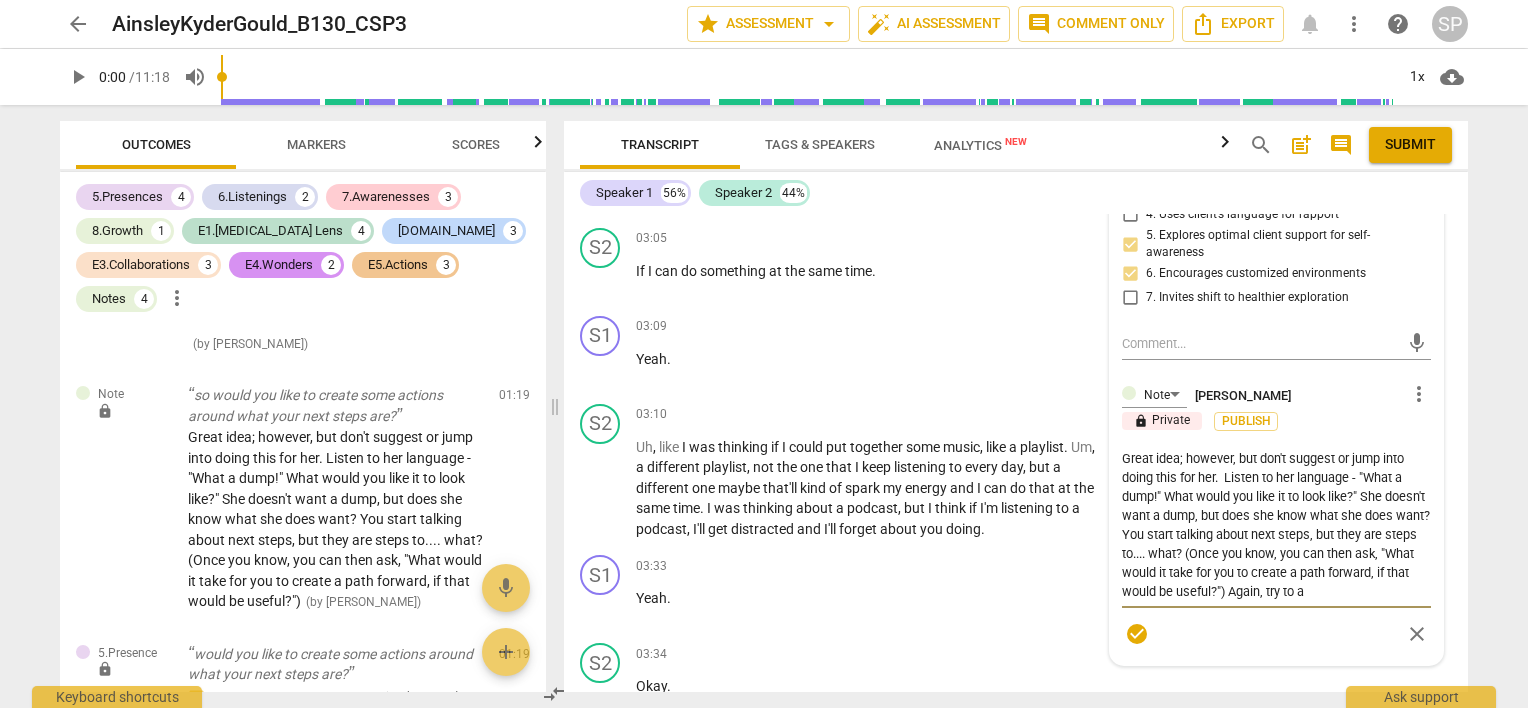 type on "Great idea; however, but don't suggest or jump into doing this for her.  Listen to her language - "What a dump!" What would you like it to look like?" She doesn't want a dump, but does she know what she does want? You start talking about next steps, but they are steps to.... what? (Once you know, you can then ask, "What would it take for you to create a path forward, if that would be useful?") Again, try to av" 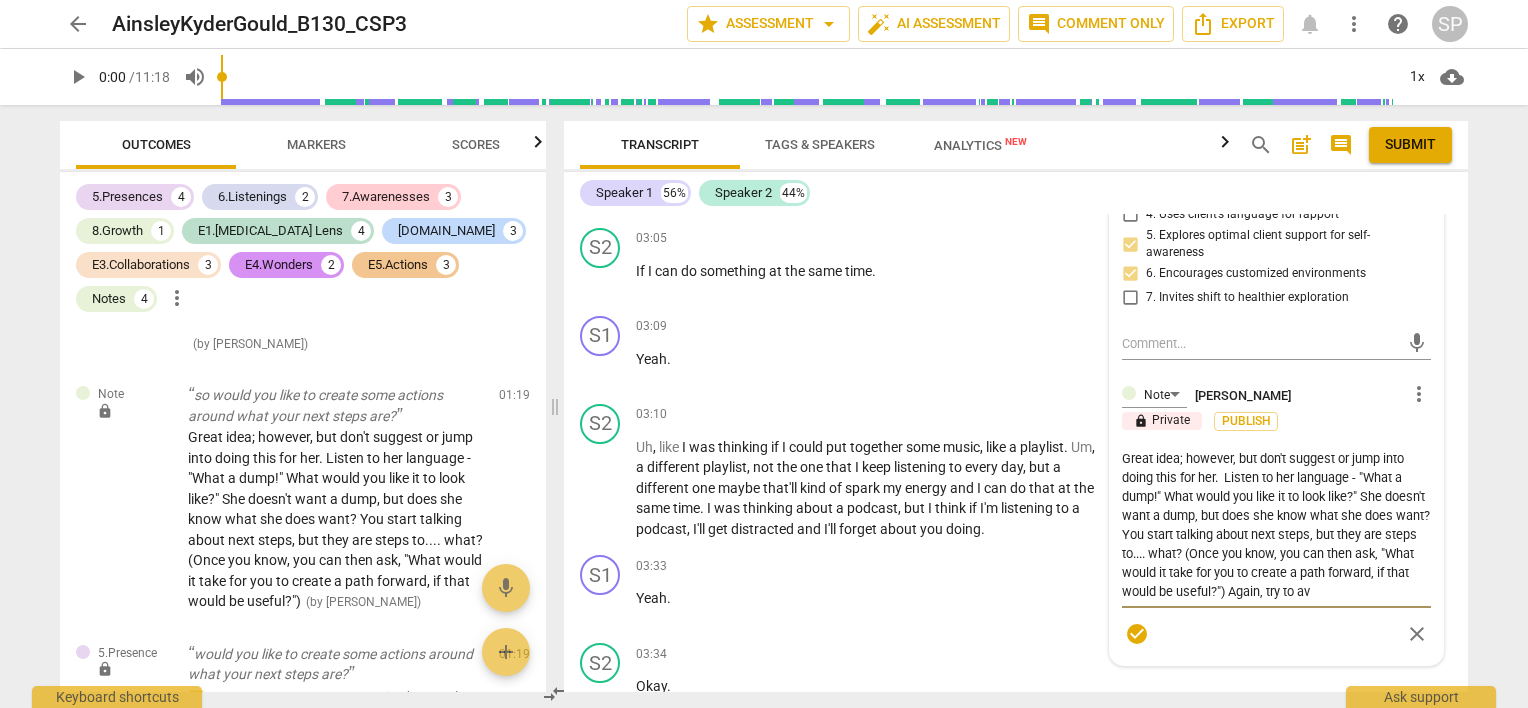 type on "Great idea; however, but don't suggest or jump into doing this for her.  Listen to her language - "What a dump!" What would you like it to look like?" She doesn't want a dump, but does she know what she does want? You start talking about next steps, but they are steps to.... what? (Once you know, you can then ask, "What would it take for you to create a path forward, if that would be useful?") Again, try to avo" 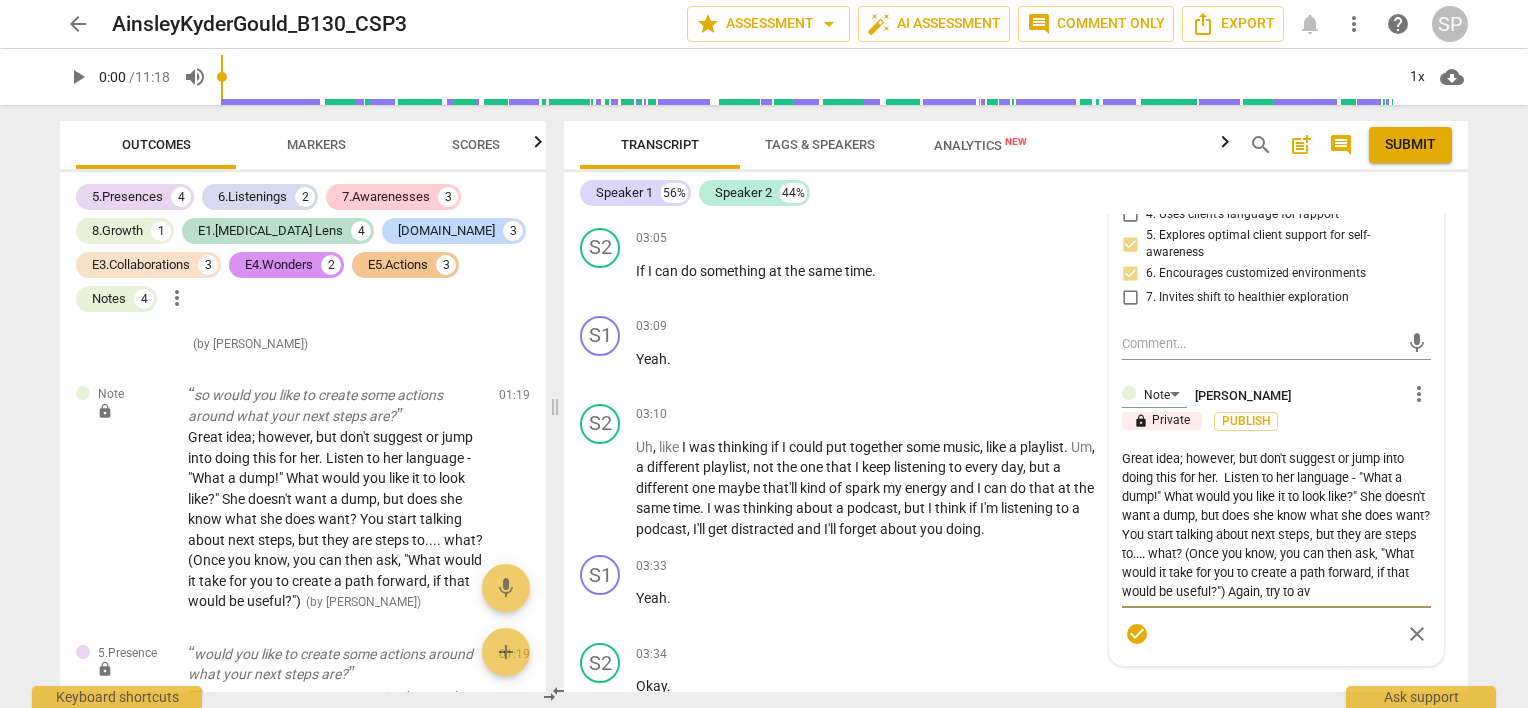 type on "Great idea; however, but don't suggest or jump into doing this for her.  Listen to her language - "What a dump!" What would you like it to look like?" She doesn't want a dump, but does she know what she does want? You start talking about next steps, but they are steps to.... what? (Once you know, you can then ask, "What would it take for you to create a path forward, if that would be useful?") Again, try to avo" 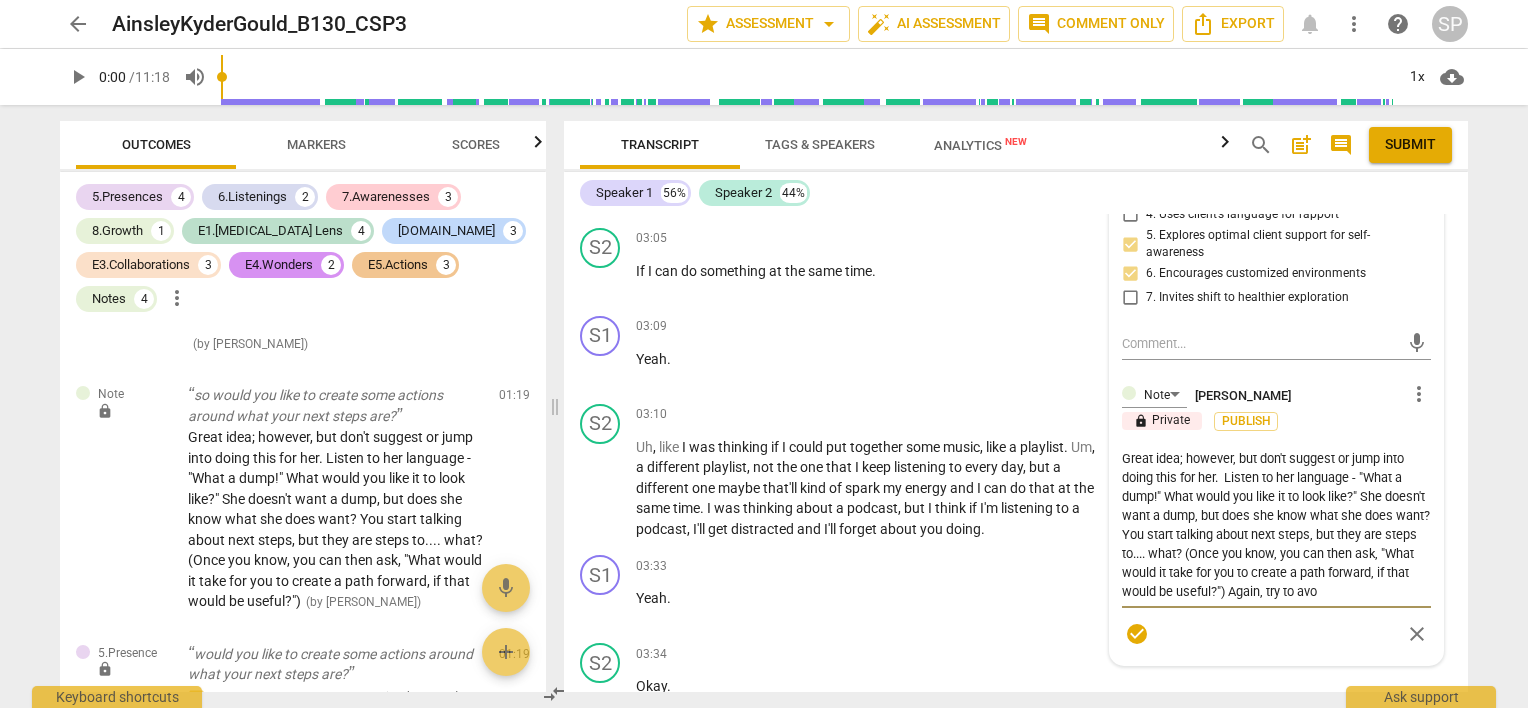 type on "Great idea; however, but don't suggest or jump into doing this for her.  Listen to her language - "What a dump!" What would you like it to look like?" She doesn't want a dump, but does she know what she does want? You start talking about next steps, but they are steps to.... what? (Once you know, you can then ask, "What would it take for you to create a path forward, if that would be useful?") Again, try to avoi" 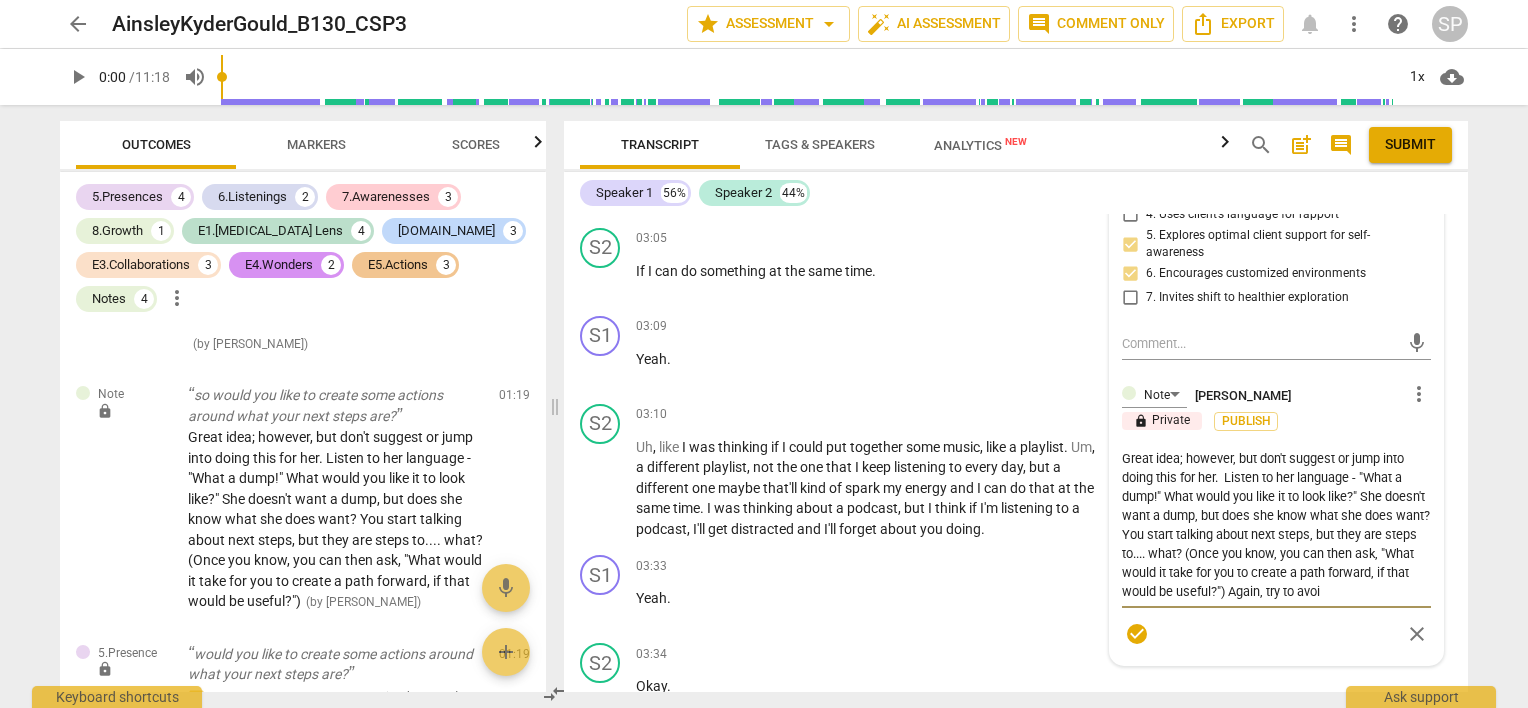 type on "Great idea; however, but don't suggest or jump into doing this for her.  Listen to her language - "What a dump!" What would you like it to look like?" She doesn't want a dump, but does she know what she does want? You start talking about next steps, but they are steps to.... what? (Once you know, you can then ask, "What would it take for you to create a path forward, if that would be useful?") Again, try to avoid" 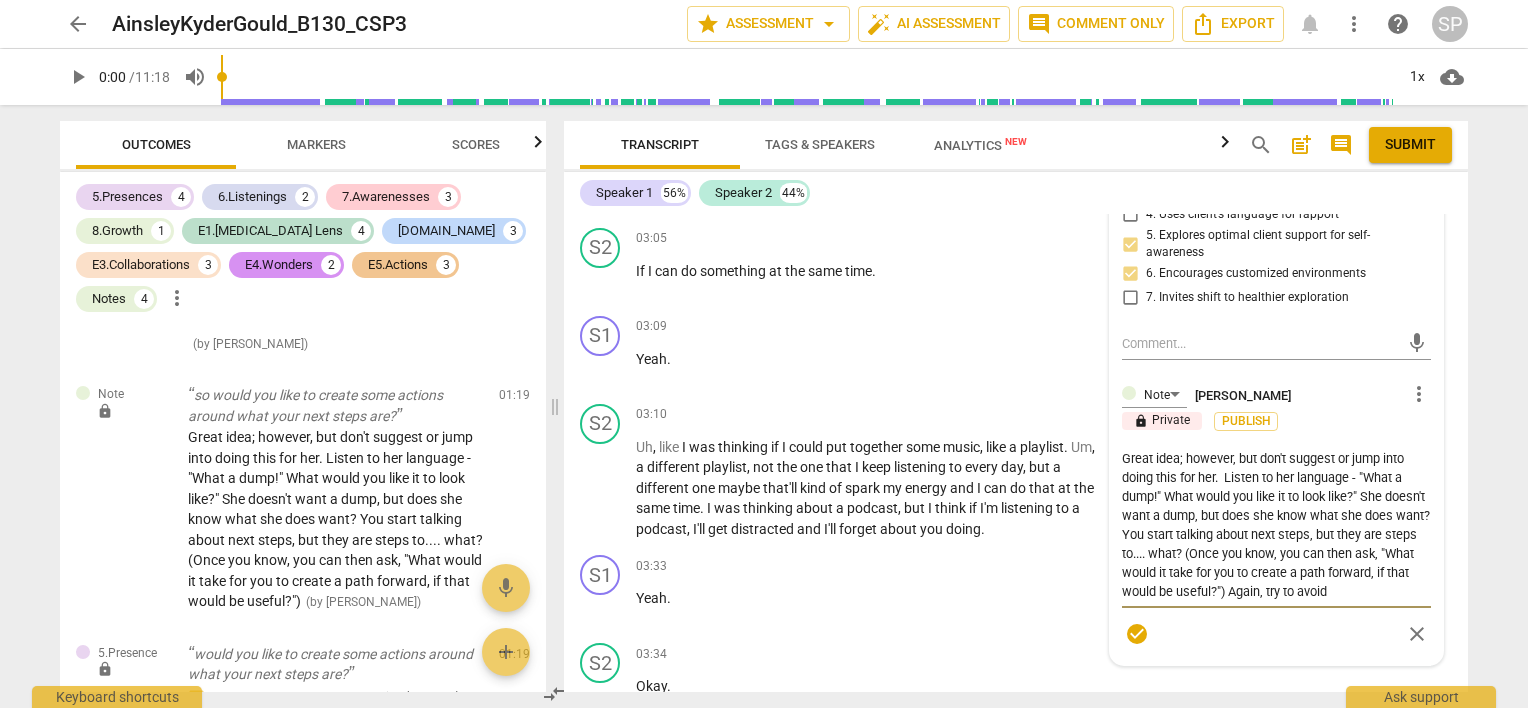 type on "Great idea; however, but don't suggest or jump into doing this for her.  Listen to her language - "What a dump!" What would you like it to look like?" She doesn't want a dump, but does she know what she does want? You start talking about next steps, but they are steps to.... what? (Once you know, you can then ask, "What would it take for you to create a path forward, if that would be useful?") Again, try to avoid" 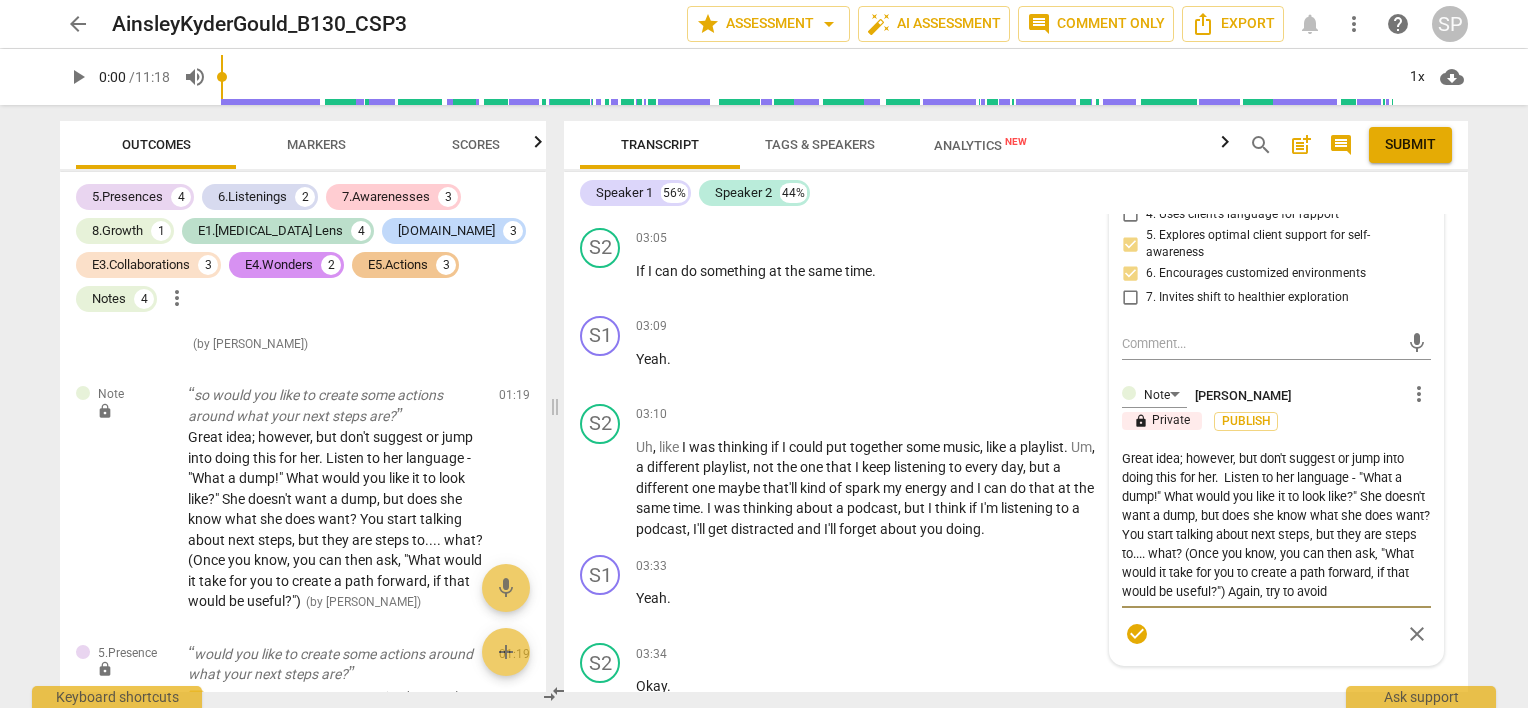 type on "Great idea; however, but don't suggest or jump into doing this for her.  Listen to her language - "What a dump!" What would you like it to look like?" She doesn't want a dump, but does she know what she does want? You start talking about next steps, but they are steps to.... what? (Once you know, you can then ask, "What would it take for you to create a path forward, if that would be useful?") Again, try to avoid" 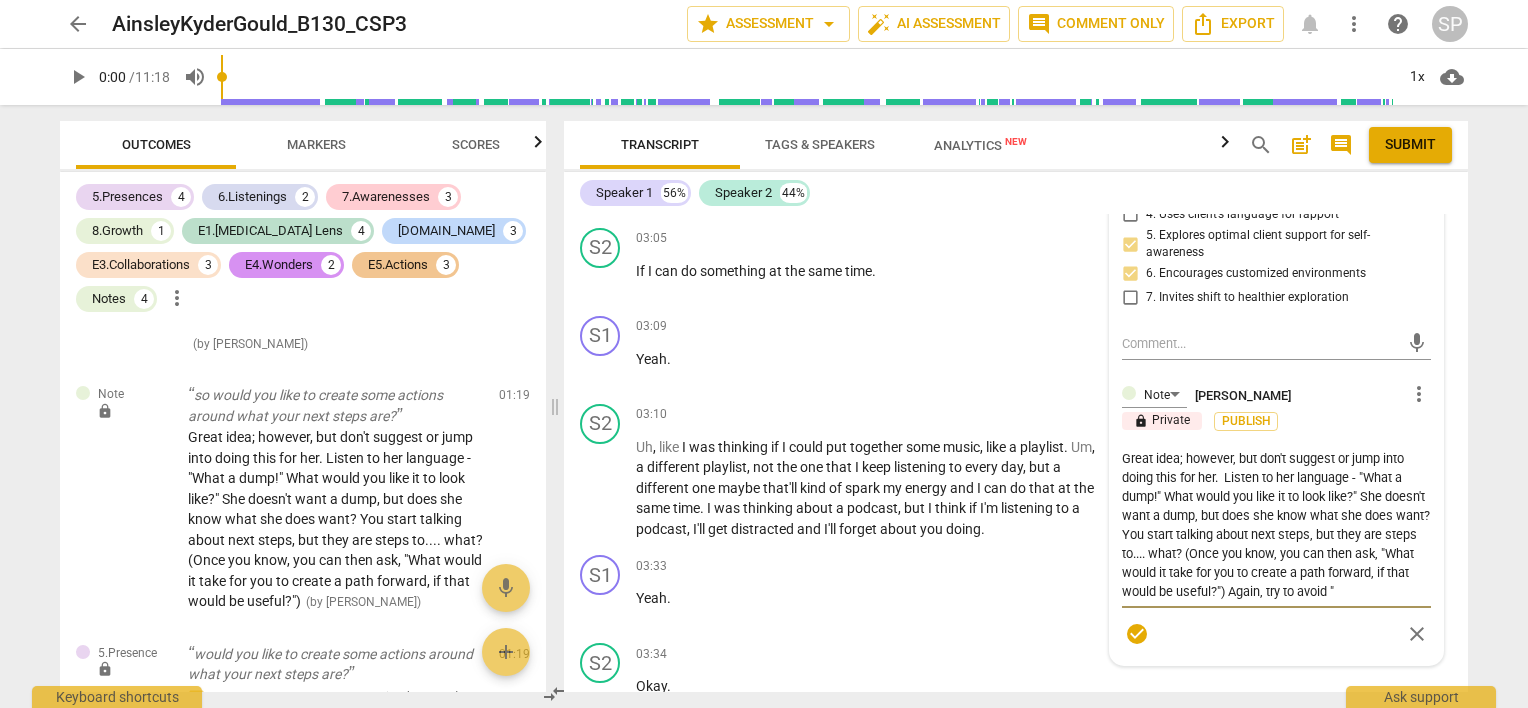 type on "Great idea; however, but don't suggest or jump into doing this for her.  Listen to her language - "What a dump!" What would you like it to look like?" She doesn't want a dump, but does she know what she does want? You start talking about next steps, but they are steps to.... what? (Once you know, you can then ask, "What would it take for you to create a path forward, if that would be useful?") Again, try to avoid "L" 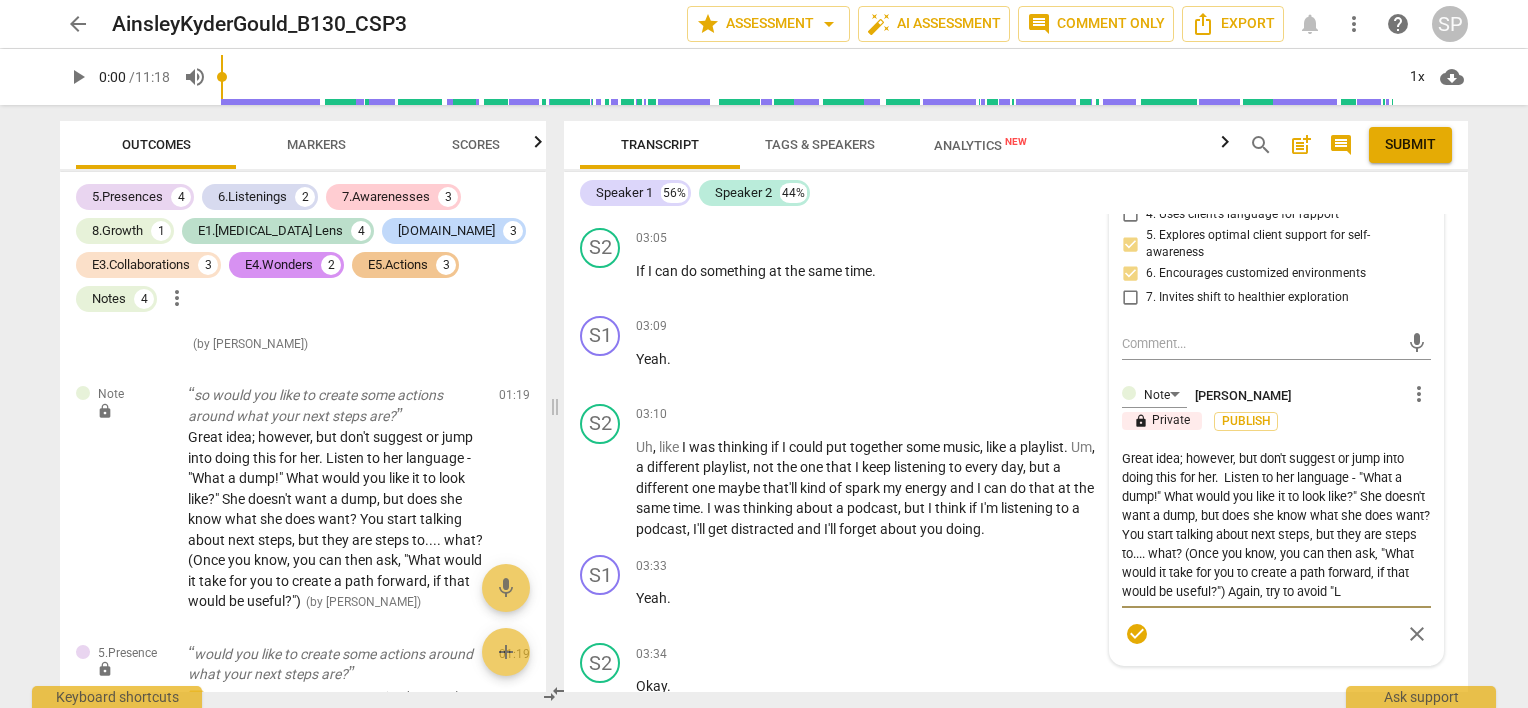 scroll, scrollTop: 16, scrollLeft: 0, axis: vertical 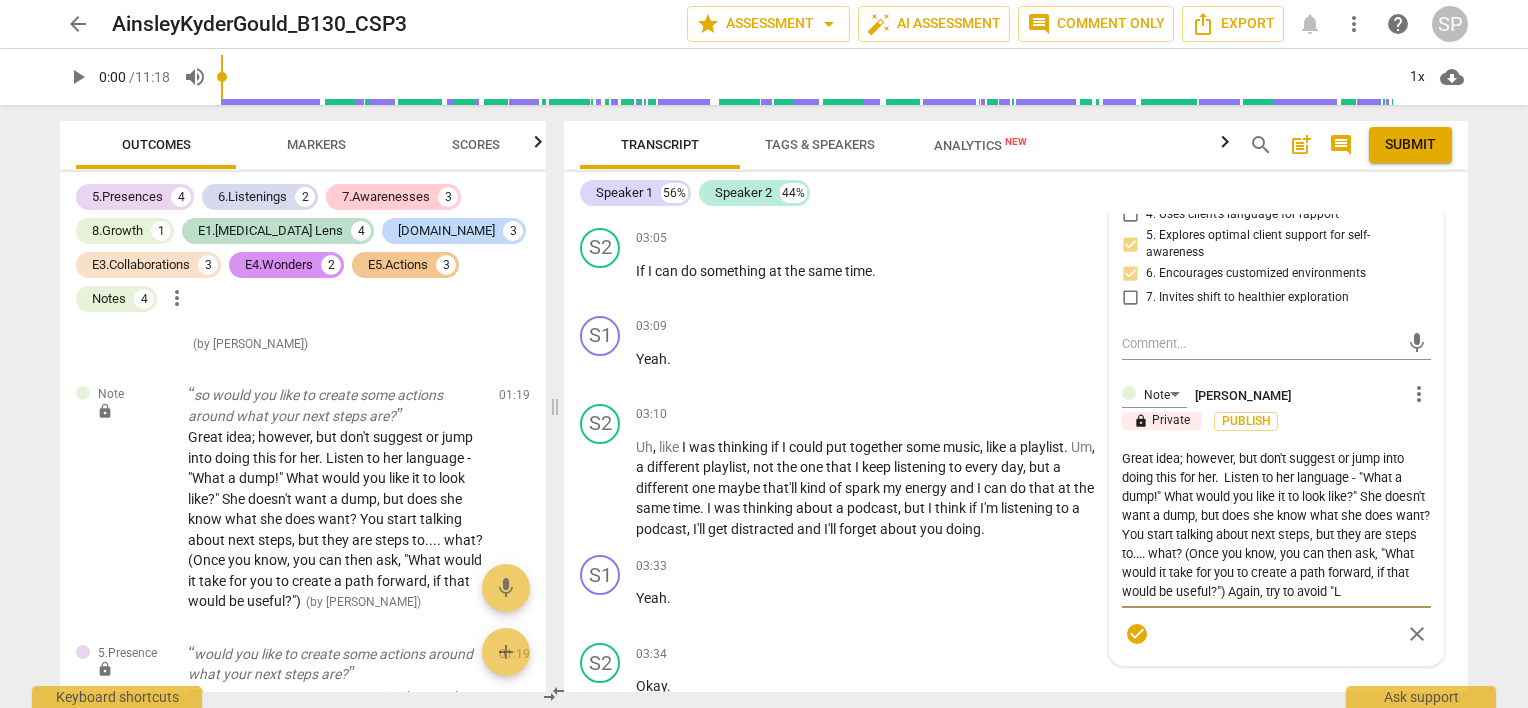 type on "Great idea; however, but don't suggest or jump into doing this for her.  Listen to her language - "What a dump!" What would you like it to look like?" She doesn't want a dump, but does she know what she does want? You start talking about next steps, but they are steps to.... what? (Once you know, you can then ask, "What would it take for you to create a path forward, if that would be useful?") Again, try to avoid "Le" 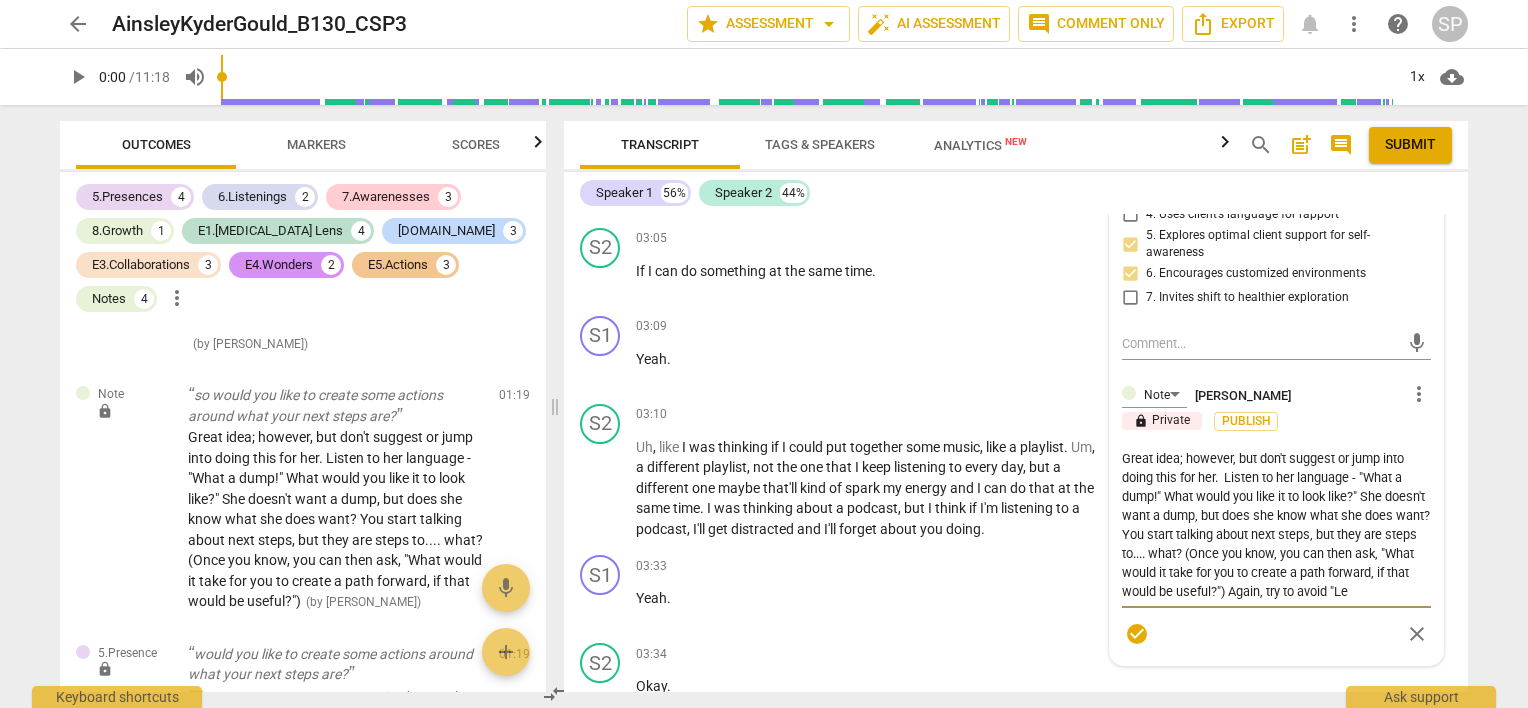 type on "Great idea; however, but don't suggest or jump into doing this for her.  Listen to her language - "What a dump!" What would you like it to look like?" She doesn't want a dump, but does she know what she does want? You start talking about next steps, but they are steps to.... what? (Once you know, you can then ask, "What would it take for you to create a path forward, if that would be useful?") Again, try to avoid "Let" 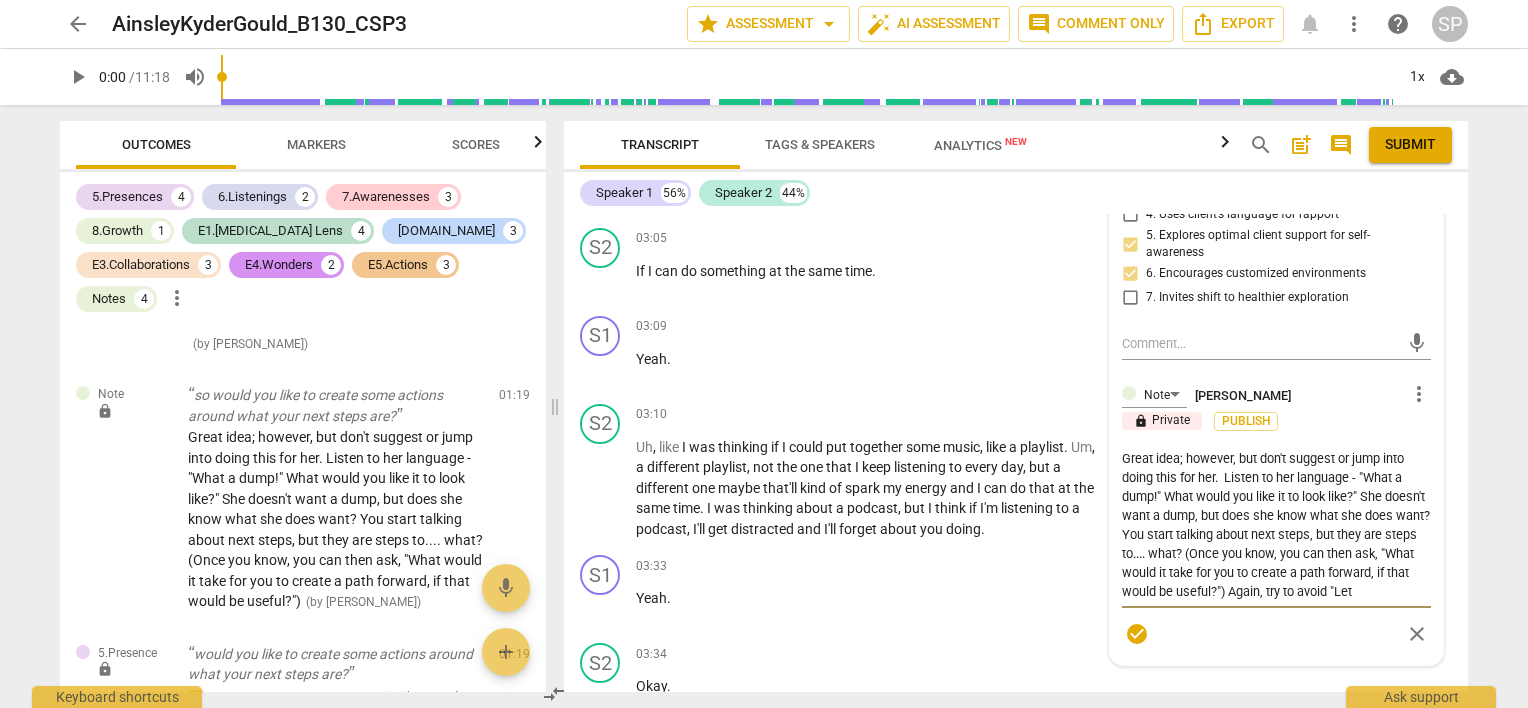 type on "Great idea; however, but don't suggest or jump into doing this for her.  Listen to her language - "What a dump!" What would you like it to look like?" She doesn't want a dump, but does she know what she does want? You start talking about next steps, but they are steps to.... what? (Once you know, you can then ask, "What would it take for you to create a path forward, if that would be useful?") Again, try to avoid "Let'" 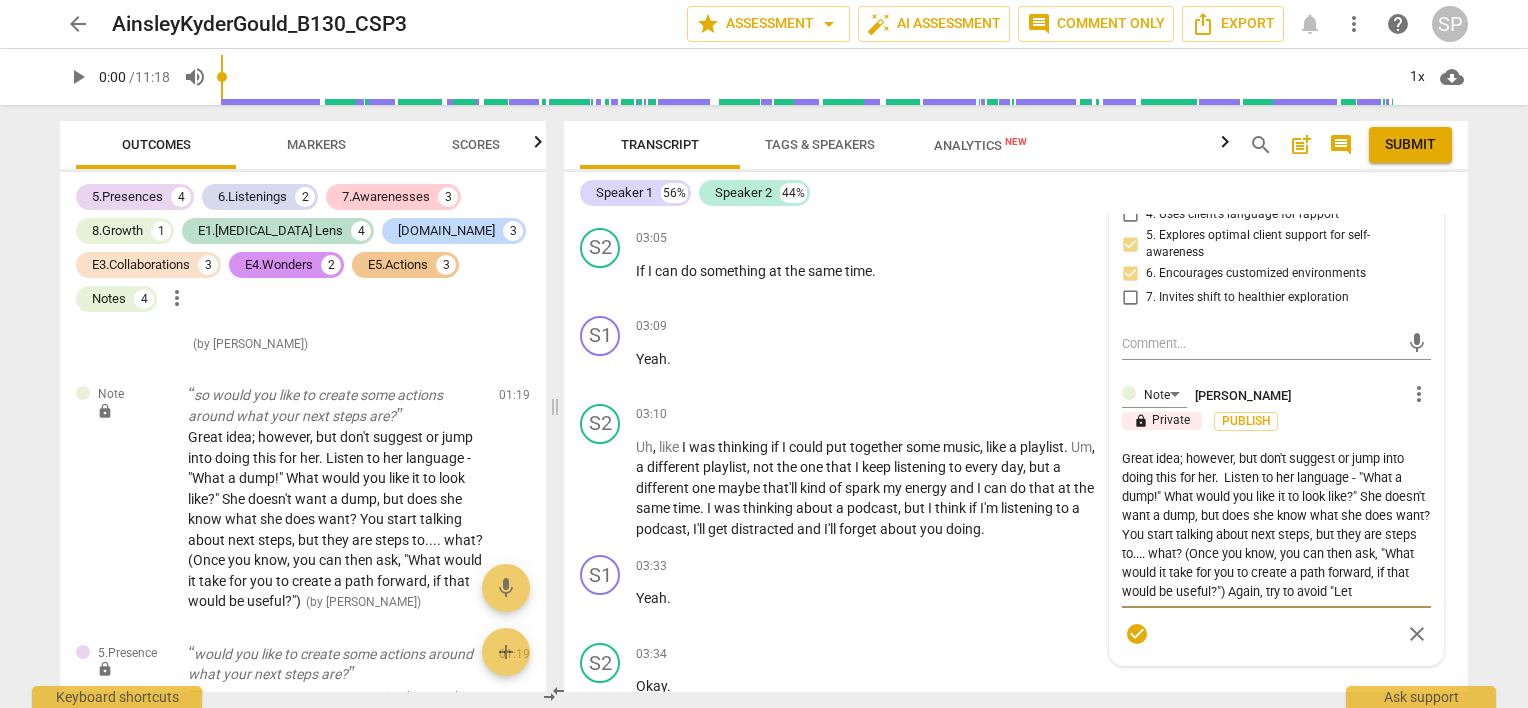 type on "Great idea; however, but don't suggest or jump into doing this for her.  Listen to her language - "What a dump!" What would you like it to look like?" She doesn't want a dump, but does she know what she does want? You start talking about next steps, but they are steps to.... what? (Once you know, you can then ask, "What would it take for you to create a path forward, if that would be useful?") Again, try to avoid "Let'" 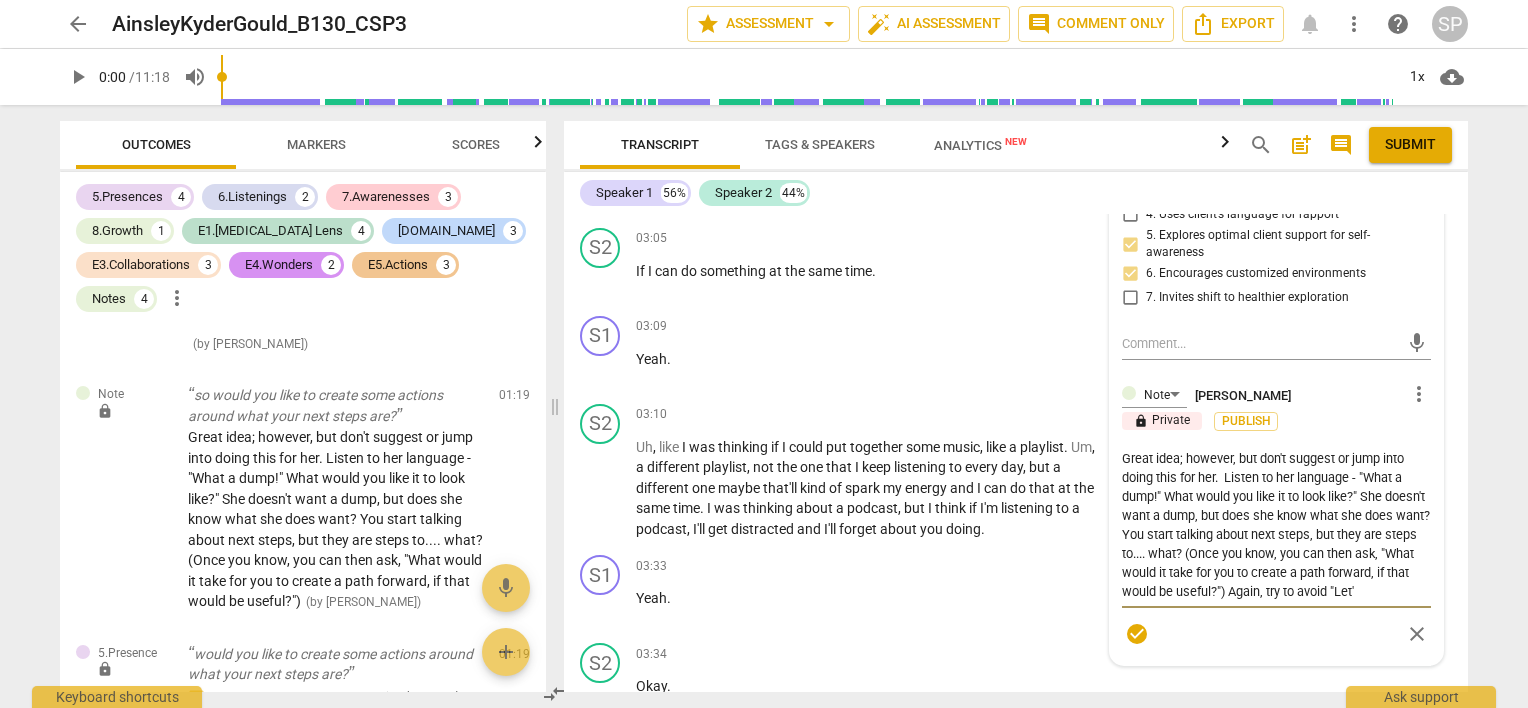 type on "Great idea; however, but don't suggest or jump into doing this for her.  Listen to her language - "What a dump!" What would you like it to look like?" She doesn't want a dump, but does she know what she does want? You start talking about next steps, but they are steps to.... what? (Once you know, you can then ask, "What would it take for you to create a path forward, if that would be useful?") Again, try to avoid "Let''" 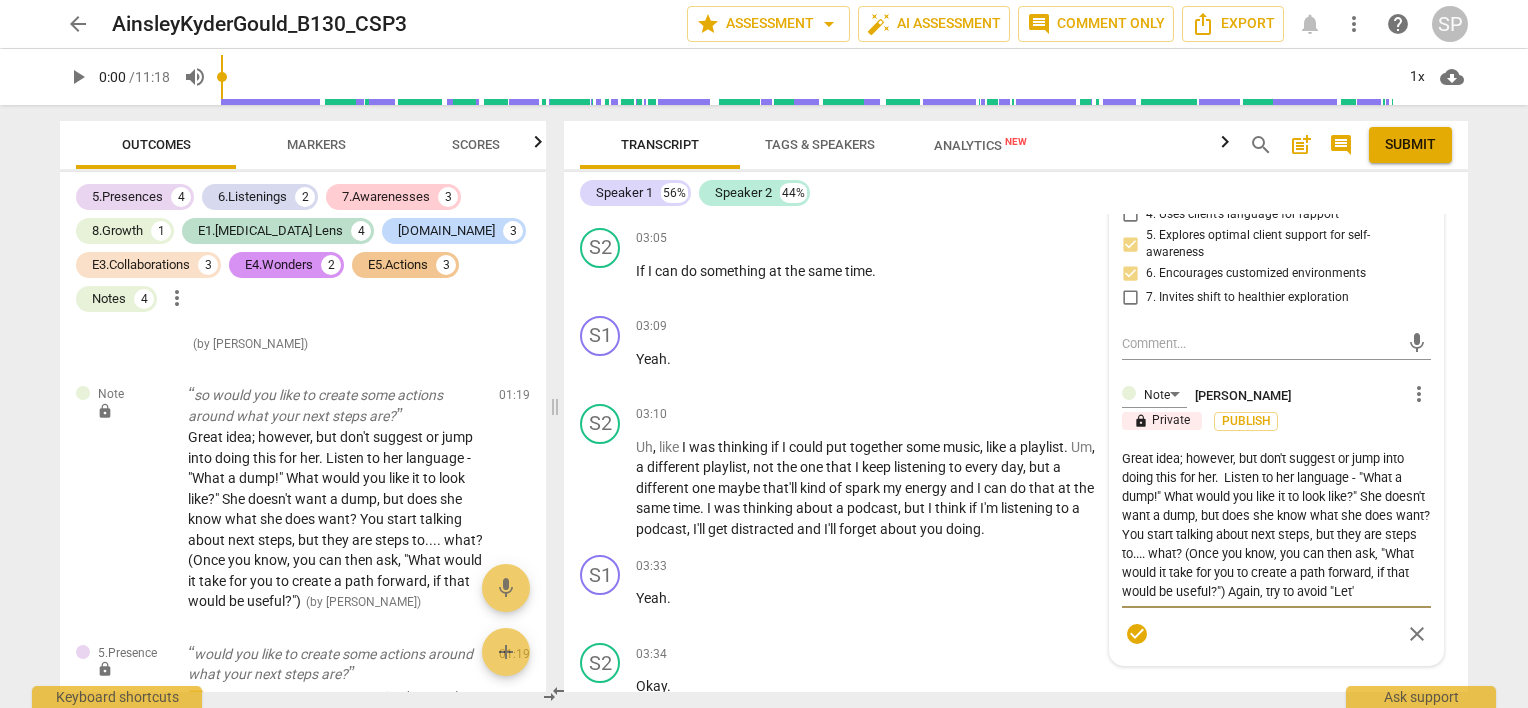 type on "Great idea; however, but don't suggest or jump into doing this for her.  Listen to her language - "What a dump!" What would you like it to look like?" She doesn't want a dump, but does she know what she does want? You start talking about next steps, but they are steps to.... what? (Once you know, you can then ask, "What would it take for you to create a path forward, if that would be useful?") Again, try to avoid "Let''" 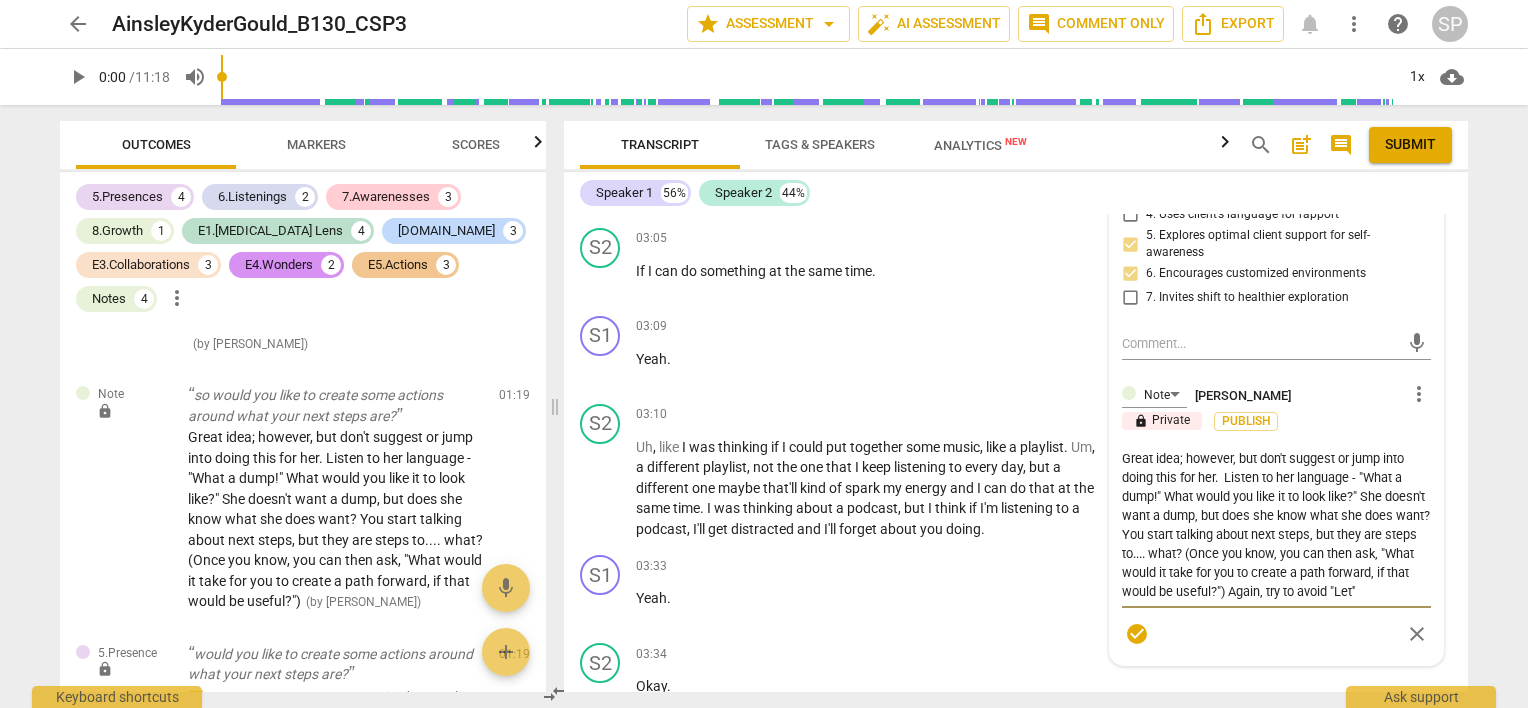 type on "Great idea; however, but don't suggest or jump into doing this for her.  Listen to her language - "What a dump!" What would you like it to look like?" She doesn't want a dump, but does she know what she does want? You start talking about next steps, but they are steps to.... what? (Once you know, you can then ask, "What would it take for you to create a path forward, if that would be useful?") Again, try to avoid "Let'" 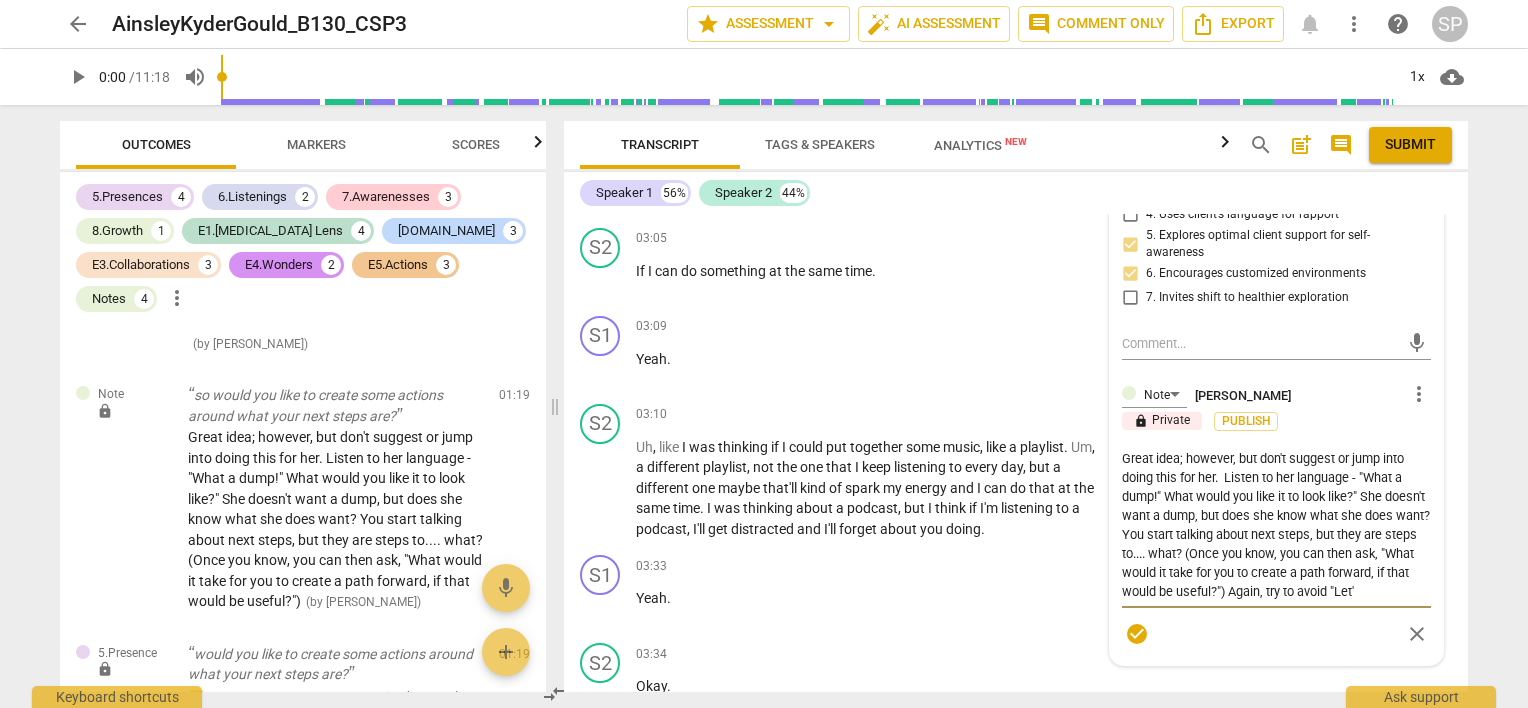 type on "Great idea; however, but don't suggest or jump into doing this for her.  Listen to her language - "What a dump!" What would you like it to look like?" She doesn't want a dump, but does she know what she does want? You start talking about next steps, but they are steps to.... what? (Once you know, you can then ask, "What would it take for you to create a path forward, if that would be useful?") Again, try to avoid "Let's" 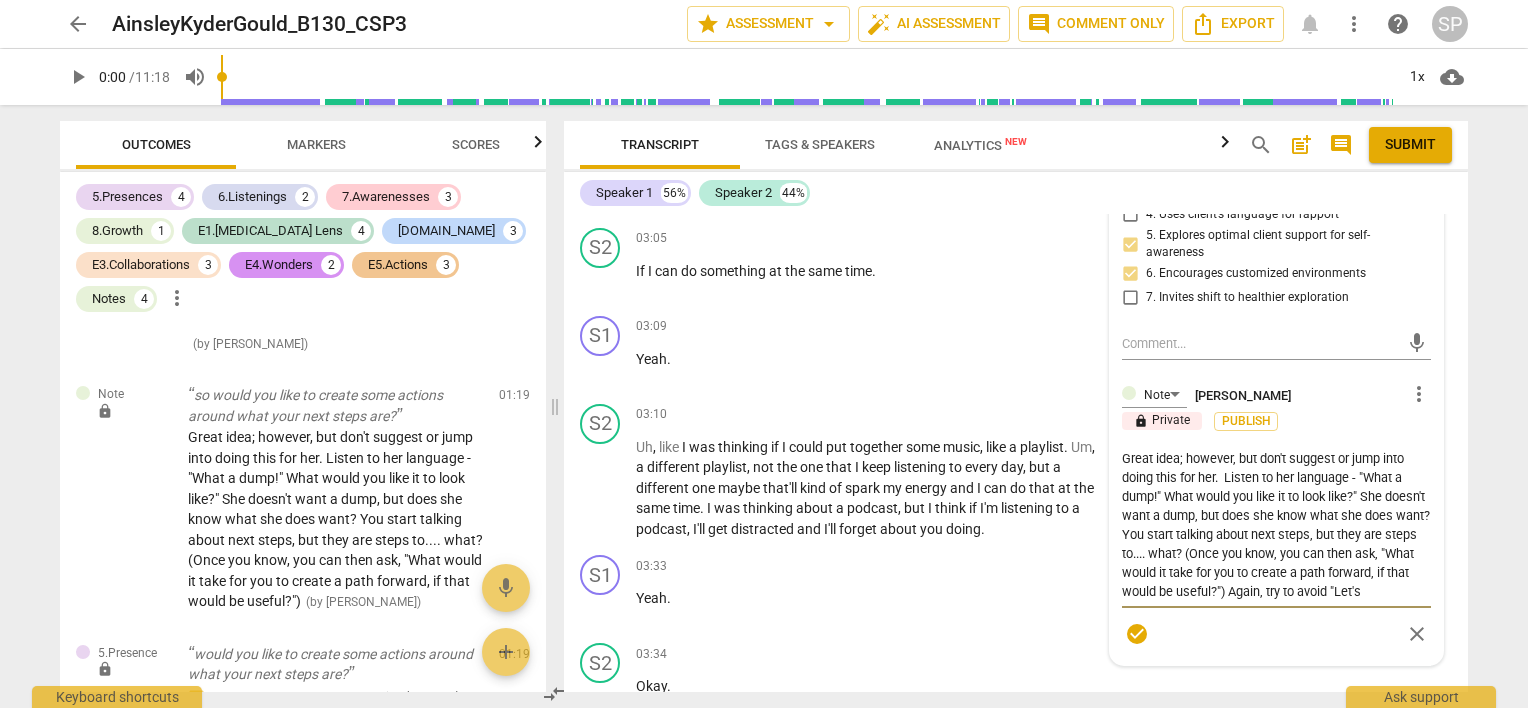 type on "Great idea; however, but don't suggest or jump into doing this for her.  Listen to her language - "What a dump!" What would you like it to look like?" She doesn't want a dump, but does she know what she does want? You start talking about next steps, but they are steps to.... what? (Once you know, you can then ask, "What would it take for you to create a path forward, if that would be useful?") Again, try to avoid "Let's" 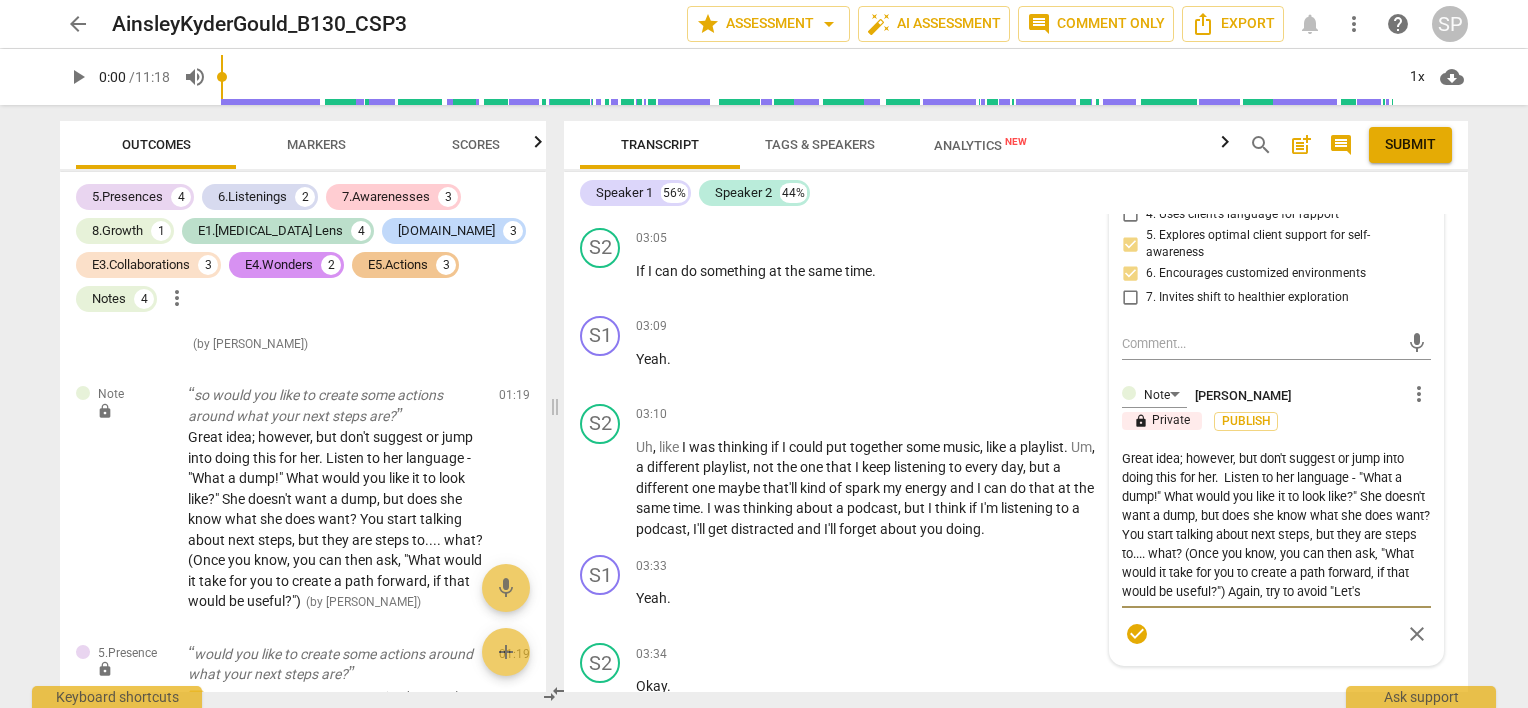 type on "Great idea; however, but don't suggest or jump into doing this for her.  Listen to her language - "What a dump!" What would you like it to look like?" She doesn't want a dump, but does she know what she does want? You start talking about next steps, but they are steps to.... what? (Once you know, you can then ask, "What would it take for you to create a path forward, if that would be useful?") Again, try to avoid "Let's" 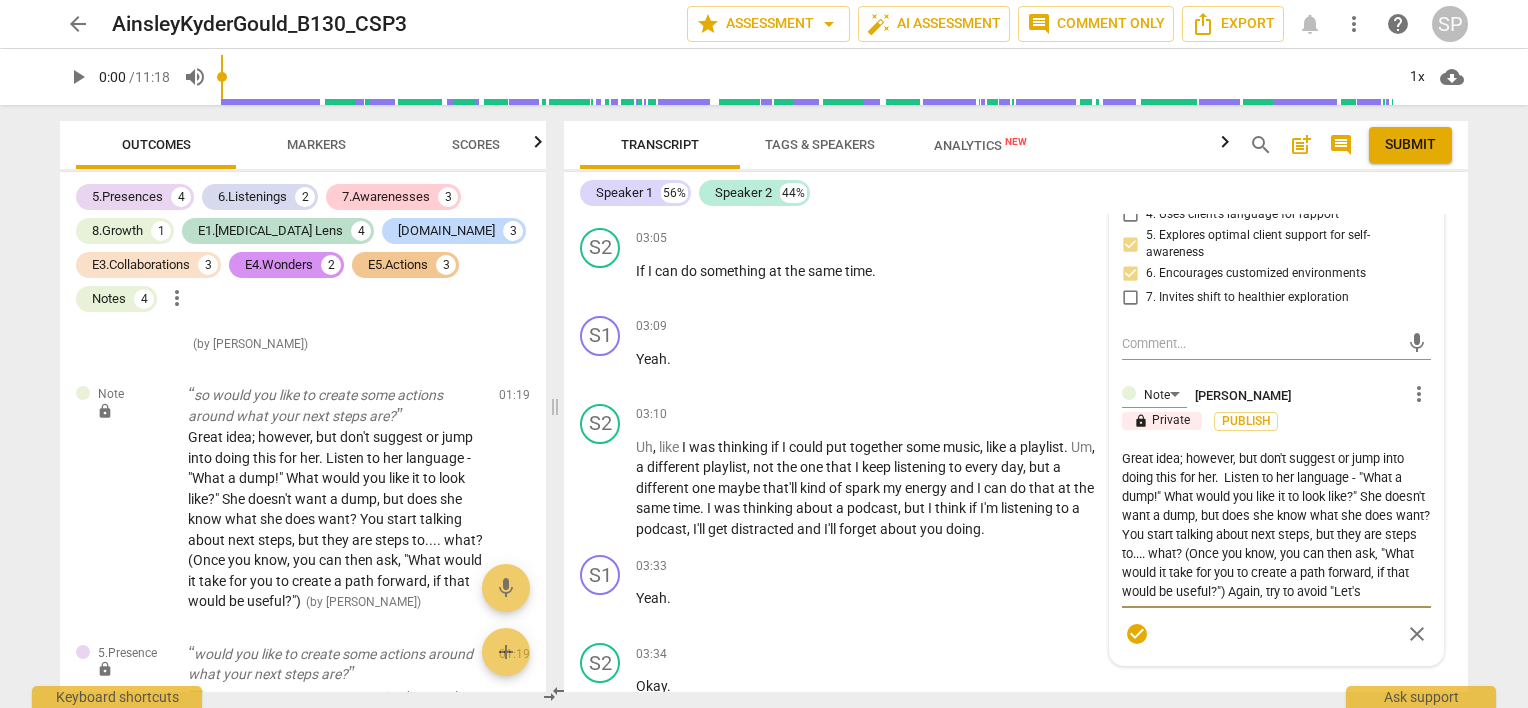 type on "Great idea; however, but don't suggest or jump into doing this for her.  Listen to her language - "What a dump!" What would you like it to look like?" She doesn't want a dump, but does she know what she does want? You start talking about next steps, but they are steps to.... what? (Once you know, you can then ask, "What would it take for you to create a path forward, if that would be useful?") Again, try to avoid "Let's d" 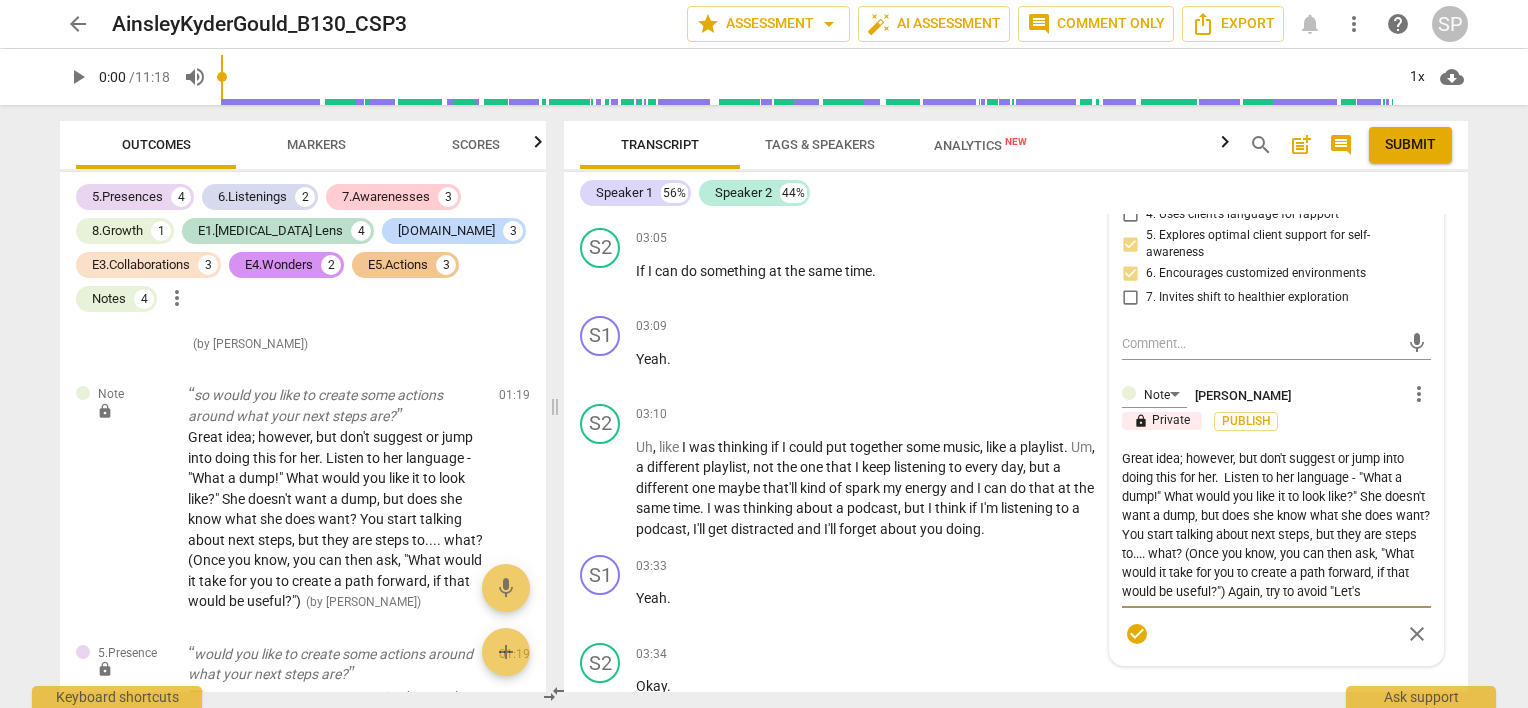 type on "Great idea; however, but don't suggest or jump into doing this for her.  Listen to her language - "What a dump!" What would you like it to look like?" She doesn't want a dump, but does she know what she does want? You start talking about next steps, but they are steps to.... what? (Once you know, you can then ask, "What would it take for you to create a path forward, if that would be useful?") Again, try to avoid "Let's d" 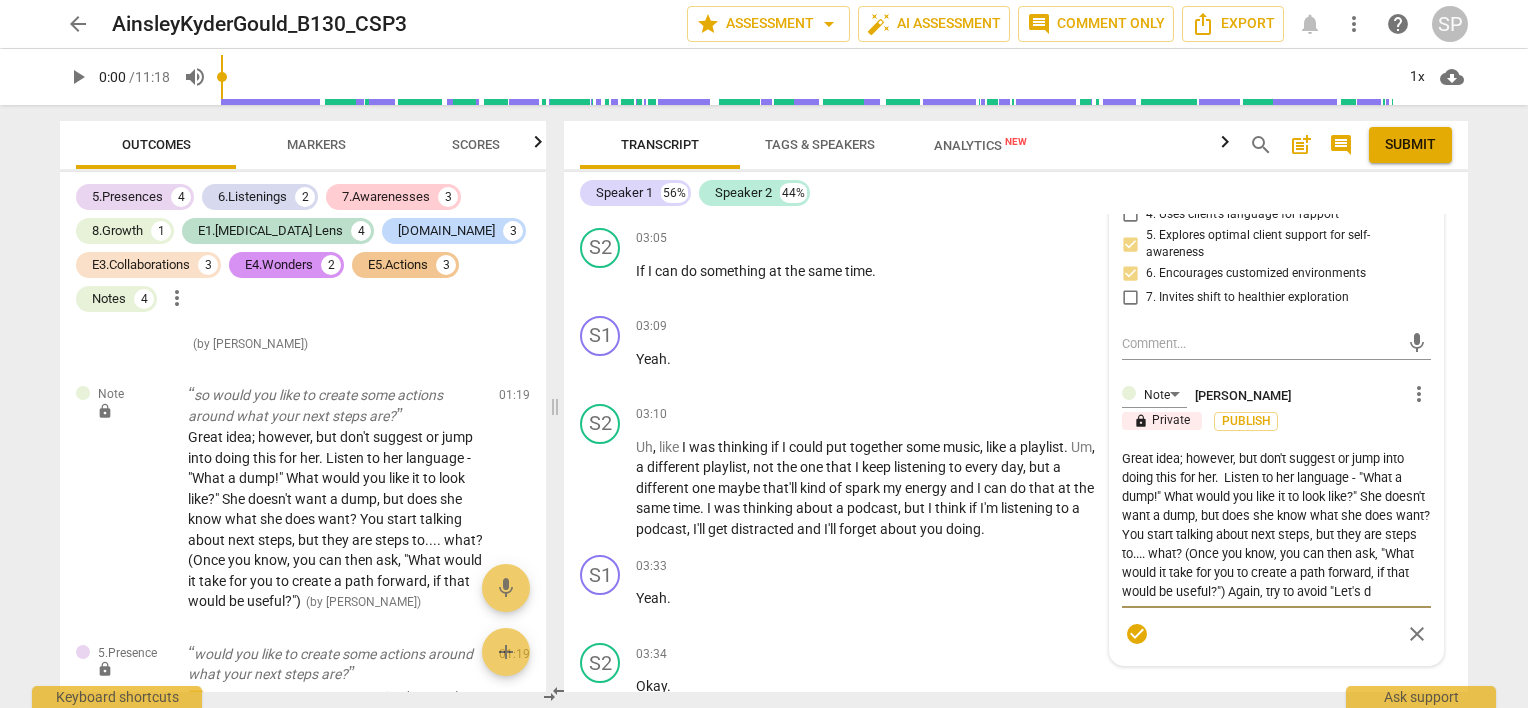 type on "Great idea; however, but don't suggest or jump into doing this for her.  Listen to her language - "What a dump!" What would you like it to look like?" She doesn't want a dump, but does she know what she does want? You start talking about next steps, but they are steps to.... what? (Once you know, you can then ask, "What would it take for you to create a path forward, if that would be useful?") Again, try to avoid "Let's do" 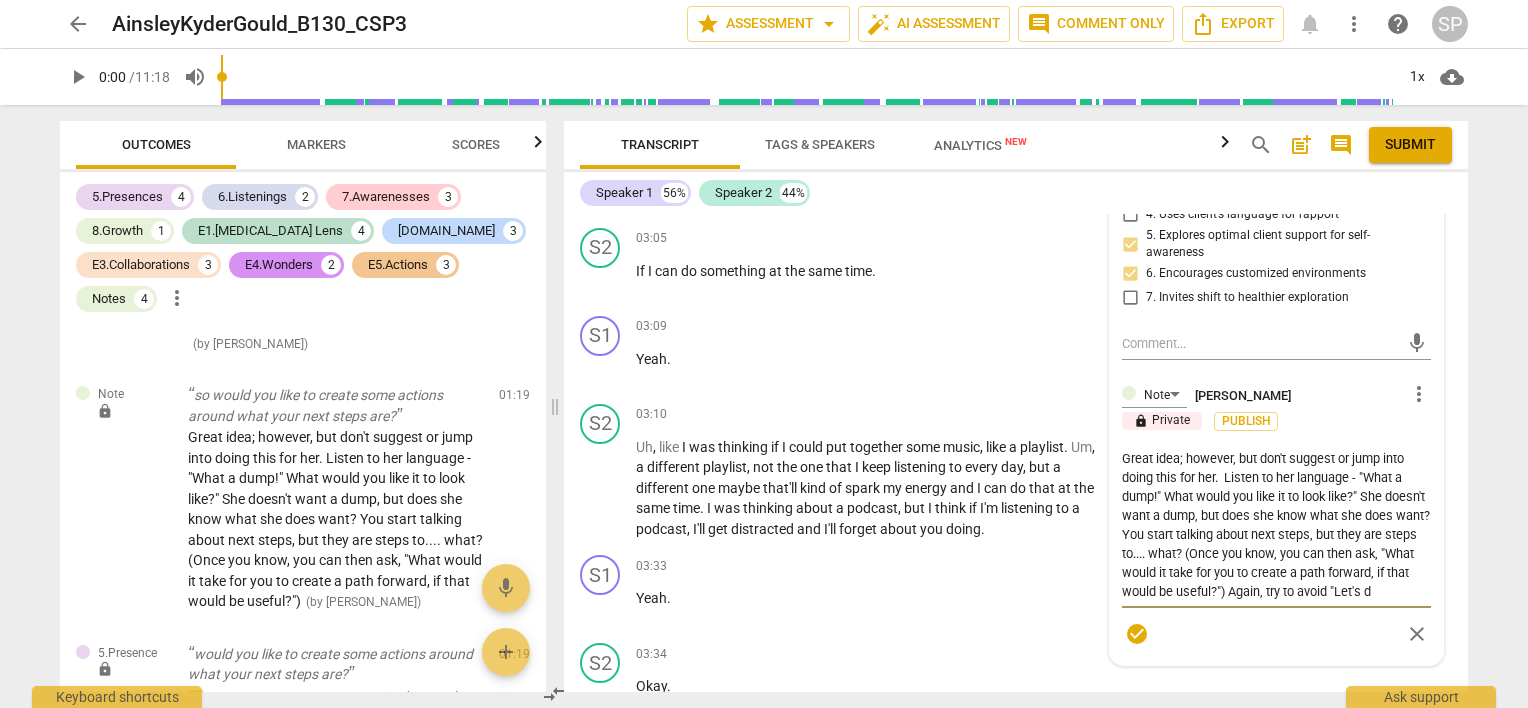 type on "Great idea; however, but don't suggest or jump into doing this for her.  Listen to her language - "What a dump!" What would you like it to look like?" She doesn't want a dump, but does she know what she does want? You start talking about next steps, but they are steps to.... what? (Once you know, you can then ask, "What would it take for you to create a path forward, if that would be useful?") Again, try to avoid "Let's do" 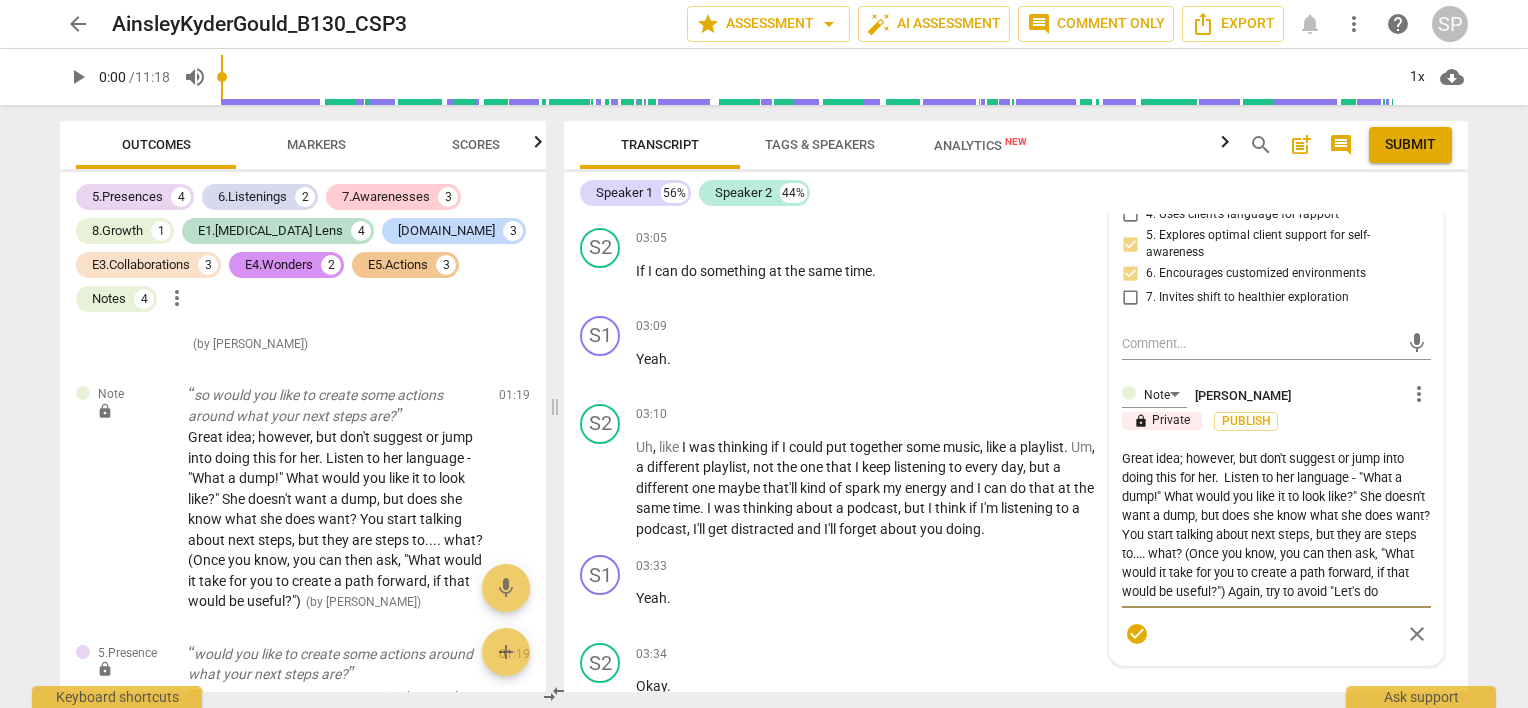 type on "Great idea; however, but don't suggest or jump into doing this for her.  Listen to her language - "What a dump!" What would you like it to look like?" She doesn't want a dump, but does she know what she does want? You start talking about next steps, but they are steps to.... what? (Once you know, you can then ask, "What would it take for you to create a path forward, if that would be useful?") Again, try to avoid "Let's do" 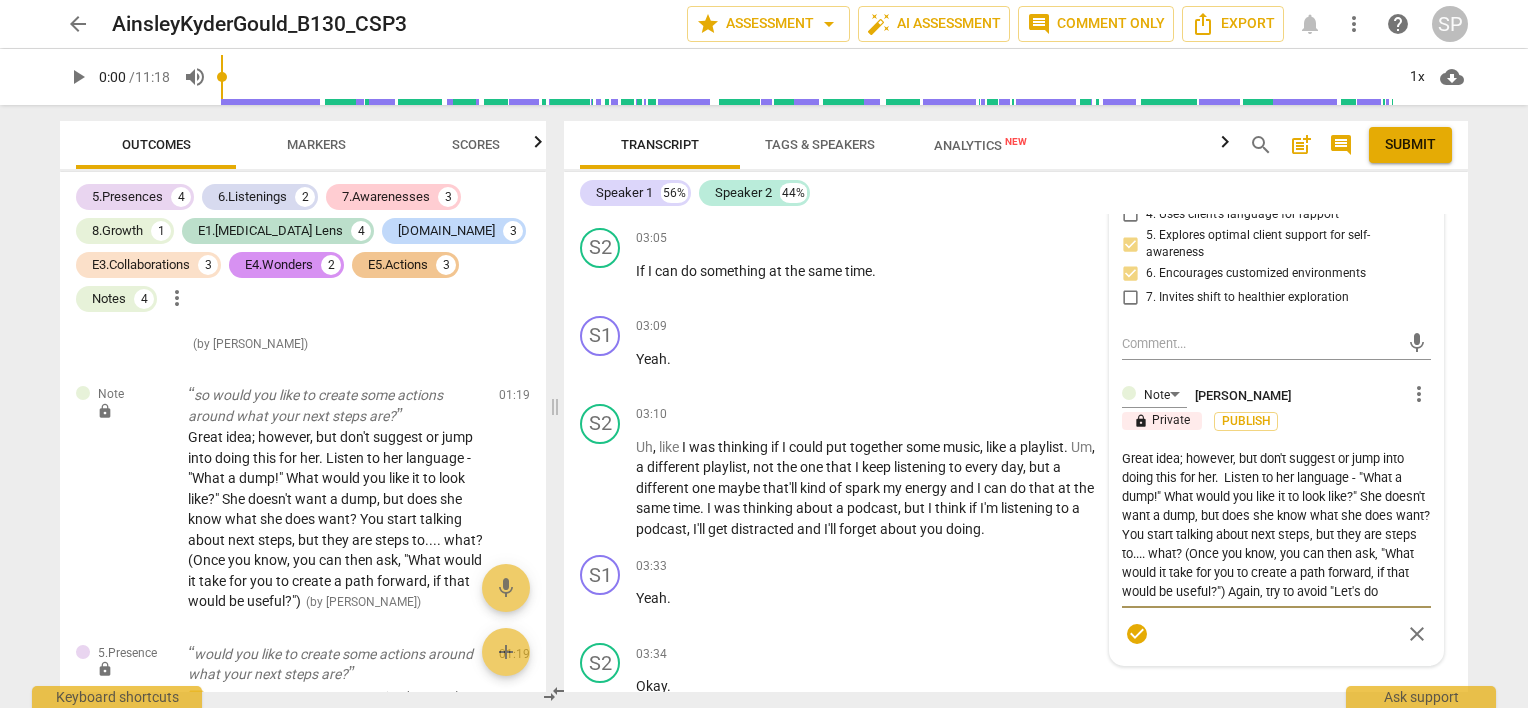 type on "Great idea; however, but don't suggest or jump into doing this for her.  Listen to her language - "What a dump!" What would you like it to look like?" She doesn't want a dump, but does she know what she does want? You start talking about next steps, but they are steps to.... what? (Once you know, you can then ask, "What would it take for you to create a path forward, if that would be useful?") Again, try to avoid "Let's do" 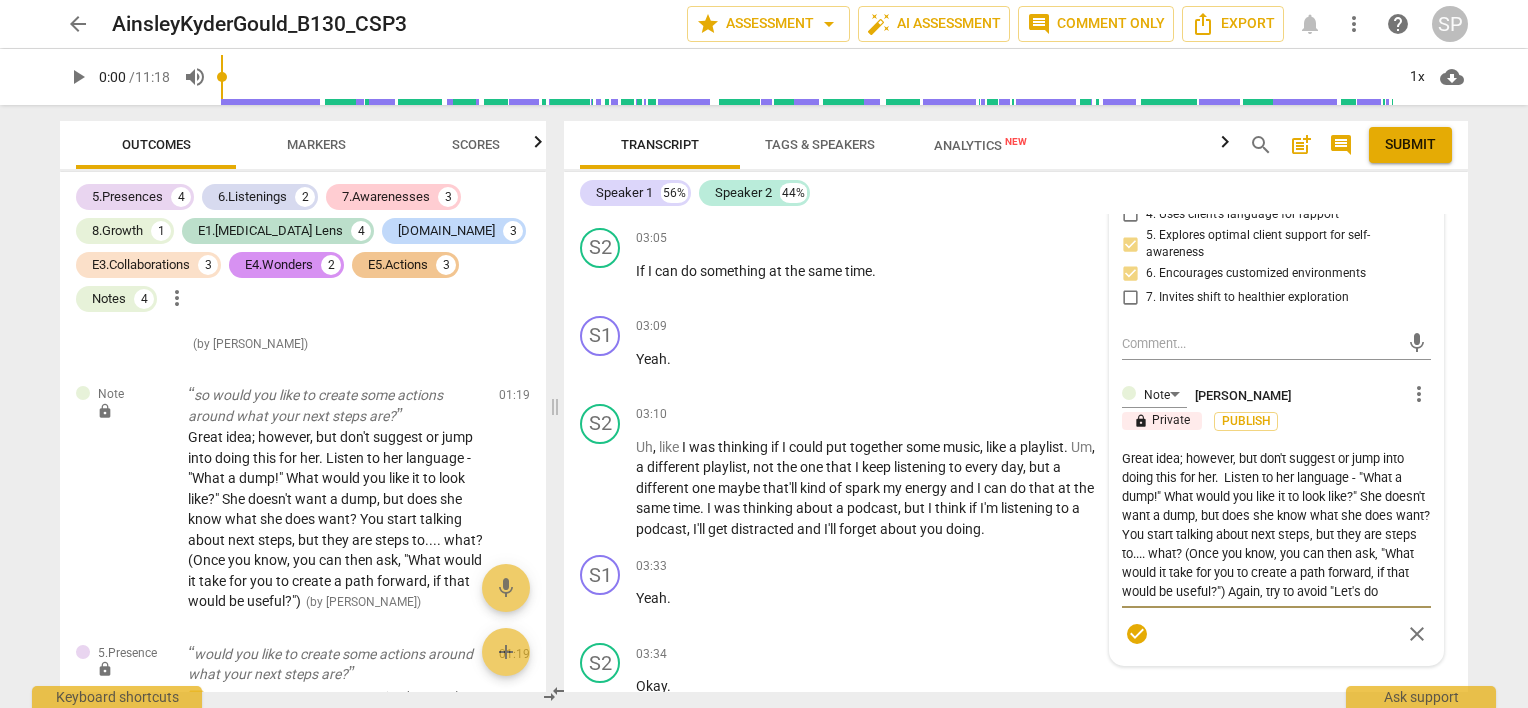 type on "Great idea; however, but don't suggest or jump into doing this for her.  Listen to her language - "What a dump!" What would you like it to look like?" She doesn't want a dump, but does she know what she does want? You start talking about next steps, but they are steps to.... what? (Once you know, you can then ask, "What would it take for you to create a path forward, if that would be useful?") Again, try to avoid "Let's do ." 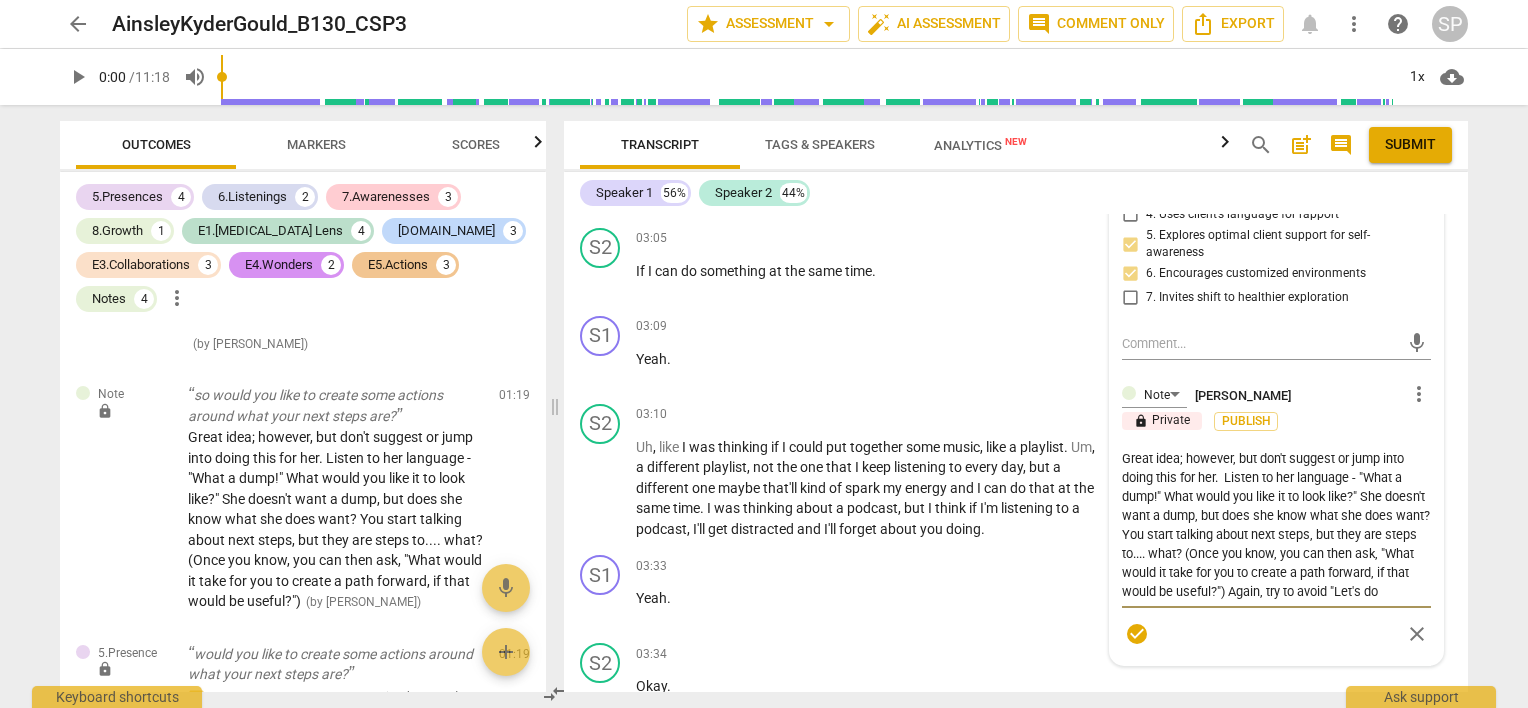type on "Great idea; however, but don't suggest or jump into doing this for her.  Listen to her language - "What a dump!" What would you like it to look like?" She doesn't want a dump, but does she know what she does want? You start talking about next steps, but they are steps to.... what? (Once you know, you can then ask, "What would it take for you to create a path forward, if that would be useful?") Again, try to avoid "Let's do ." 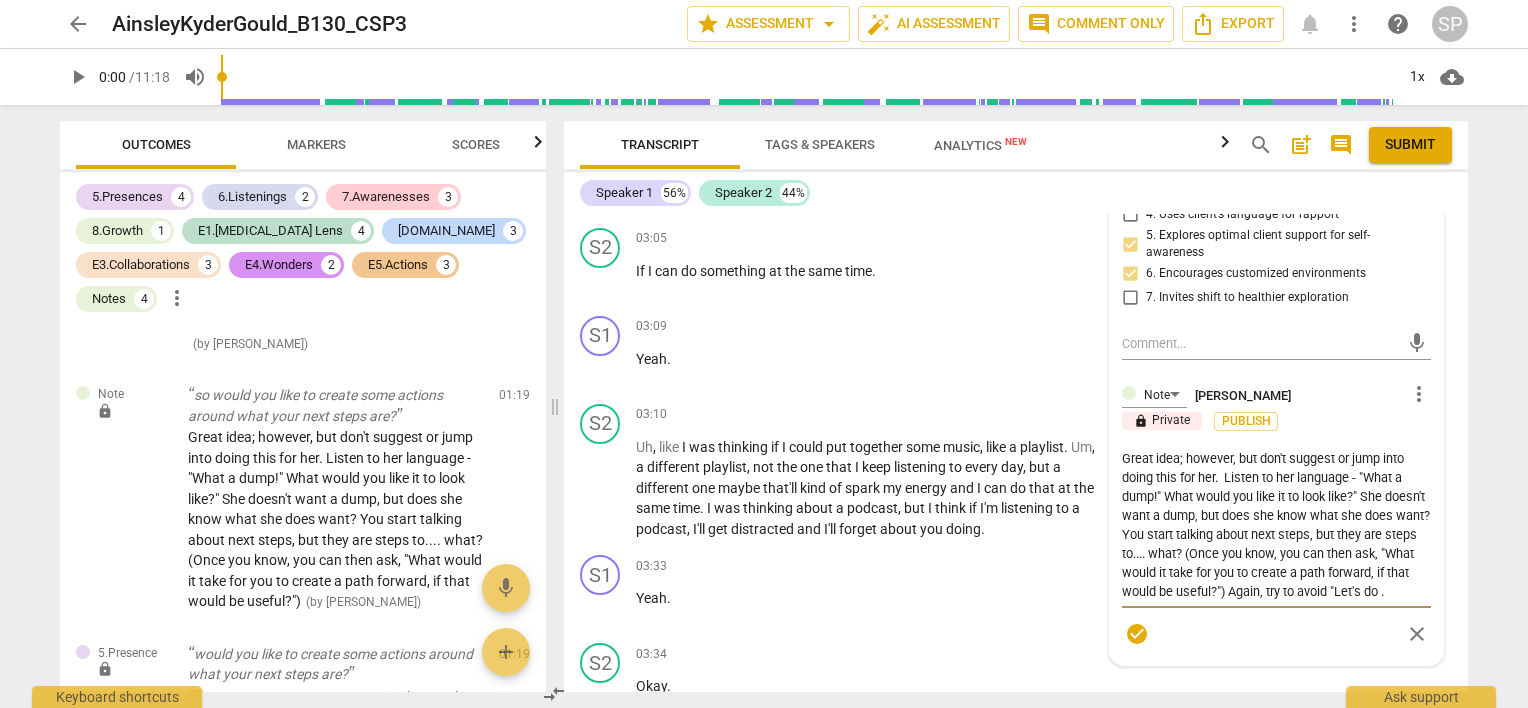 type on "Great idea; however, but don't suggest or jump into doing this for her.  Listen to her language - "What a dump!" What would you like it to look like?" She doesn't want a dump, but does she know what she does want? You start talking about next steps, but they are steps to.... what? (Once you know, you can then ask, "What would it take for you to create a path forward, if that would be useful?") Again, try to avoid "Let's do .." 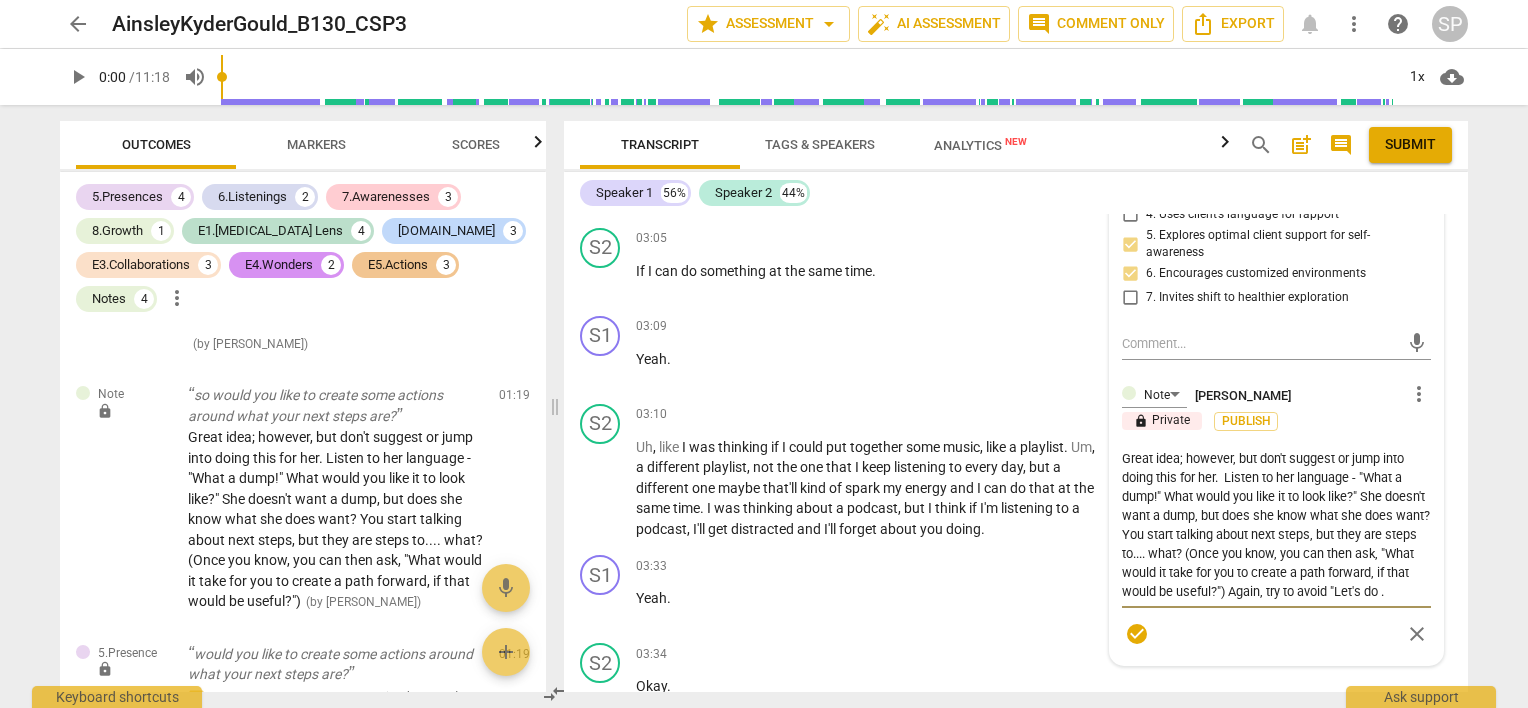 type on "Great idea; however, but don't suggest or jump into doing this for her.  Listen to her language - "What a dump!" What would you like it to look like?" She doesn't want a dump, but does she know what she does want? You start talking about next steps, but they are steps to.... what? (Once you know, you can then ask, "What would it take for you to create a path forward, if that would be useful?") Again, try to avoid "Let's do .." 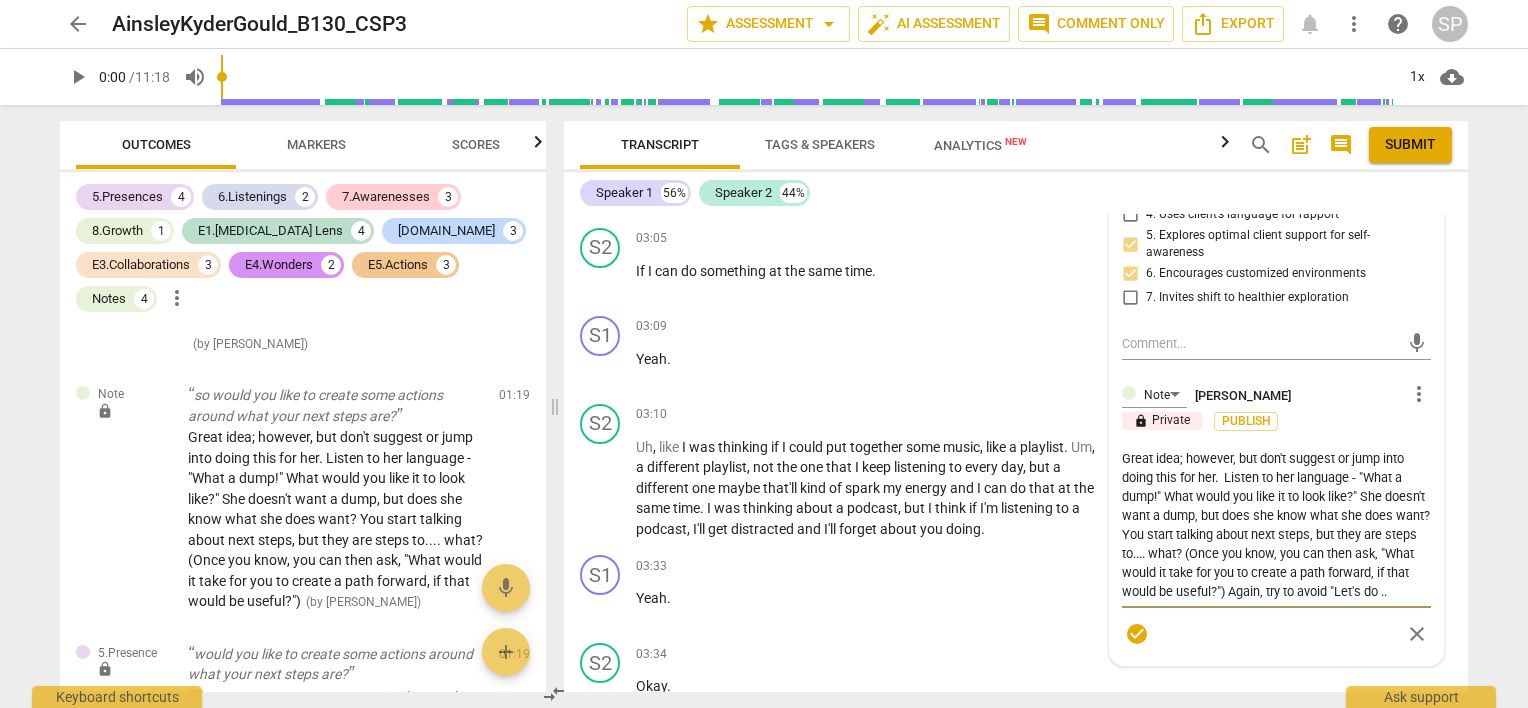 type on "Great idea; however, but don't suggest or jump into doing this for her.  Listen to her language - "What a dump!" What would you like it to look like?" She doesn't want a dump, but does she know what she does want? You start talking about next steps, but they are steps to.... what? (Once you know, you can then ask, "What would it take for you to create a path forward, if that would be useful?") Again, try to avoid "Let's do ..." 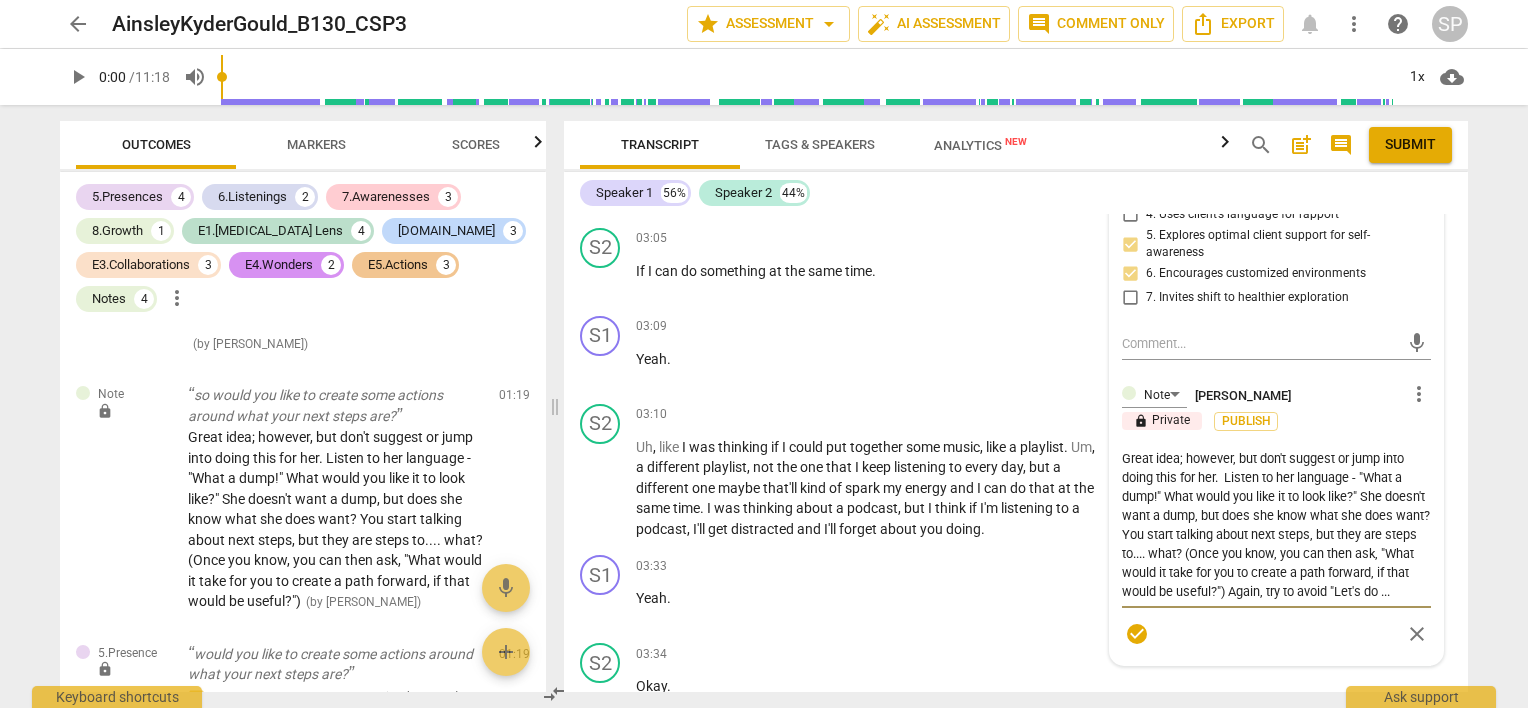 type on "Great idea; however, but don't suggest or jump into doing this for her.  Listen to her language - "What a dump!" What would you like it to look like?" She doesn't want a dump, but does she know what she does want? You start talking about next steps, but they are steps to.... what? (Once you know, you can then ask, "What would it take for you to create a path forward, if that would be useful?") Again, try to avoid "Let's do .." 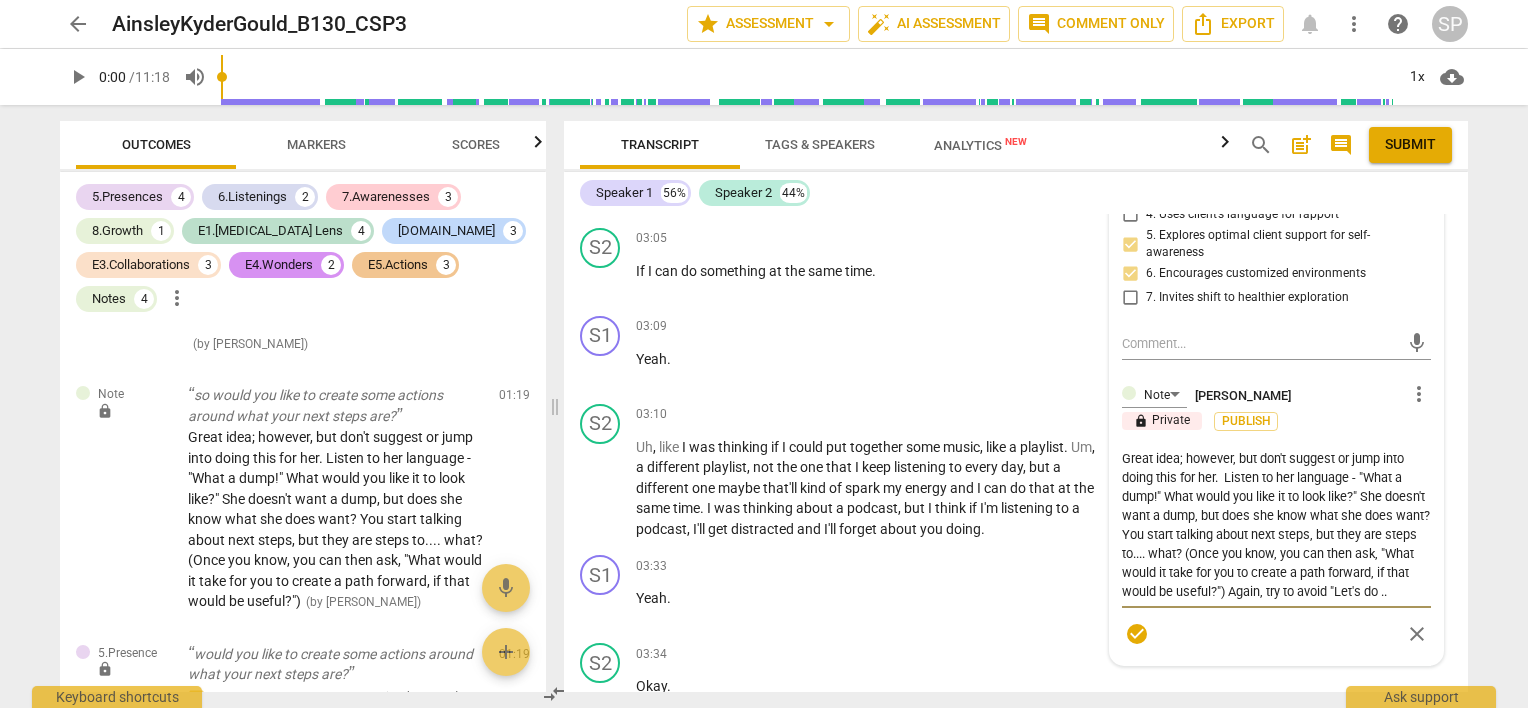 type on "Great idea; however, but don't suggest or jump into doing this for her.  Listen to her language - "What a dump!" What would you like it to look like?" She doesn't want a dump, but does she know what she does want? You start talking about next steps, but they are steps to.... what? (Once you know, you can then ask, "What would it take for you to create a path forward, if that would be useful?") Again, try to avoid "Let's do ." 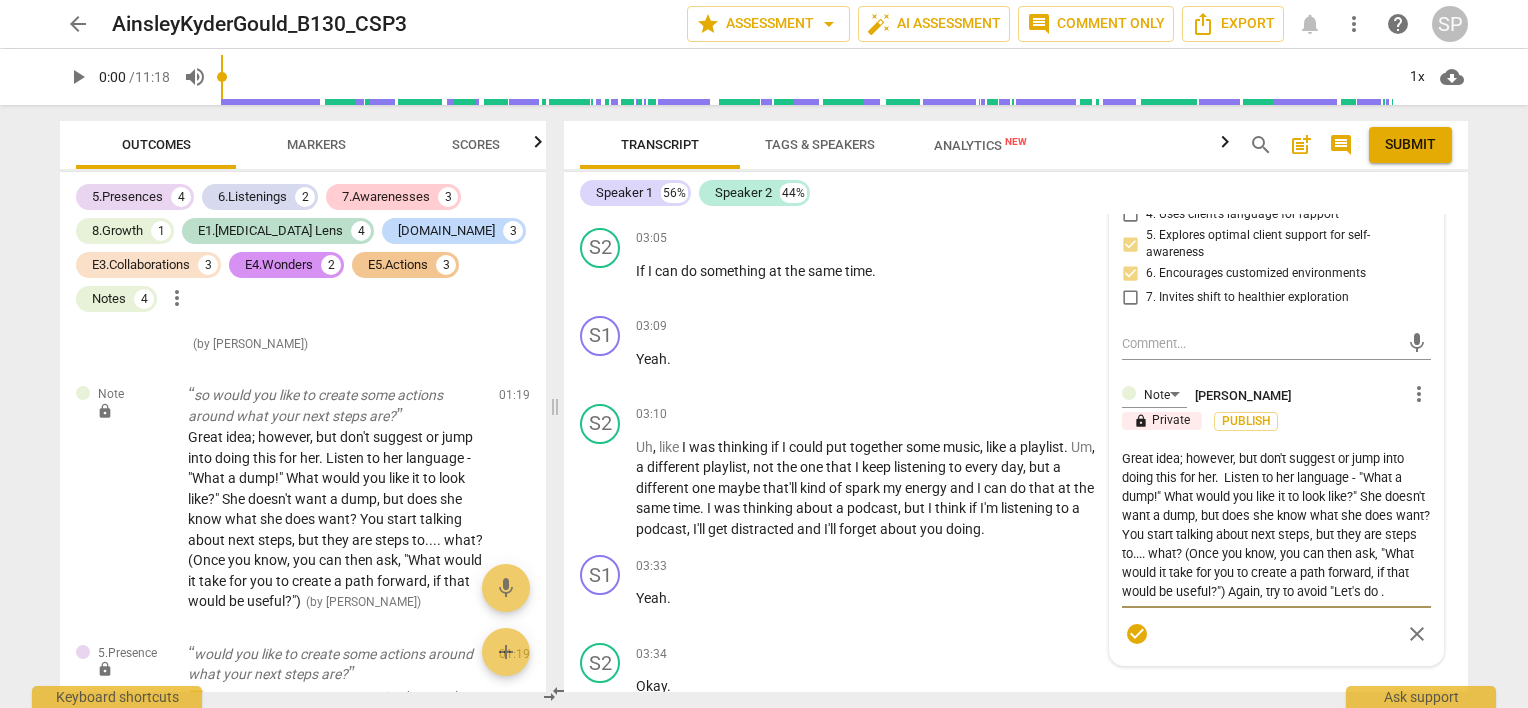 type on "Great idea; however, but don't suggest or jump into doing this for her.  Listen to her language - "What a dump!" What would you like it to look like?" She doesn't want a dump, but does she know what she does want? You start talking about next steps, but they are steps to.... what? (Once you know, you can then ask, "What would it take for you to create a path forward, if that would be useful?") Again, try to avoid "Let's do" 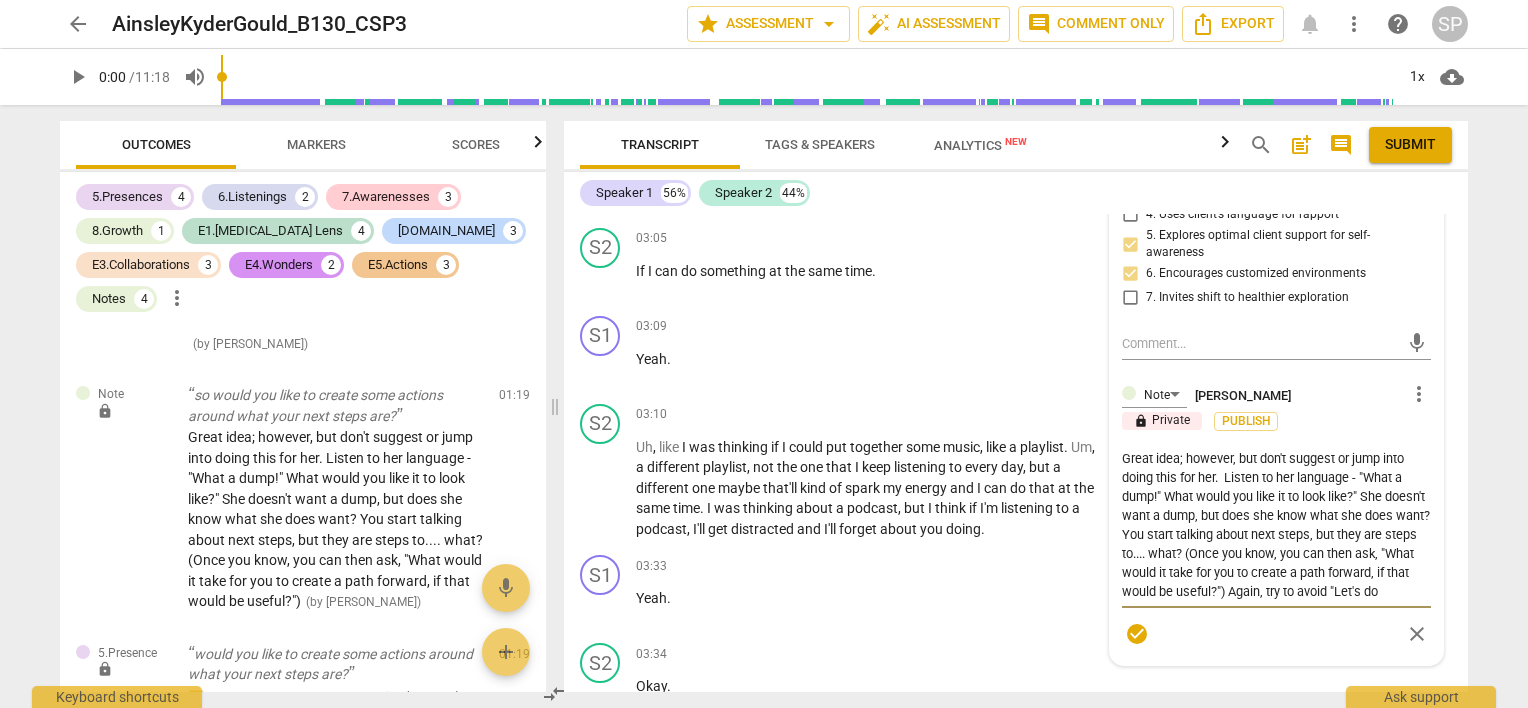 type on "Great idea; however, but don't suggest or jump into doing this for her.  Listen to her language - "What a dump!" What would you like it to look like?" She doesn't want a dump, but does she know what she does want? You start talking about next steps, but they are steps to.... what? (Once you know, you can then ask, "What would it take for you to create a path forward, if that would be useful?") Again, try to avoid "Let's do t" 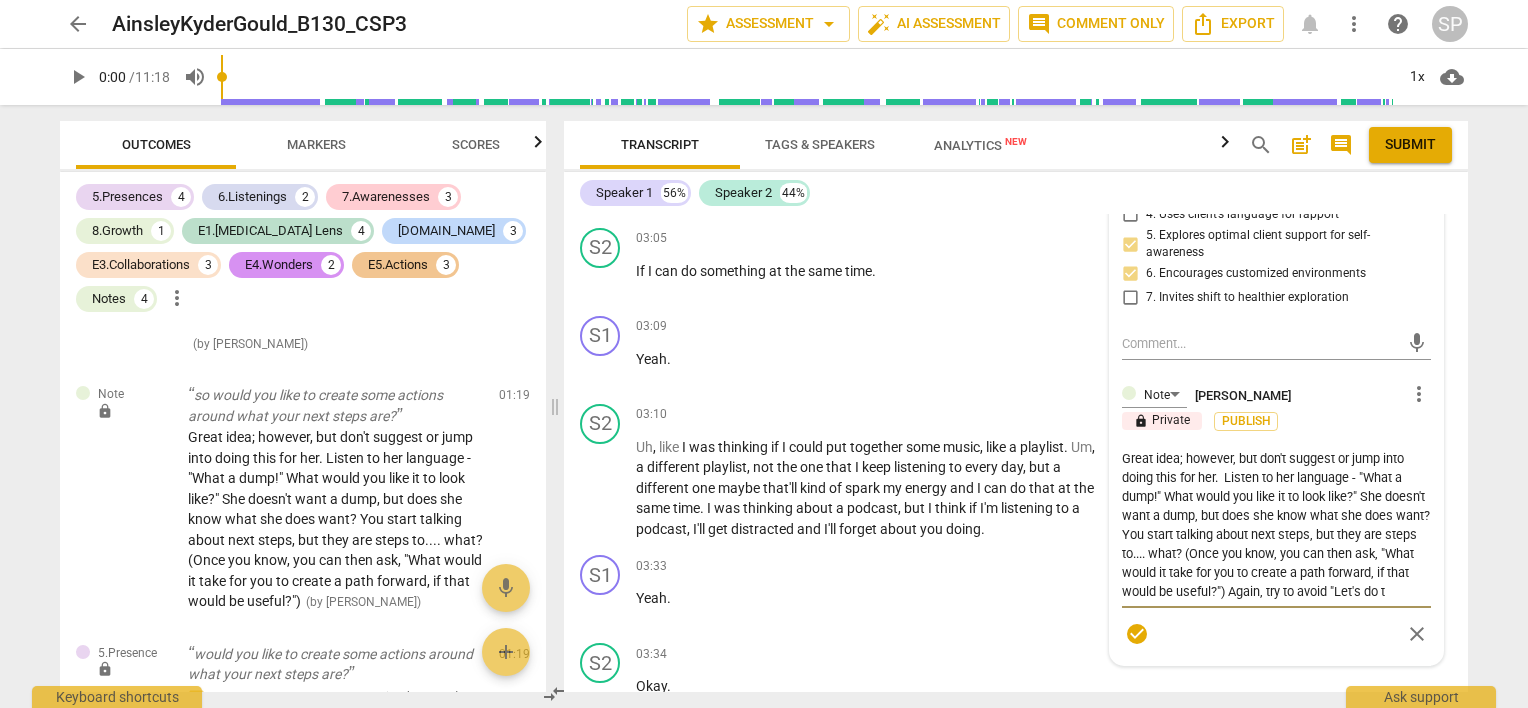 type on "Great idea; however, but don't suggest or jump into doing this for her.  Listen to her language - "What a dump!" What would you like it to look like?" She doesn't want a dump, but does she know what she does want? You start talking about next steps, but they are steps to.... what? (Once you know, you can then ask, "What would it take for you to create a path forward, if that would be useful?") Again, try to avoid "Let's do th" 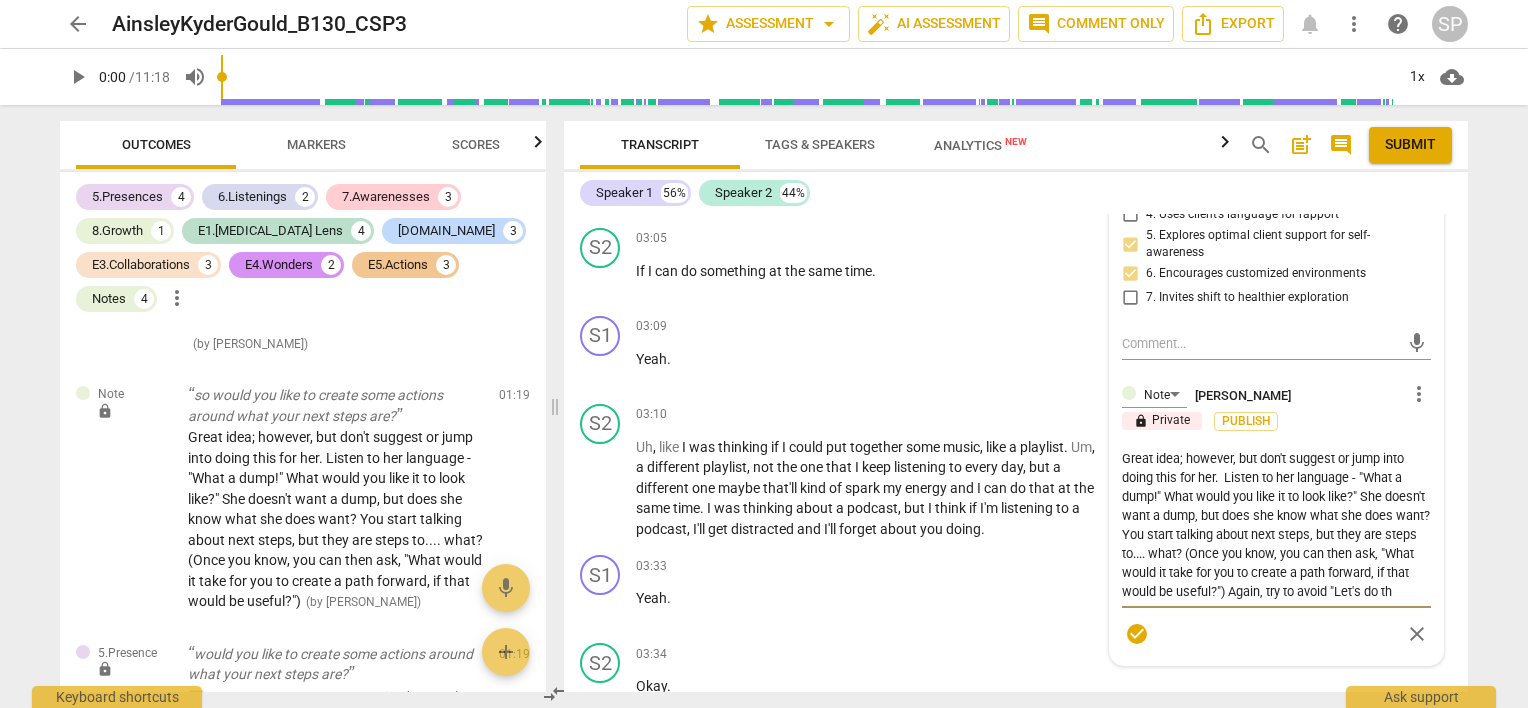 type on "Great idea; however, but don't suggest or jump into doing this for her.  Listen to her language - "What a dump!" What would you like it to look like?" She doesn't want a dump, but does she know what she does want? You start talking about next steps, but they are steps to.... what? (Once you know, you can then ask, "What would it take for you to create a path forward, if that would be useful?") Again, try to avoid "Let's do thi" 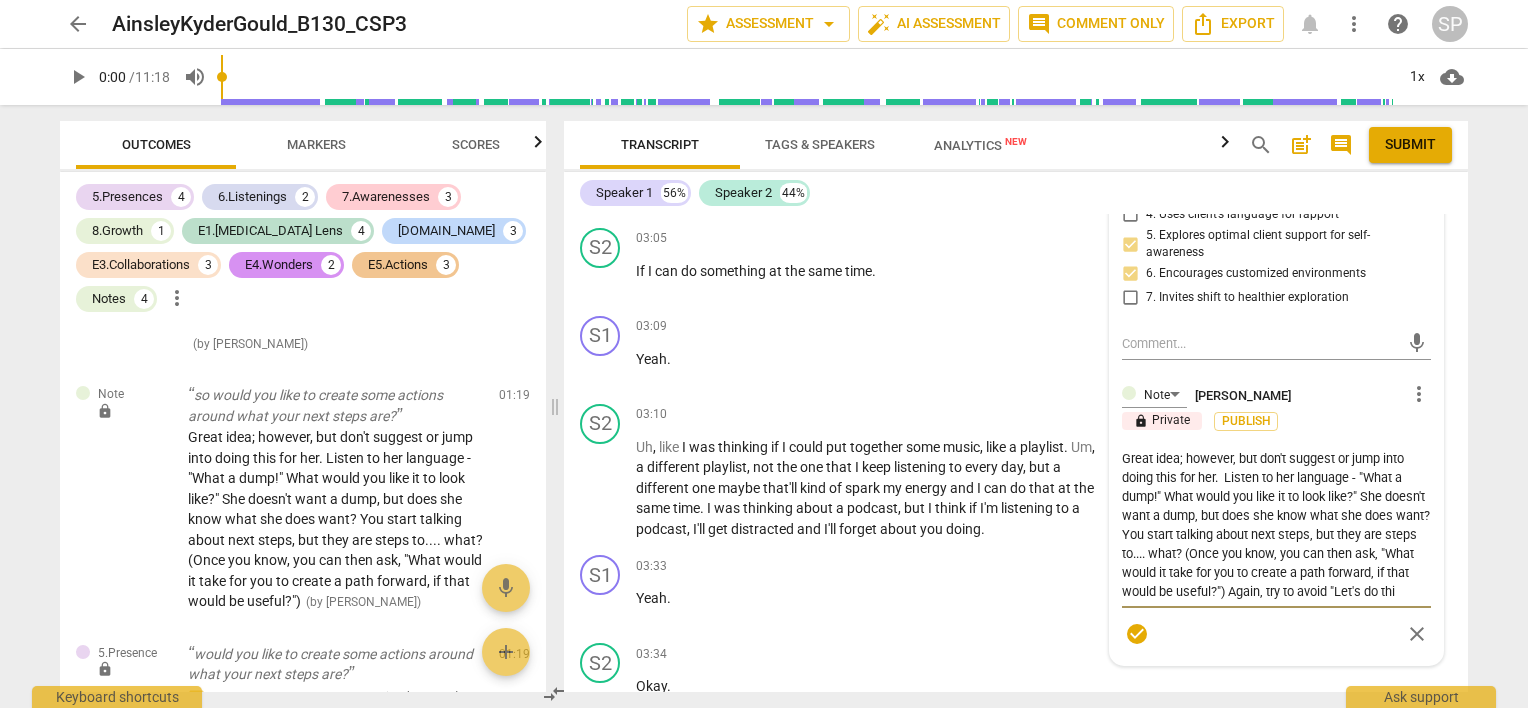 type on "Great idea; however, but don't suggest or jump into doing this for her.  Listen to her language - "What a dump!" What would you like it to look like?" She doesn't want a dump, but does she know what she does want? You start talking about next steps, but they are steps to.... what? (Once you know, you can then ask, "What would it take for you to create a path forward, if that would be useful?") Again, try to avoid "Let's do this" 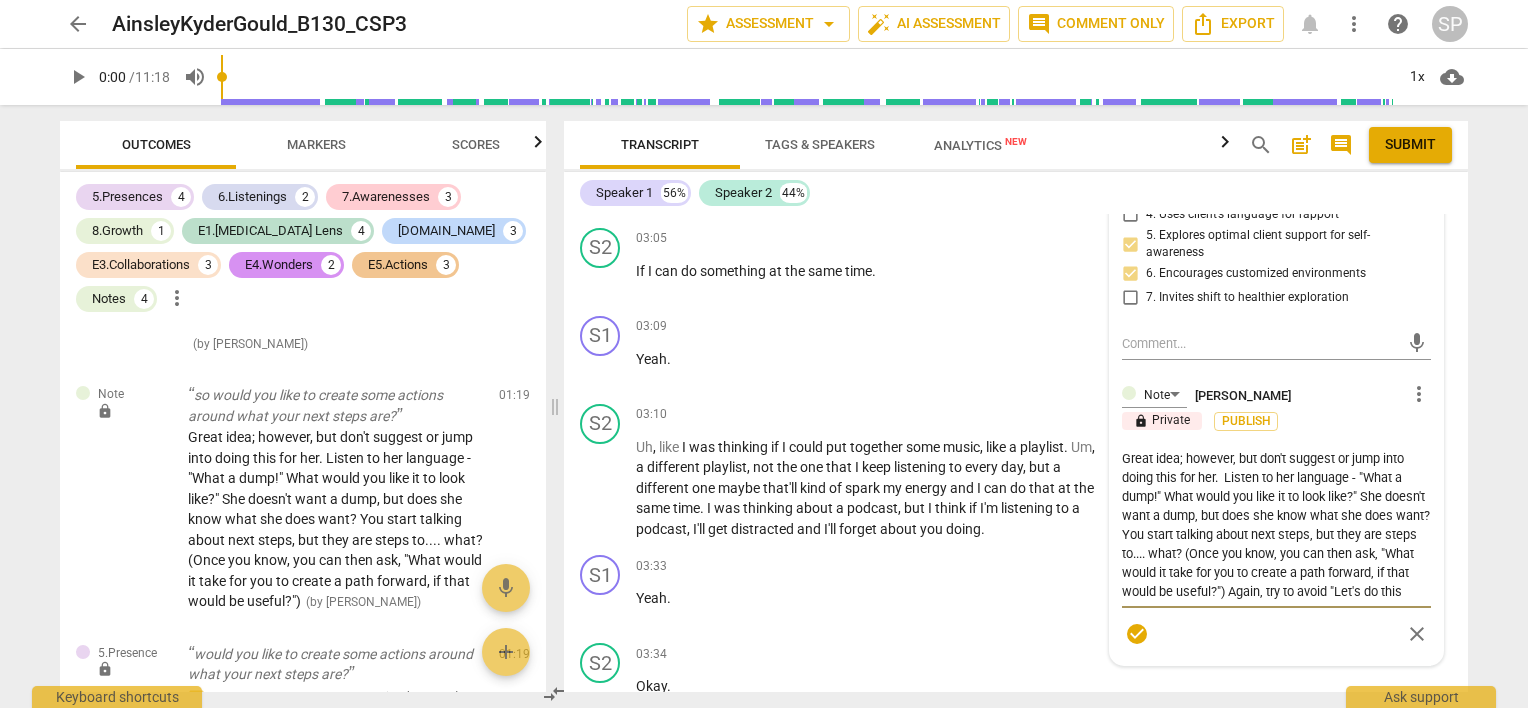 type on "Great idea; however, but don't suggest or jump into doing this for her.  Listen to her language - "What a dump!" What would you like it to look like?" She doesn't want a dump, but does she know what she does want? You start talking about next steps, but they are steps to.... what? (Once you know, you can then ask, "What would it take for you to create a path forward, if that would be useful?") Again, try to avoid "Let's do this" 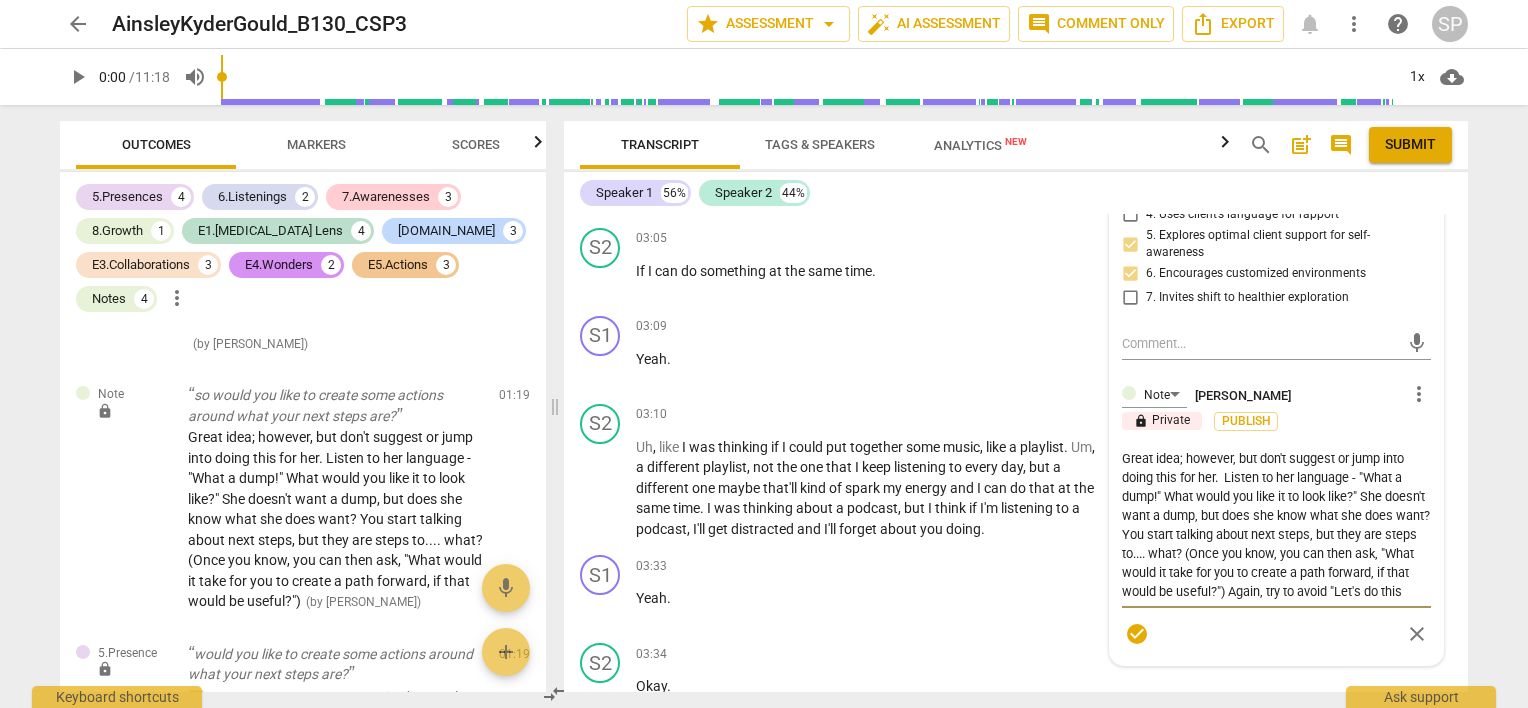 type on "Great idea; however, but don't suggest or jump into doing this for her.  Listen to her language - "What a dump!" What would you like it to look like?" She doesn't want a dump, but does she know what she does want? You start talking about next steps, but they are steps to.... what? (Once you know, you can then ask, "What would it take for you to create a path forward, if that would be useful?") Again, try to avoid "Let's do this (" 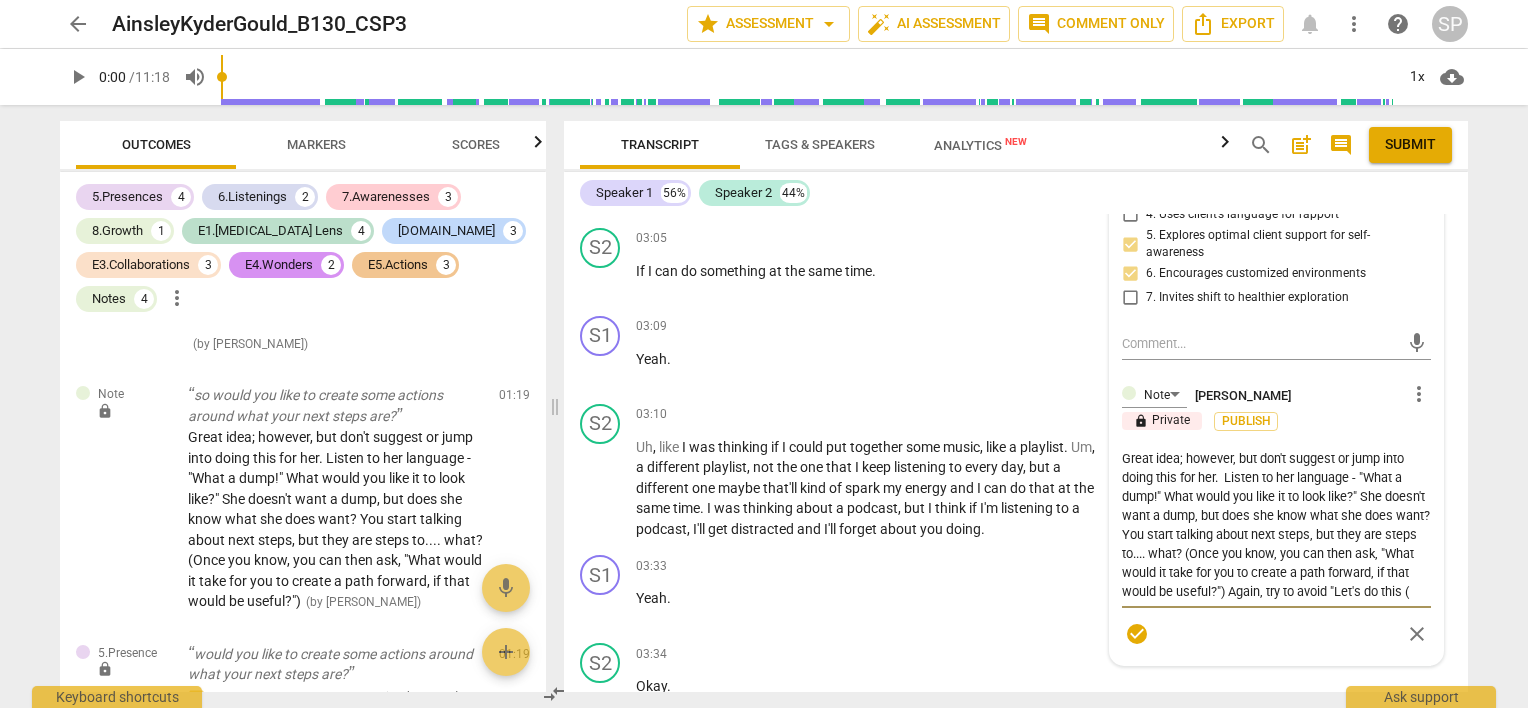 type on "Great idea; however, but don't suggest or jump into doing this for her.  Listen to her language - "What a dump!" What would you like it to look like?" She doesn't want a dump, but does she know what she does want? You start talking about next steps, but they are steps to.... what? (Once you know, you can then ask, "What would it take for you to create a path forward, if that would be useful?") Again, try to avoid "Let's do this (o" 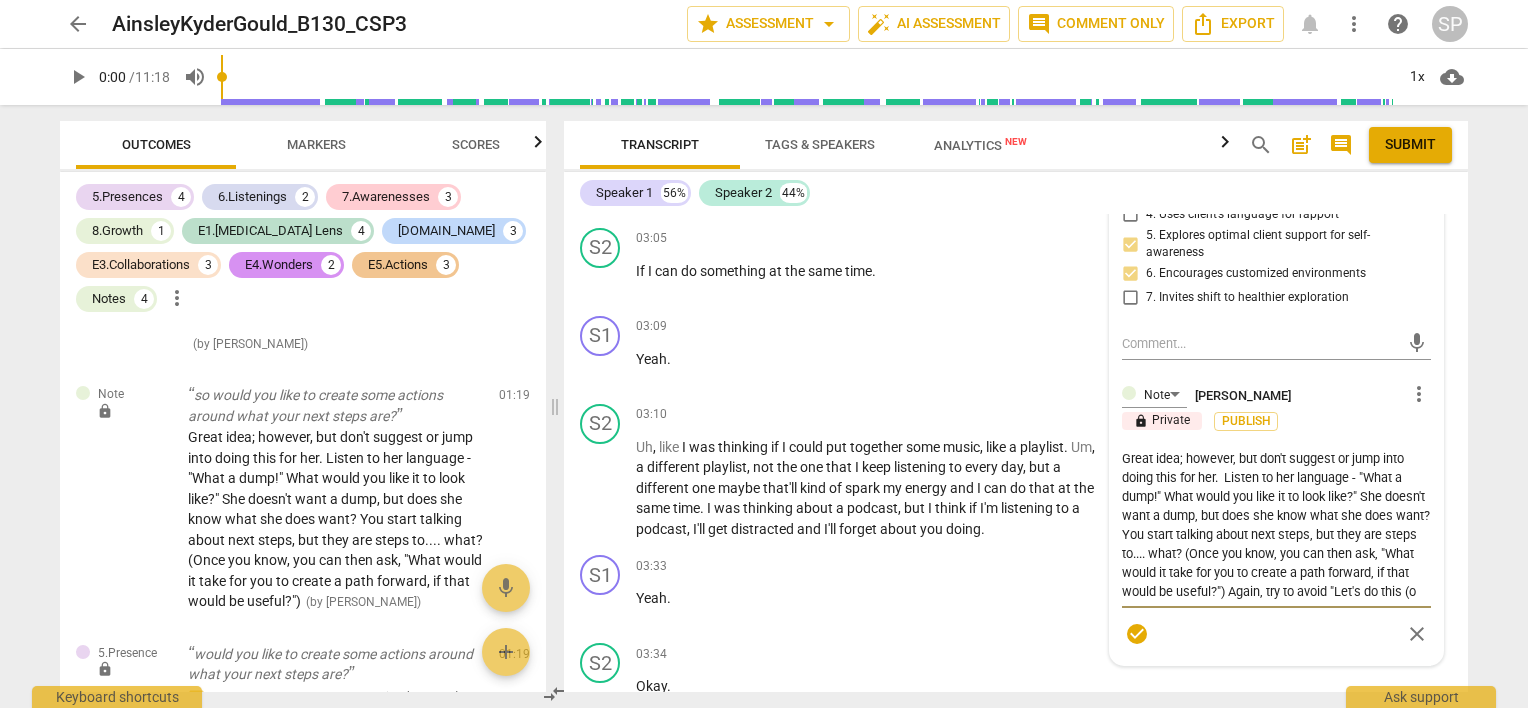 type on "Great idea; however, but don't suggest or jump into doing this for her.  Listen to her language - "What a dump!" What would you like it to look like?" She doesn't want a dump, but does she know what she does want? You start talking about next steps, but they are steps to.... what? (Once you know, you can then ask, "What would it take for you to create a path forward, if that would be useful?") Again, try to avoid "Let's do this (or" 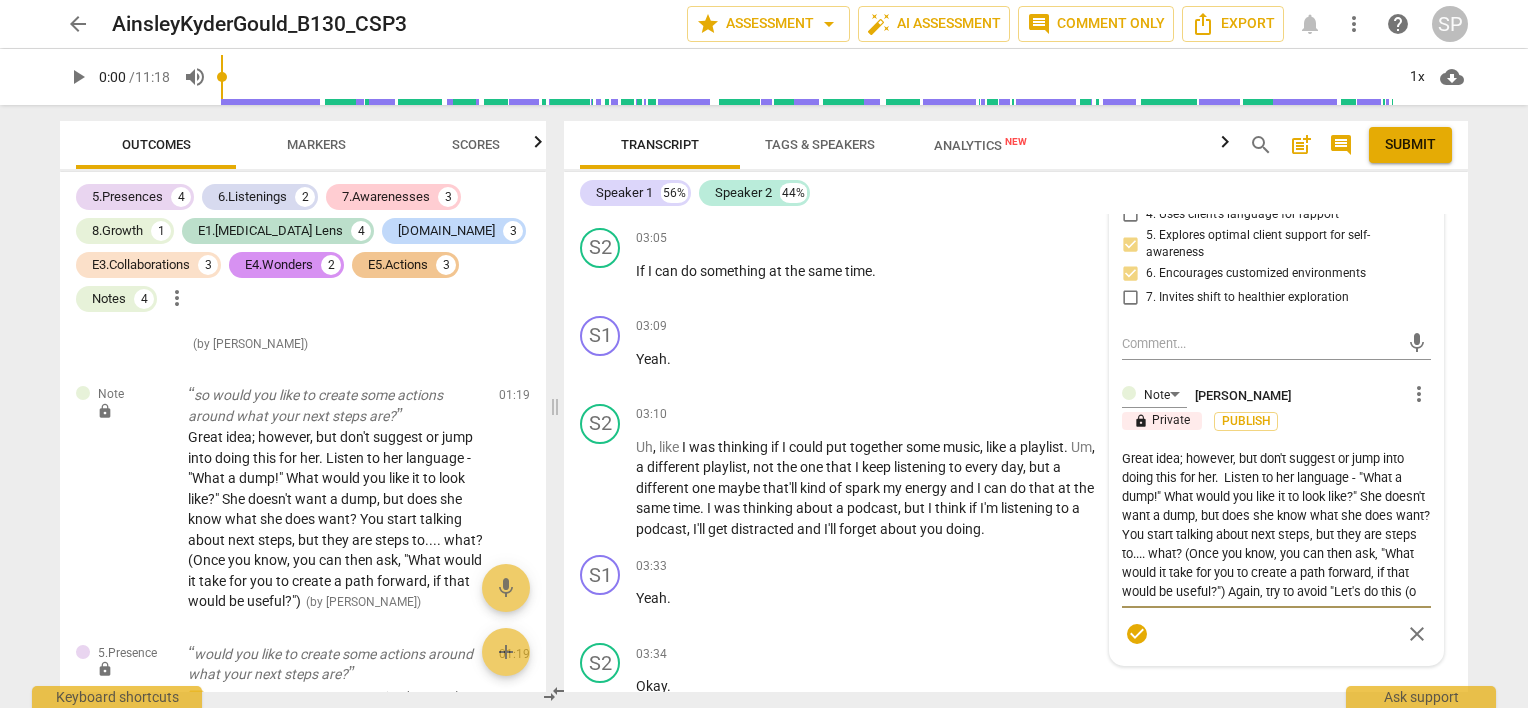 type on "Great idea; however, but don't suggest or jump into doing this for her.  Listen to her language - "What a dump!" What would you like it to look like?" She doesn't want a dump, but does she know what she does want? You start talking about next steps, but they are steps to.... what? (Once you know, you can then ask, "What would it take for you to create a path forward, if that would be useful?") Again, try to avoid "Let's do this (or" 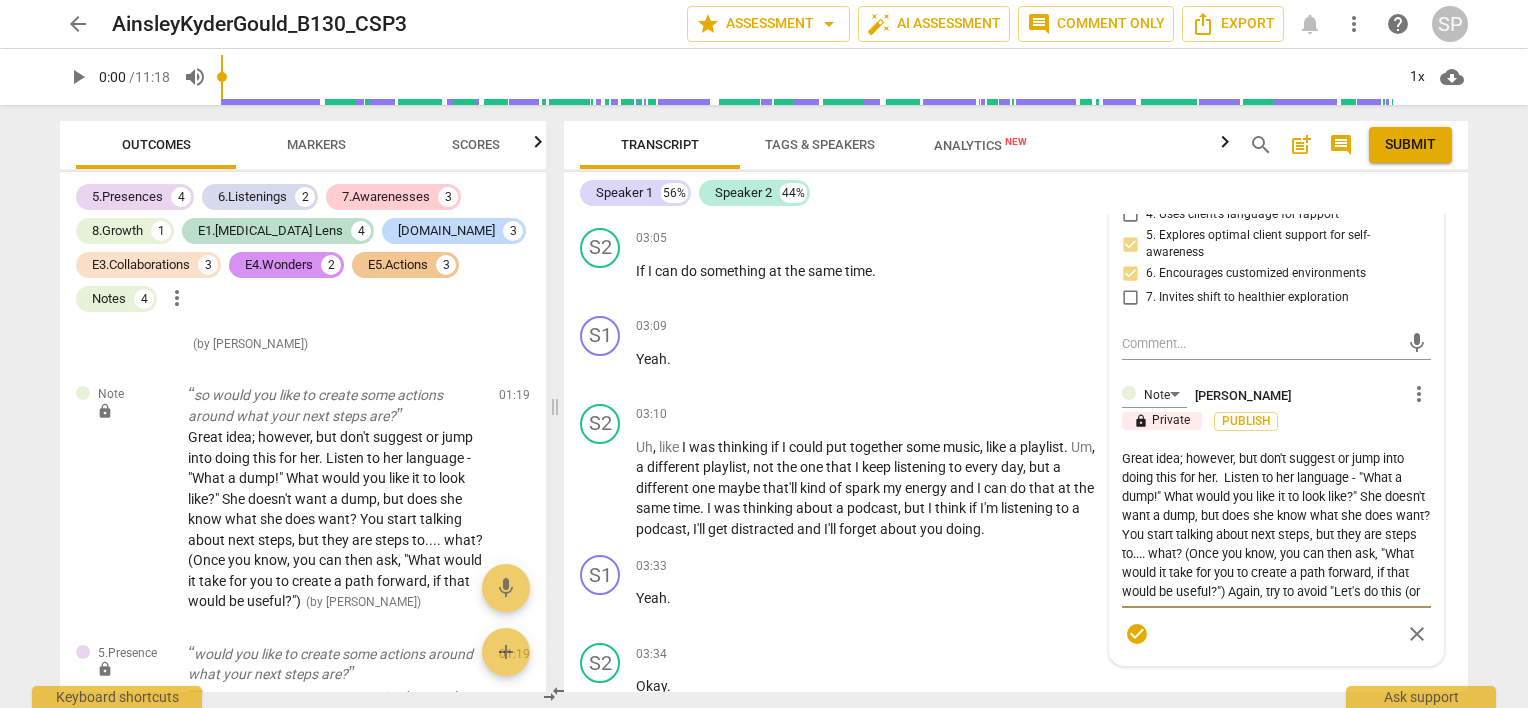 type on "Great idea; however, but don't suggest or jump into doing this for her.  Listen to her language - "What a dump!" What would you like it to look like?" She doesn't want a dump, but does she know what she does want? You start talking about next steps, but they are steps to.... what? (Once you know, you can then ask, "What would it take for you to create a path forward, if that would be useful?") Again, try to avoid "Let's do this (or" 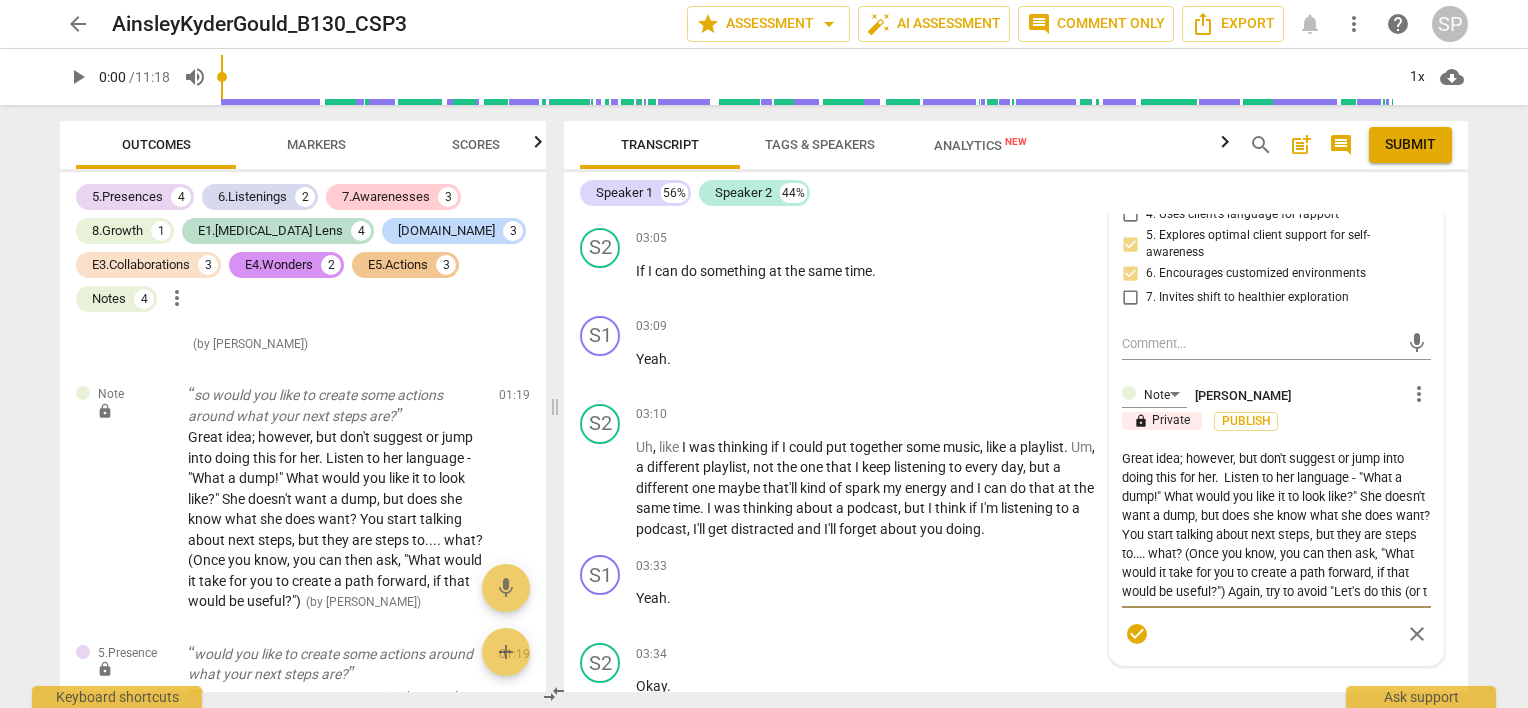 type on "Great idea; however, but don't suggest or jump into doing this for her.  Listen to her language - "What a dump!" What would you like it to look like?" She doesn't want a dump, but does she know what she does want? You start talking about next steps, but they are steps to.... what? (Once you know, you can then ask, "What would it take for you to create a path forward, if that would be useful?") Again, try to avoid "Let's do this (or th" 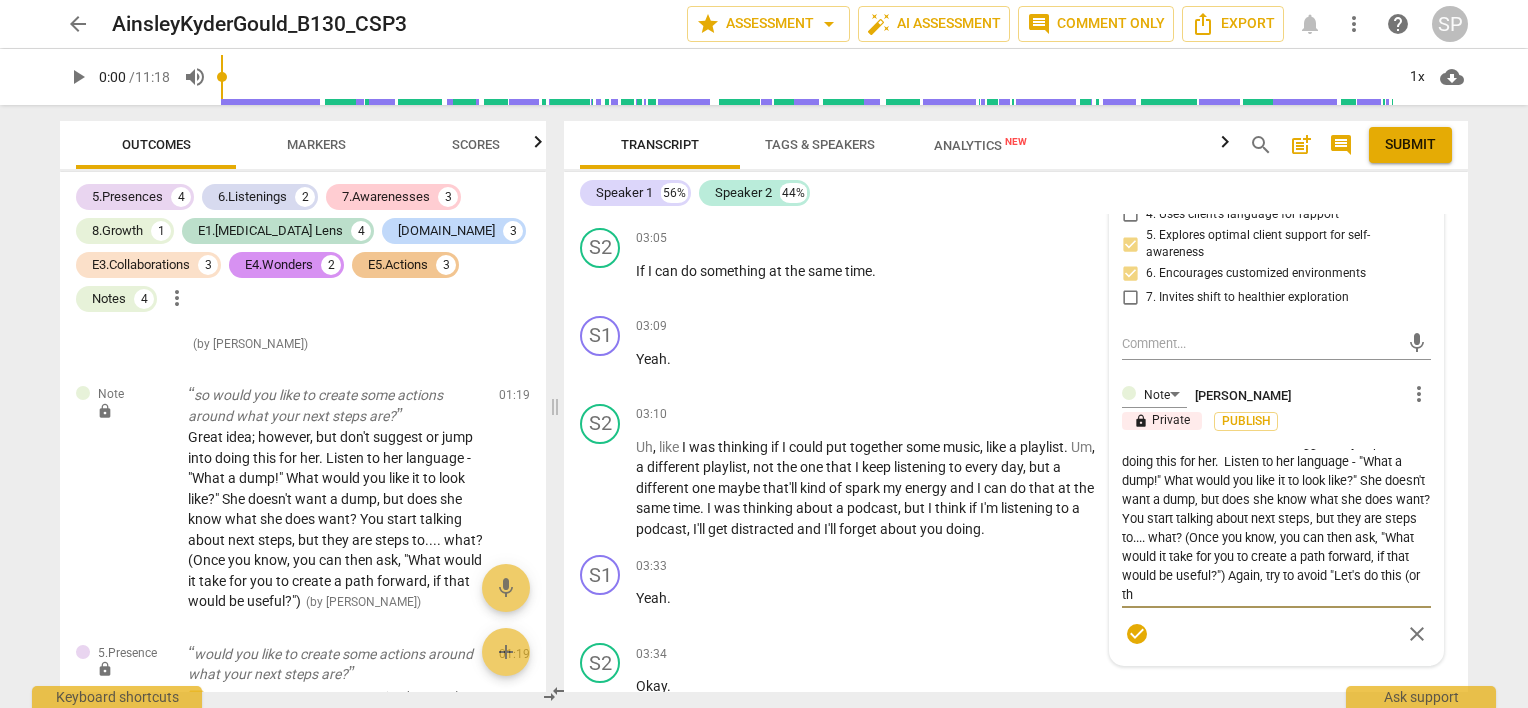 type on "Great idea; however, but don't suggest or jump into doing this for her.  Listen to her language - "What a dump!" What would you like it to look like?" She doesn't want a dump, but does she know what she does want? You start talking about next steps, but they are steps to.... what? (Once you know, you can then ask, "What would it take for you to create a path forward, if that would be useful?") Again, try to avoid "Let's do this (or tha" 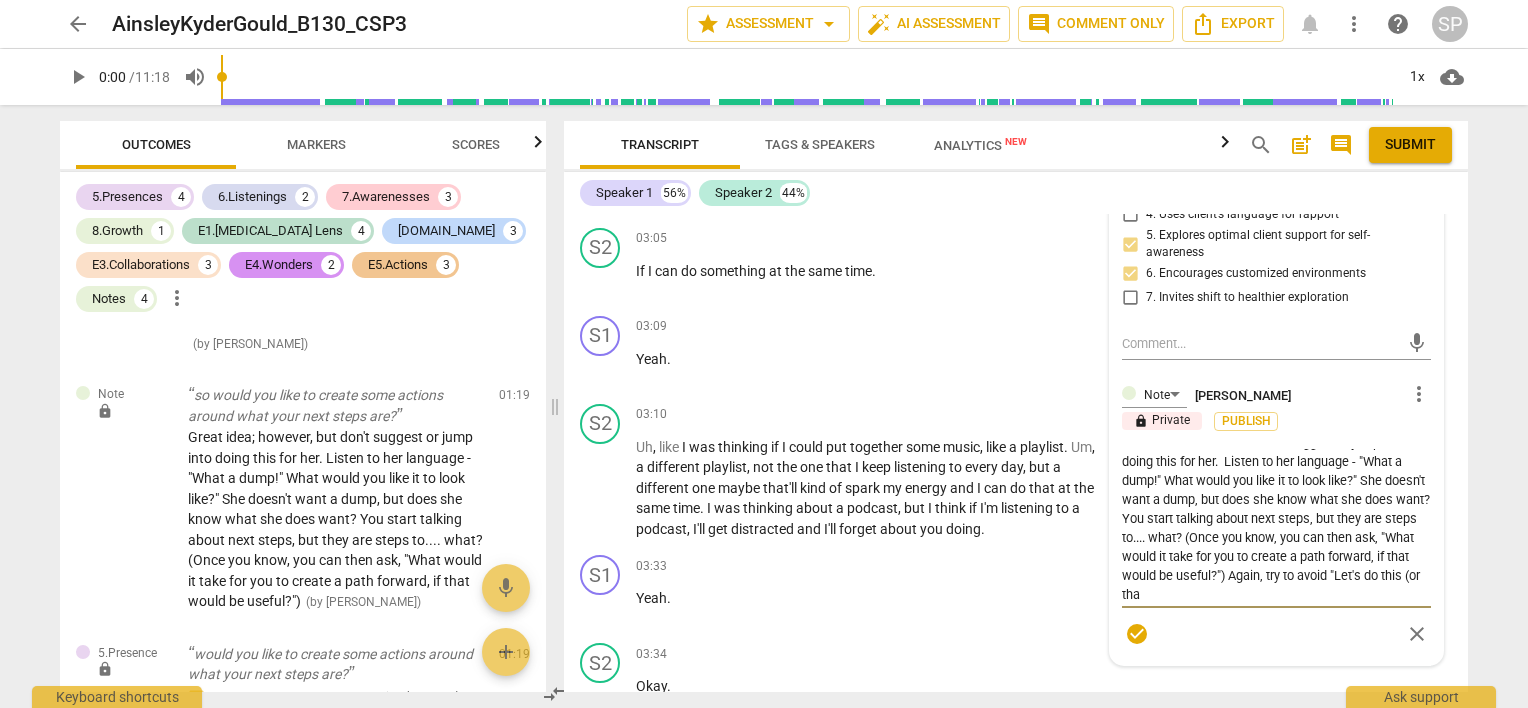type on "Great idea; however, but don't suggest or jump into doing this for her.  Listen to her language - "What a dump!" What would you like it to look like?" She doesn't want a dump, but does she know what she does want? You start talking about next steps, but they are steps to.... what? (Once you know, you can then ask, "What would it take for you to create a path forward, if that would be useful?") Again, try to avoid "Let's do this (or that" 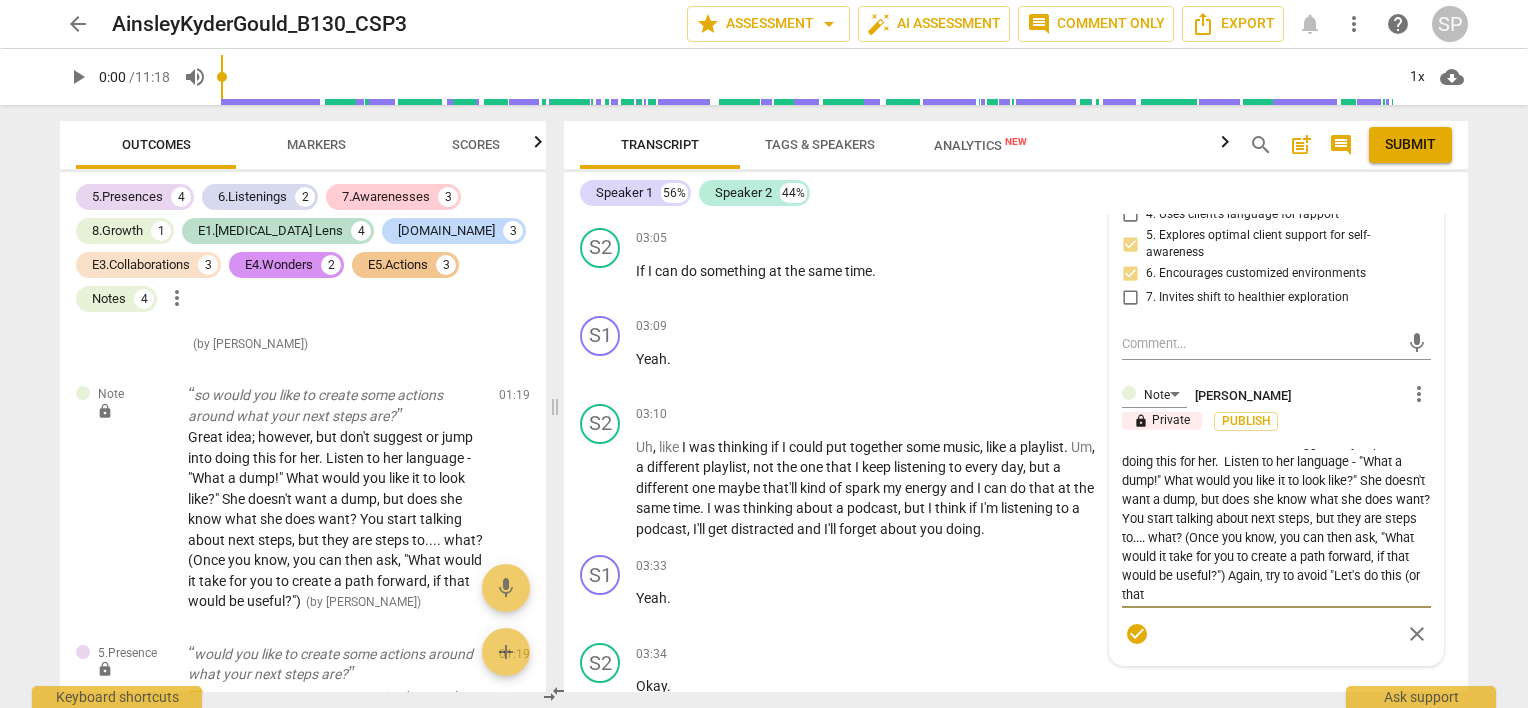 type on "Great idea; however, but don't suggest or jump into doing this for her.  Listen to her language - "What a dump!" What would you like it to look like?" She doesn't want a dump, but does she know what she does want? You start talking about next steps, but they are steps to.... what? (Once you know, you can then ask, "What would it take for you to create a path forward, if that would be useful?") Again, try to avoid "Let's do this (or that." 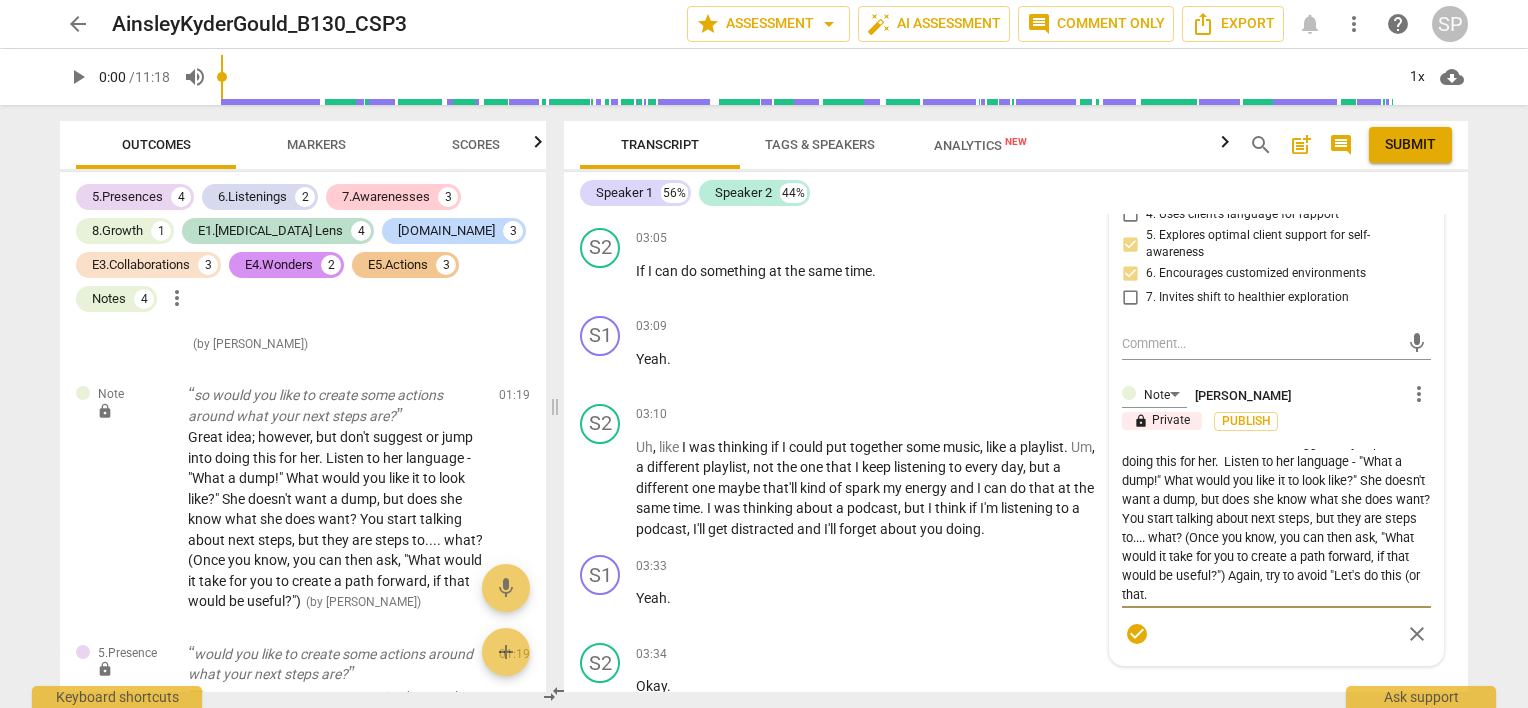 type on "Great idea; however, but don't suggest or jump into doing this for her.  Listen to her language - "What a dump!" What would you like it to look like?" She doesn't want a dump, but does she know what she does want? You start talking about next steps, but they are steps to.... what? (Once you know, you can then ask, "What would it take for you to create a path forward, if that would be useful?") Again, try to avoid "Let's do this (or that.)" 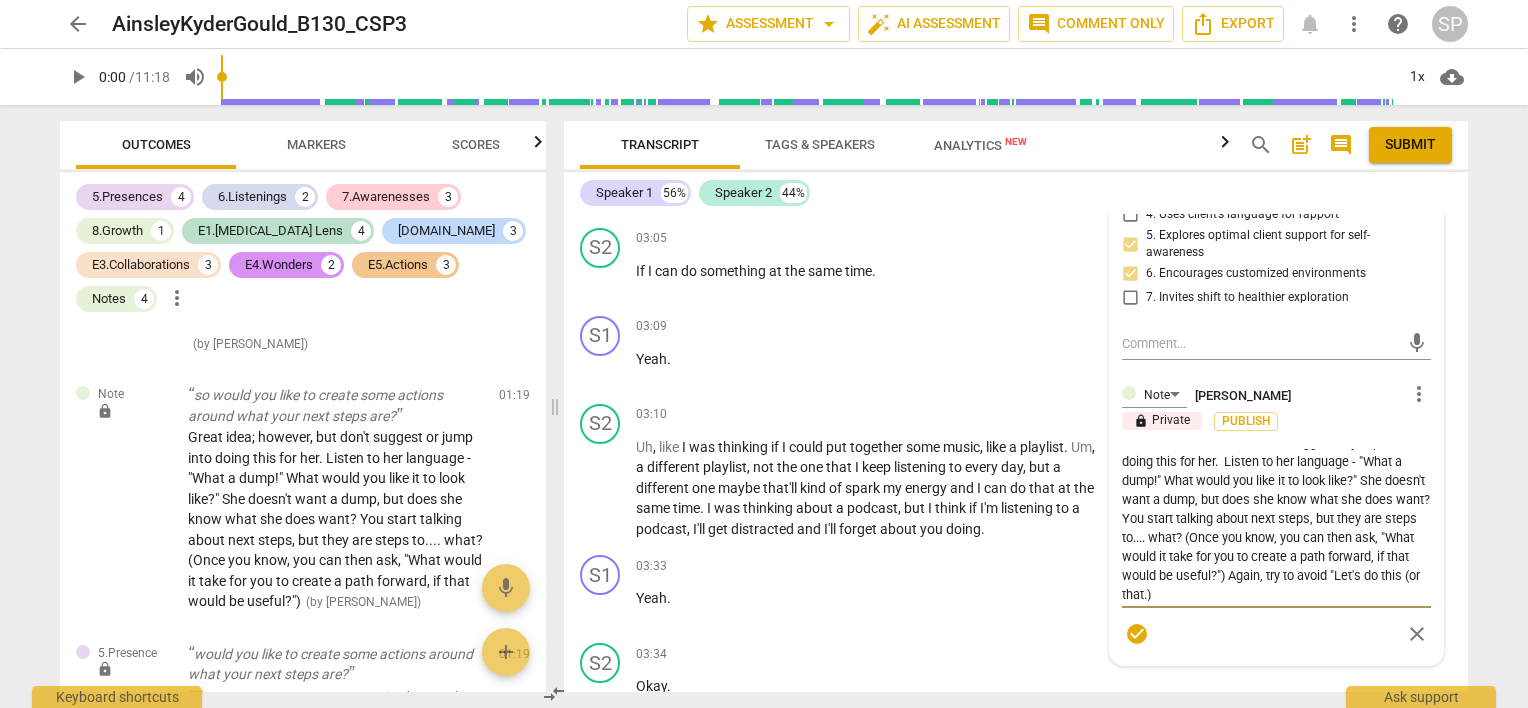type on "Great idea; however, but don't suggest or jump into doing this for her.  Listen to her language - "What a dump!" What would you like it to look like?" She doesn't want a dump, but does she know what she does want? You start talking about next steps, but they are steps to.... what? (Once you know, you can then ask, "What would it take for you to create a path forward, if that would be useful?") Again, try to avoid "Let's do this (or that.)" 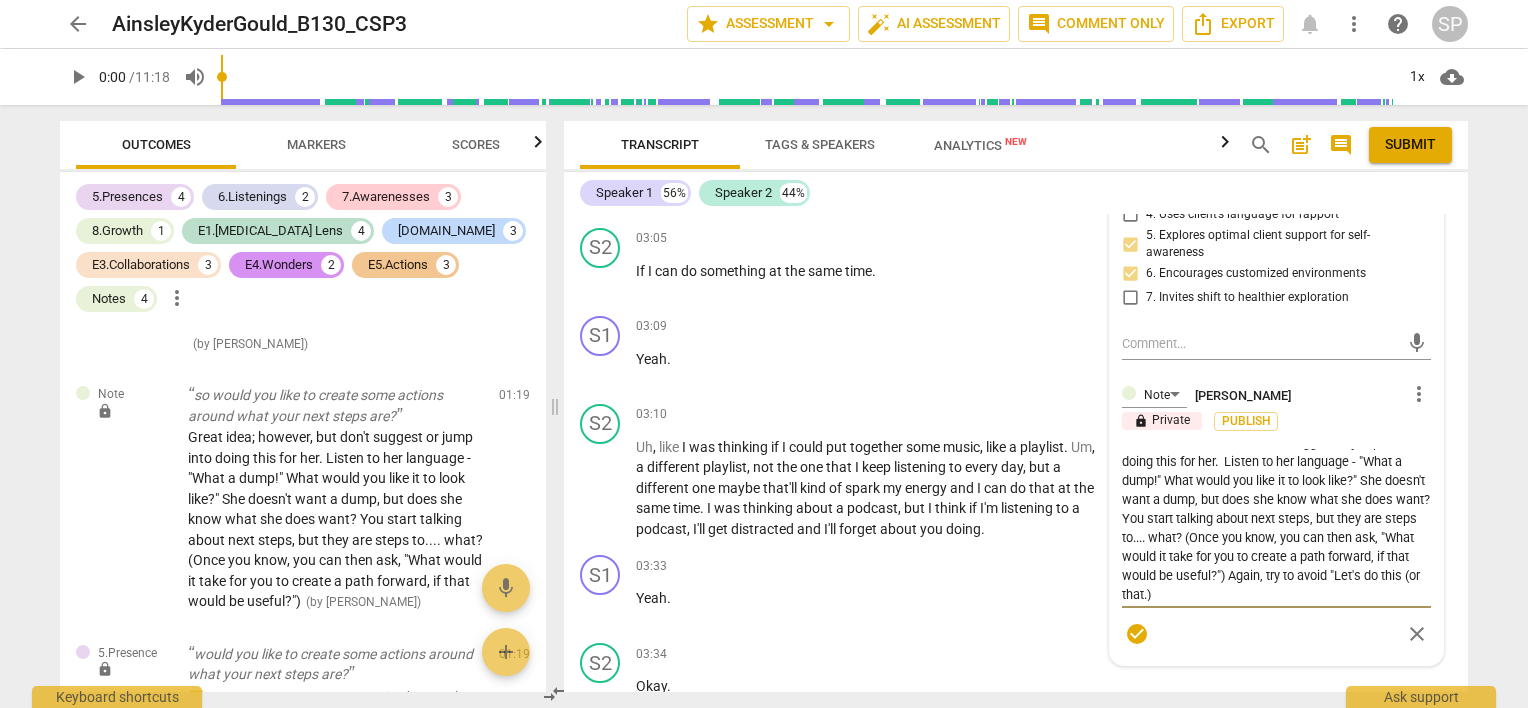 type on "Great idea; however, but don't suggest or jump into doing this for her.  Listen to her language - "What a dump!" What would you like it to look like?" She doesn't want a dump, but does she know what she does want? You start talking about next steps, but they are steps to.... what? (Once you know, you can then ask, "What would it take for you to create a path forward, if that would be useful?") Again, try to avoid "Let's do this (or that.)" 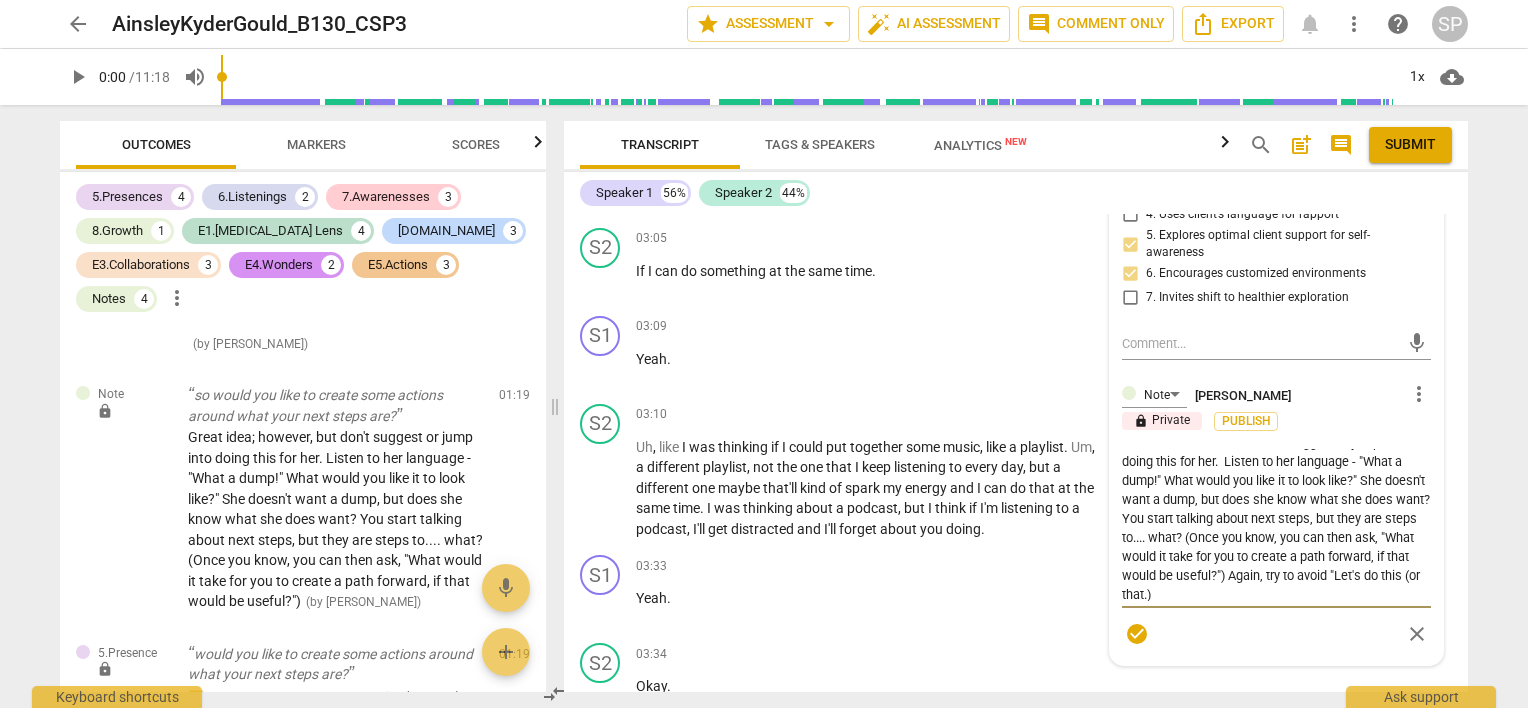 type on "Great idea; however, but don't suggest or jump into doing this for her.  Listen to her language - "What a dump!" What would you like it to look like?" She doesn't want a dump, but does she know what she does want? You start talking about next steps, but they are steps to.... what? (Once you know, you can then ask, "What would it take for you to create a path forward, if that would be useful?") Again, try to avoid "Let's do this (or that.)" 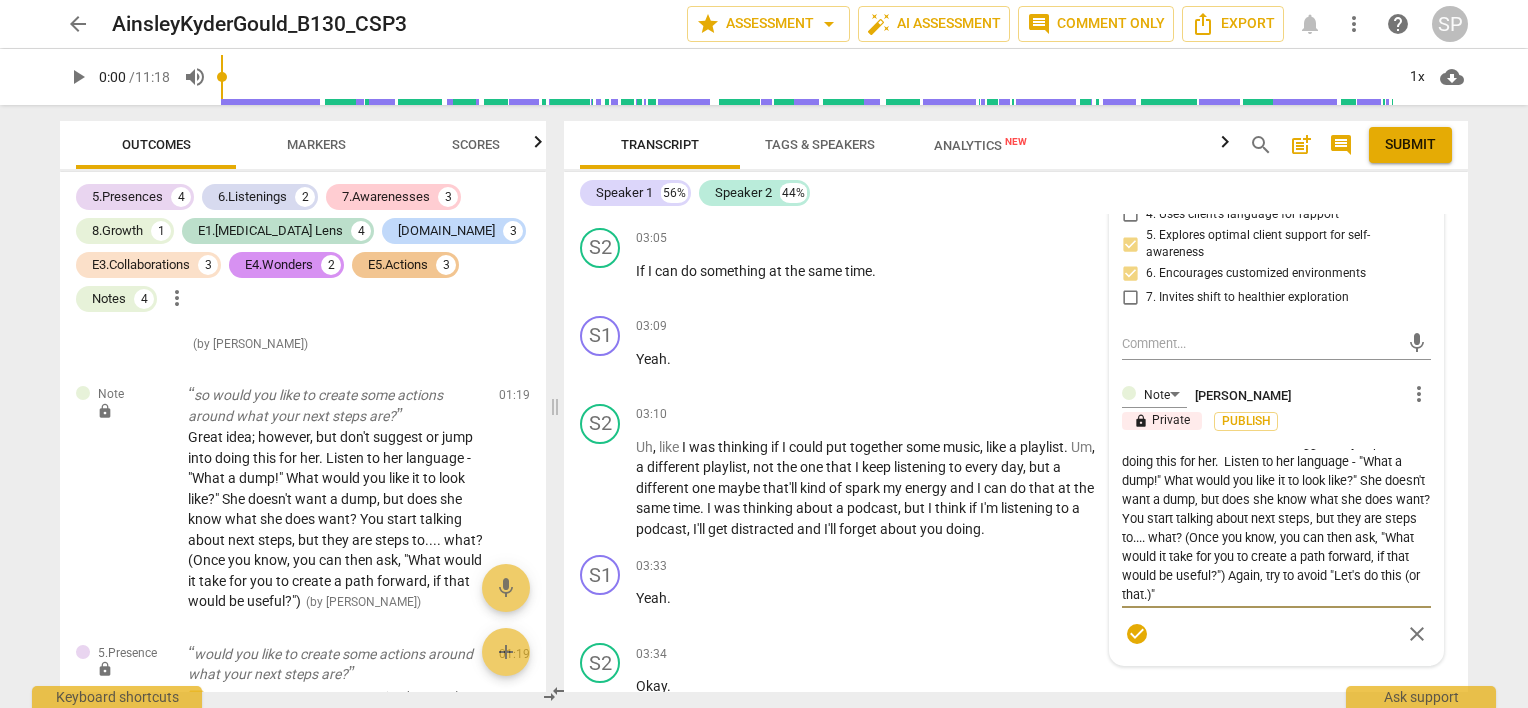 type on "Great idea; however, but don't suggest or jump into doing this for her.  Listen to her language - "What a dump!" What would you like it to look like?" She doesn't want a dump, but does she know what she does want? You start talking about next steps, but they are steps to.... what? (Once you know, you can then ask, "What would it take for you to create a path forward, if that would be useful?") Again, try to avoid "Let's do this (or that.)"" 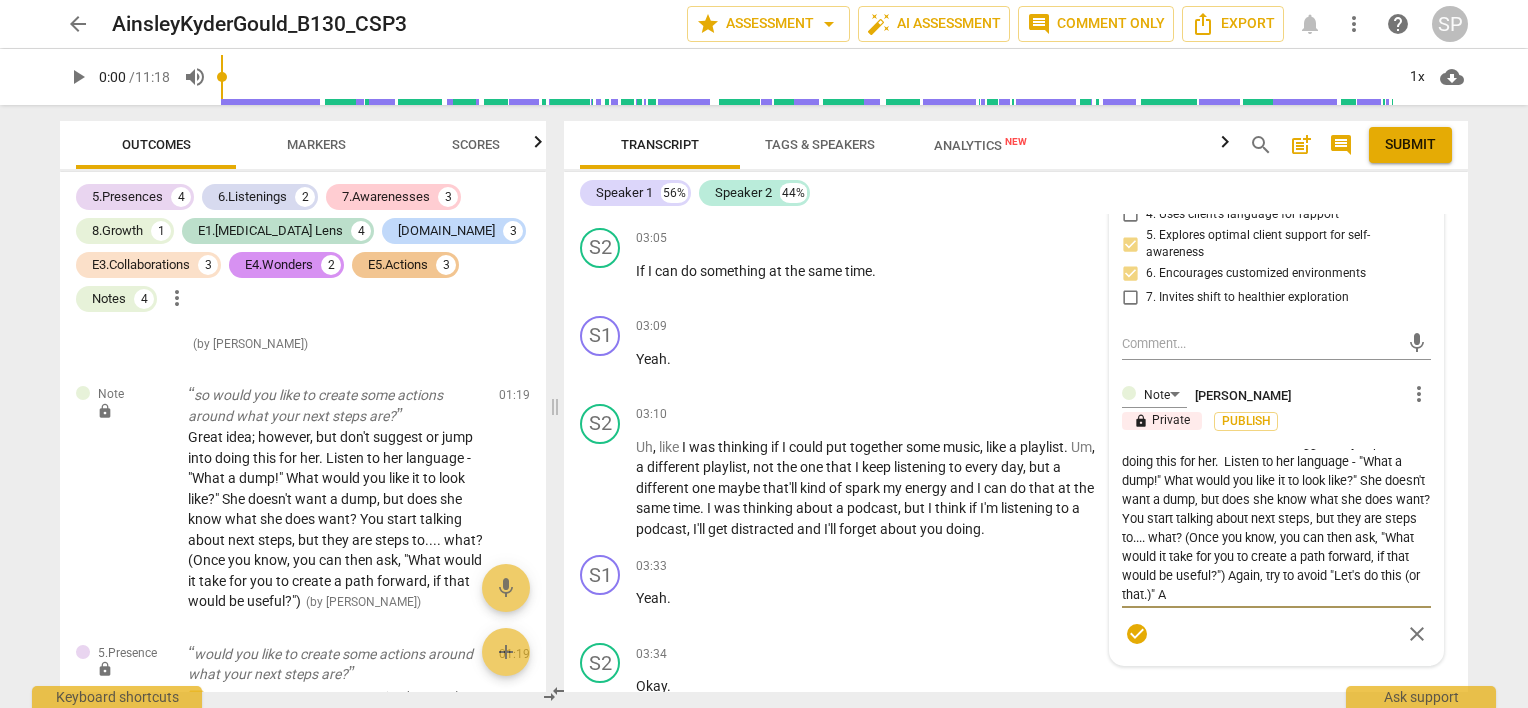 type on "Great idea; however, but don't suggest or jump into doing this for her.  Listen to her language - "What a dump!" What would you like it to look like?" She doesn't want a dump, but does she know what she does want? You start talking about next steps, but they are steps to.... what? (Once you know, you can then ask, "What would it take for you to create a path forward, if that would be useful?") Again, try to avoid "Let's do this (or that.)" As" 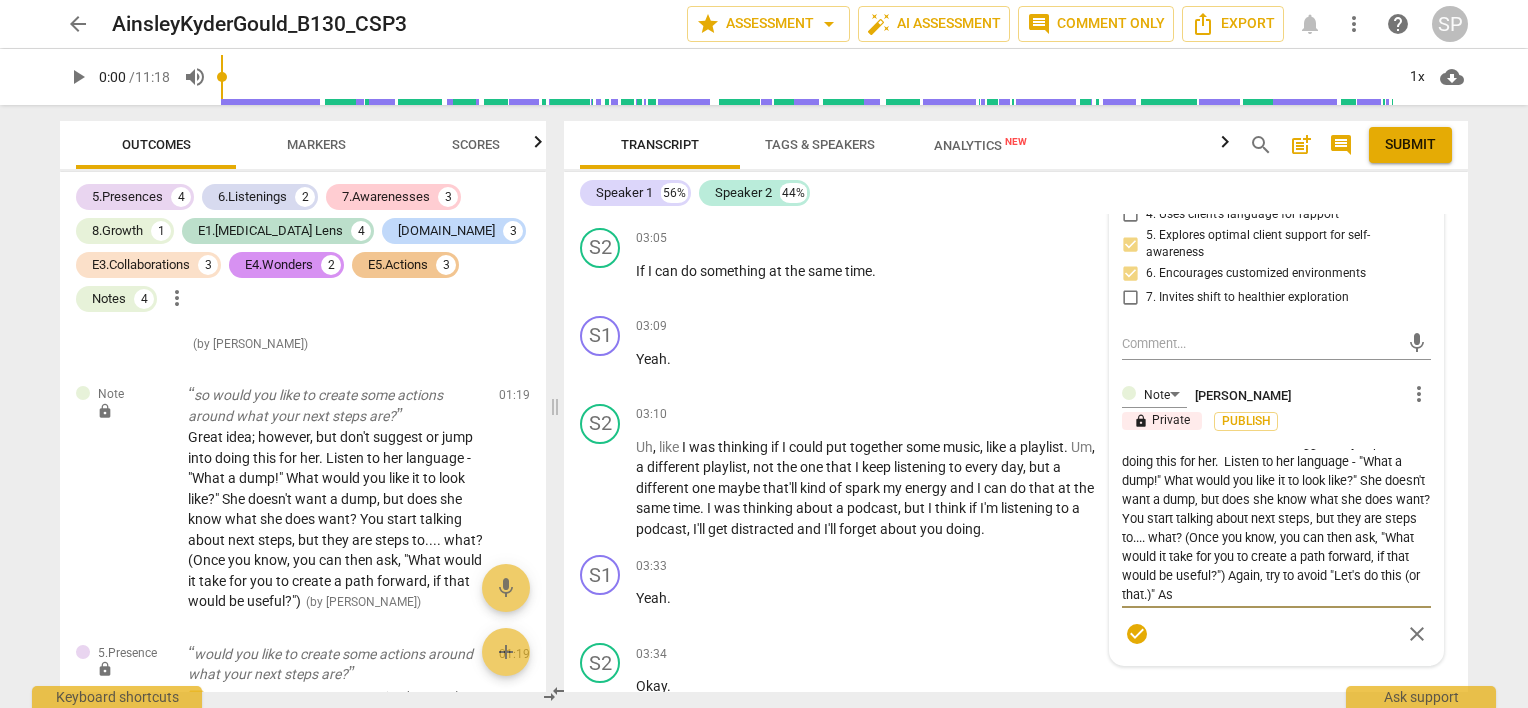 type on "Great idea; however, but don't suggest or jump into doing this for her.  Listen to her language - "What a dump!" What would you like it to look like?" She doesn't want a dump, but does she know what she does want? You start talking about next steps, but they are steps to.... what? (Once you know, you can then ask, "What would it take for you to create a path forward, if that would be useful?") Again, try to avoid "Let's do this (or that.)" Ask" 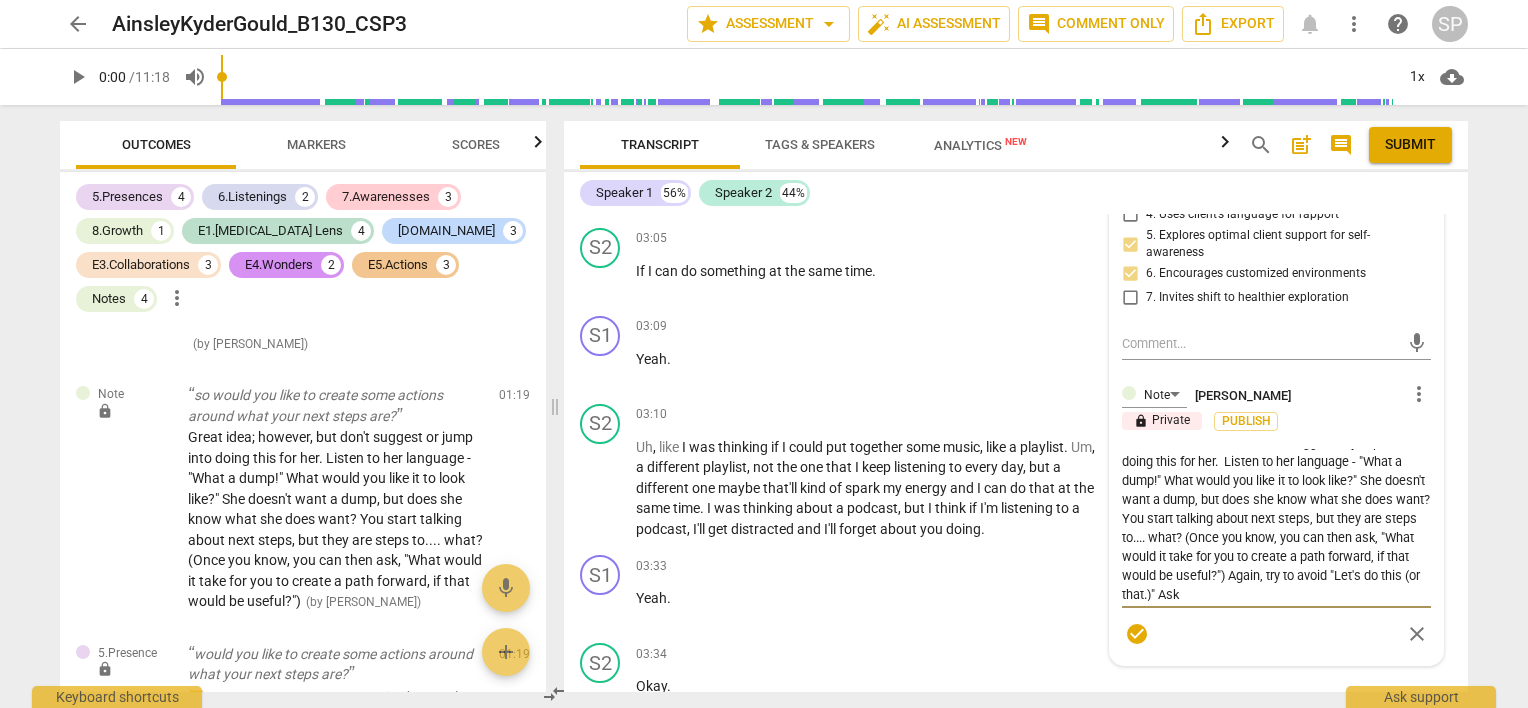 type on "Great idea; however, but don't suggest or jump into doing this for her.  Listen to her language - "What a dump!" What would you like it to look like?" She doesn't want a dump, but does she know what she does want? You start talking about next steps, but they are steps to.... what? (Once you know, you can then ask, "What would it take for you to create a path forward, if that would be useful?") Again, try to avoid "Let's do this (or that.)" Ask" 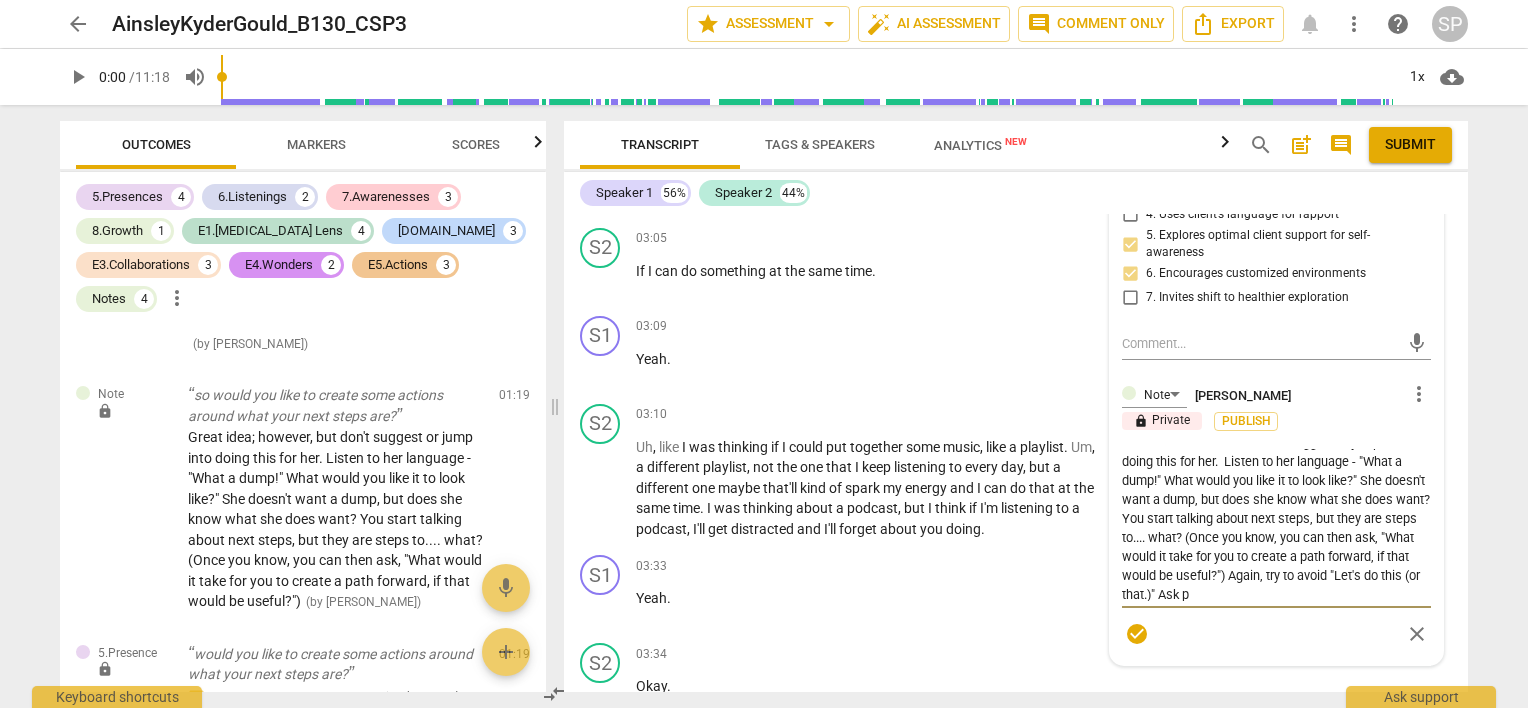 type on "Great idea; however, but don't suggest or jump into doing this for her.  Listen to her language - "What a dump!" What would you like it to look like?" She doesn't want a dump, but does she know what she does want? You start talking about next steps, but they are steps to.... what? (Once you know, you can then ask, "What would it take for you to create a path forward, if that would be useful?") Again, try to avoid "Let's do this (or that.)" Ask pr" 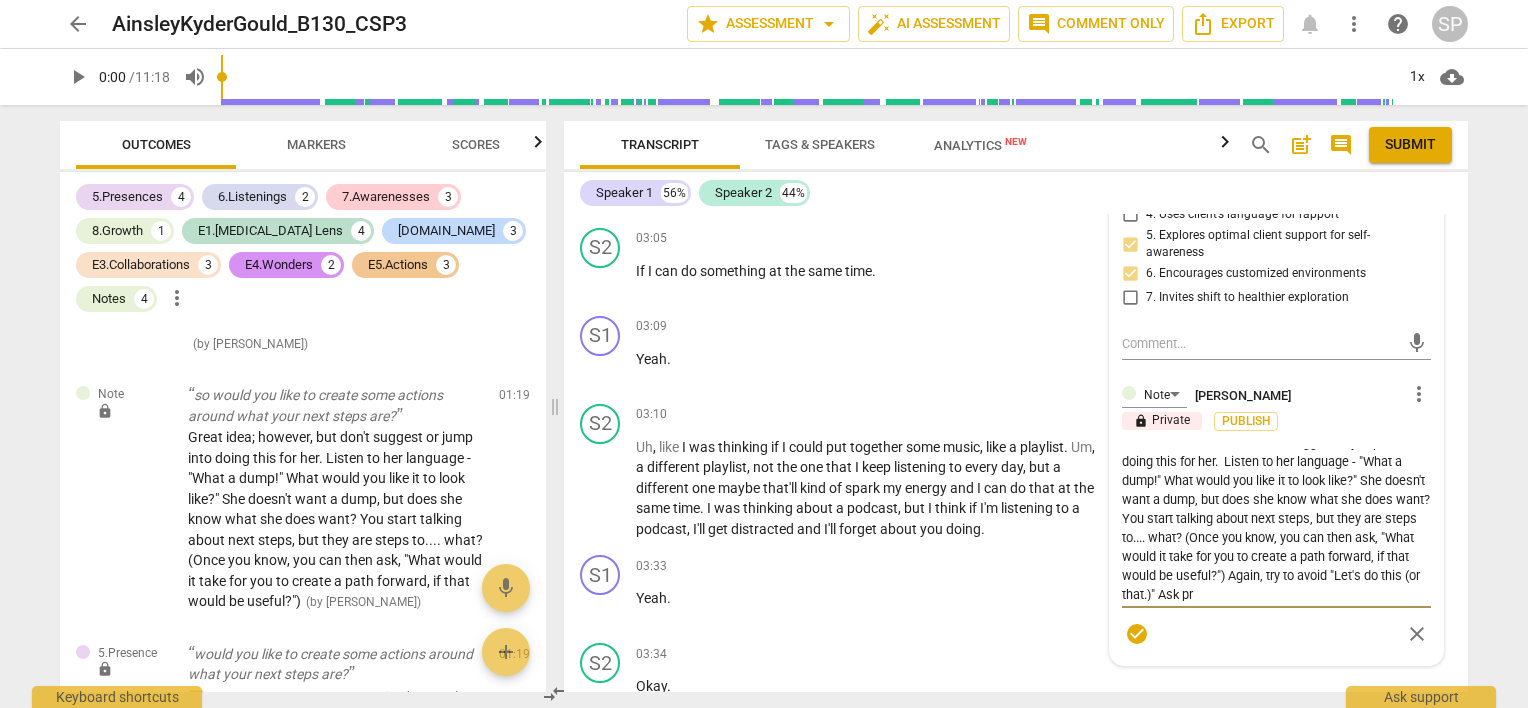 type on "Great idea; however, but don't suggest or jump into doing this for her.  Listen to her language - "What a dump!" What would you like it to look like?" She doesn't want a dump, but does she know what she does want? You start talking about next steps, but they are steps to.... what? (Once you know, you can then ask, "What would it take for you to create a path forward, if that would be useful?") Again, try to avoid "Let's do this (or that.)" Ask p" 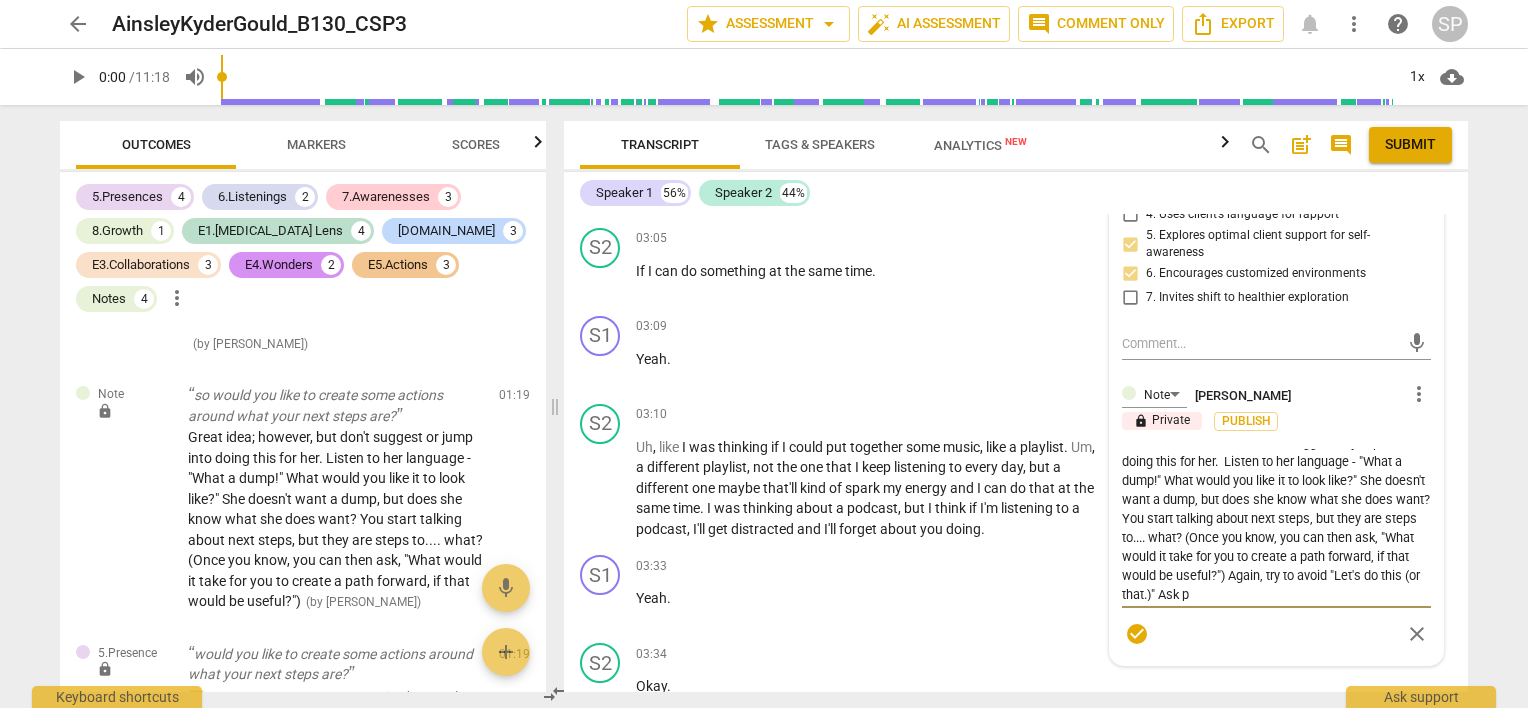 type on "Great idea; however, but don't suggest or jump into doing this for her.  Listen to her language - "What a dump!" What would you like it to look like?" She doesn't want a dump, but does she know what she does want? You start talking about next steps, but they are steps to.... what? (Once you know, you can then ask, "What would it take for you to create a path forward, if that would be useful?") Again, try to avoid "Let's do this (or that.)" Ask pe" 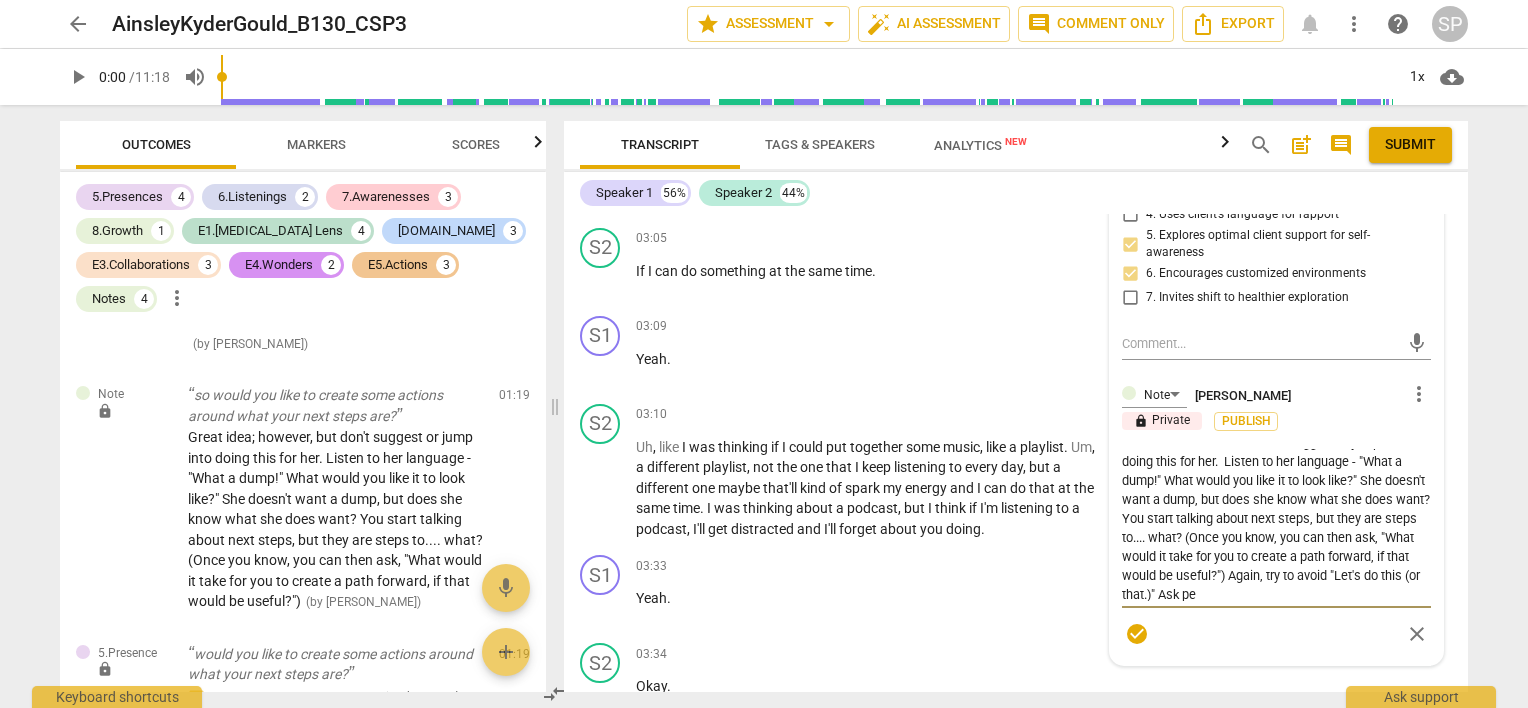 type on "Great idea; however, but don't suggest or jump into doing this for her.  Listen to her language - "What a dump!" What would you like it to look like?" She doesn't want a dump, but does she know what she does want? You start talking about next steps, but they are steps to.... what? (Once you know, you can then ask, "What would it take for you to create a path forward, if that would be useful?") Again, try to avoid "Let's do this (or that.)" Ask per" 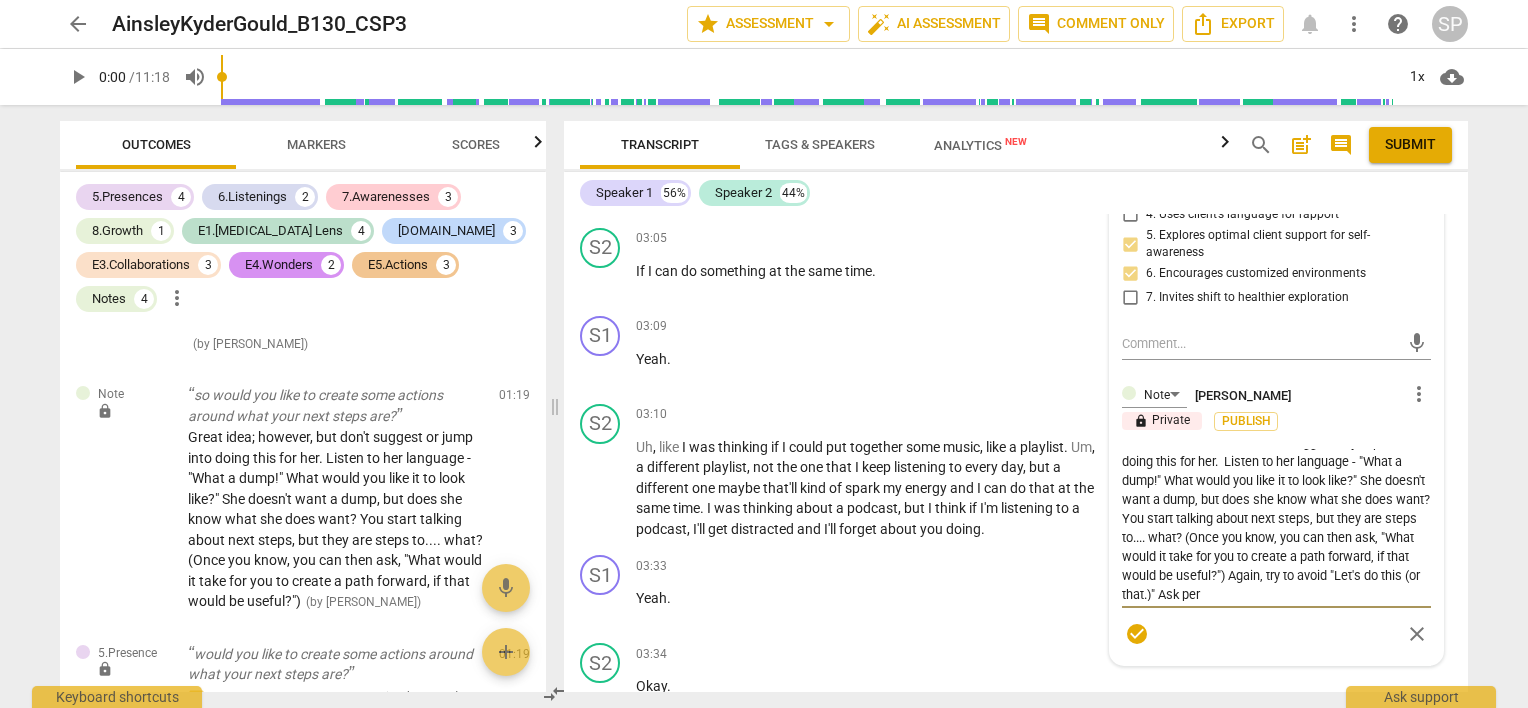 type on "Great idea; however, but don't suggest or jump into doing this for her.  Listen to her language - "What a dump!" What would you like it to look like?" She doesn't want a dump, but does she know what she does want? You start talking about next steps, but they are steps to.... what? (Once you know, you can then ask, "What would it take for you to create a path forward, if that would be useful?") Again, try to avoid "Let's do this (or that.)" Ask perm" 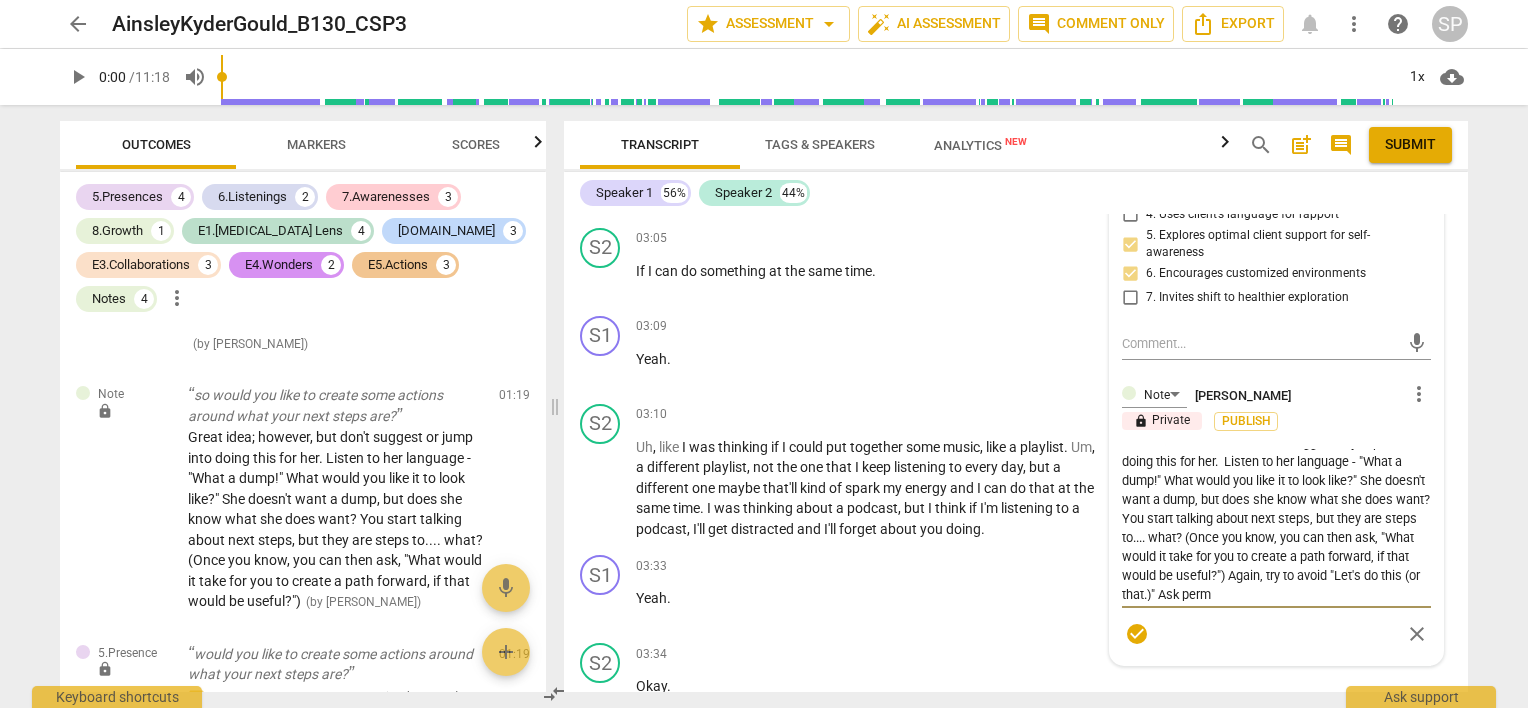 type on "Great idea; however, but don't suggest or jump into doing this for her.  Listen to her language - "What a dump!" What would you like it to look like?" She doesn't want a dump, but does she know what she does want? You start talking about next steps, but they are steps to.... what? (Once you know, you can then ask, "What would it take for you to create a path forward, if that would be useful?") Again, try to avoid "Let's do this (or that.)" Ask permi" 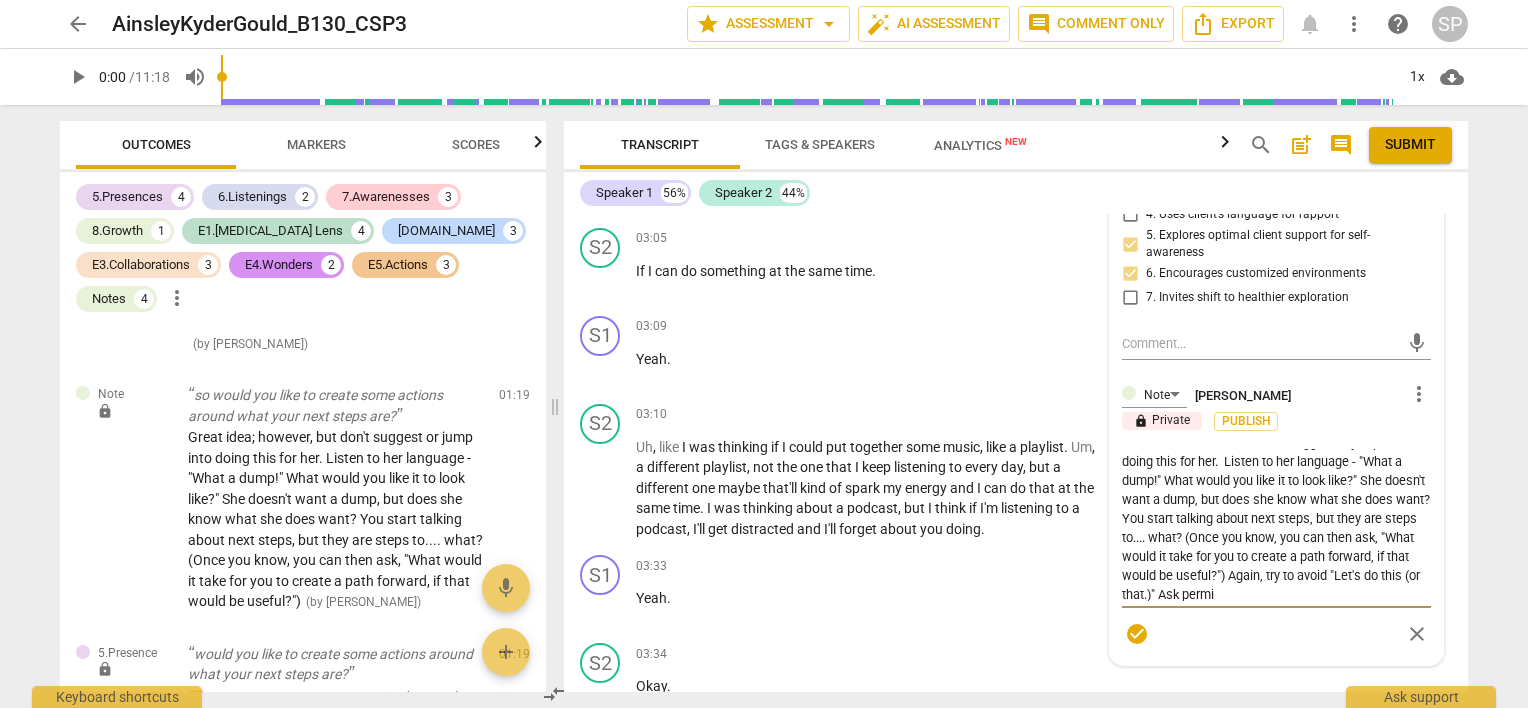 type on "Great idea; however, but don't suggest or jump into doing this for her.  Listen to her language - "What a dump!" What would you like it to look like?" She doesn't want a dump, but does she know what she does want? You start talking about next steps, but they are steps to.... what? (Once you know, you can then ask, "What would it take for you to create a path forward, if that would be useful?") Again, try to avoid "Let's do this (or that.)" Ask permis" 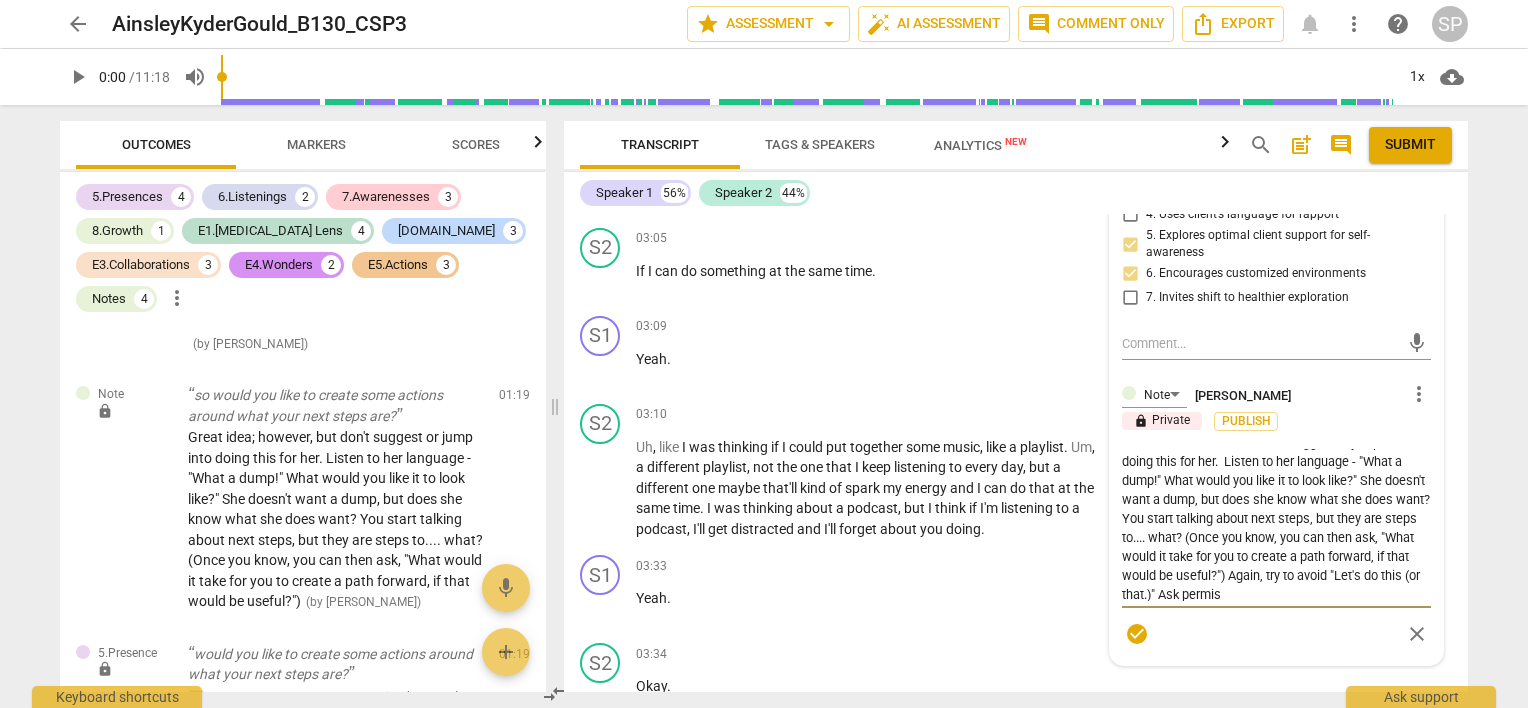 type on "Great idea; however, but don't suggest or jump into doing this for her.  Listen to her language - "What a dump!" What would you like it to look like?" She doesn't want a dump, but does she know what she does want? You start talking about next steps, but they are steps to.... what? (Once you know, you can then ask, "What would it take for you to create a path forward, if that would be useful?") Again, try to avoid "Let's do this (or that.)" Ask permiss" 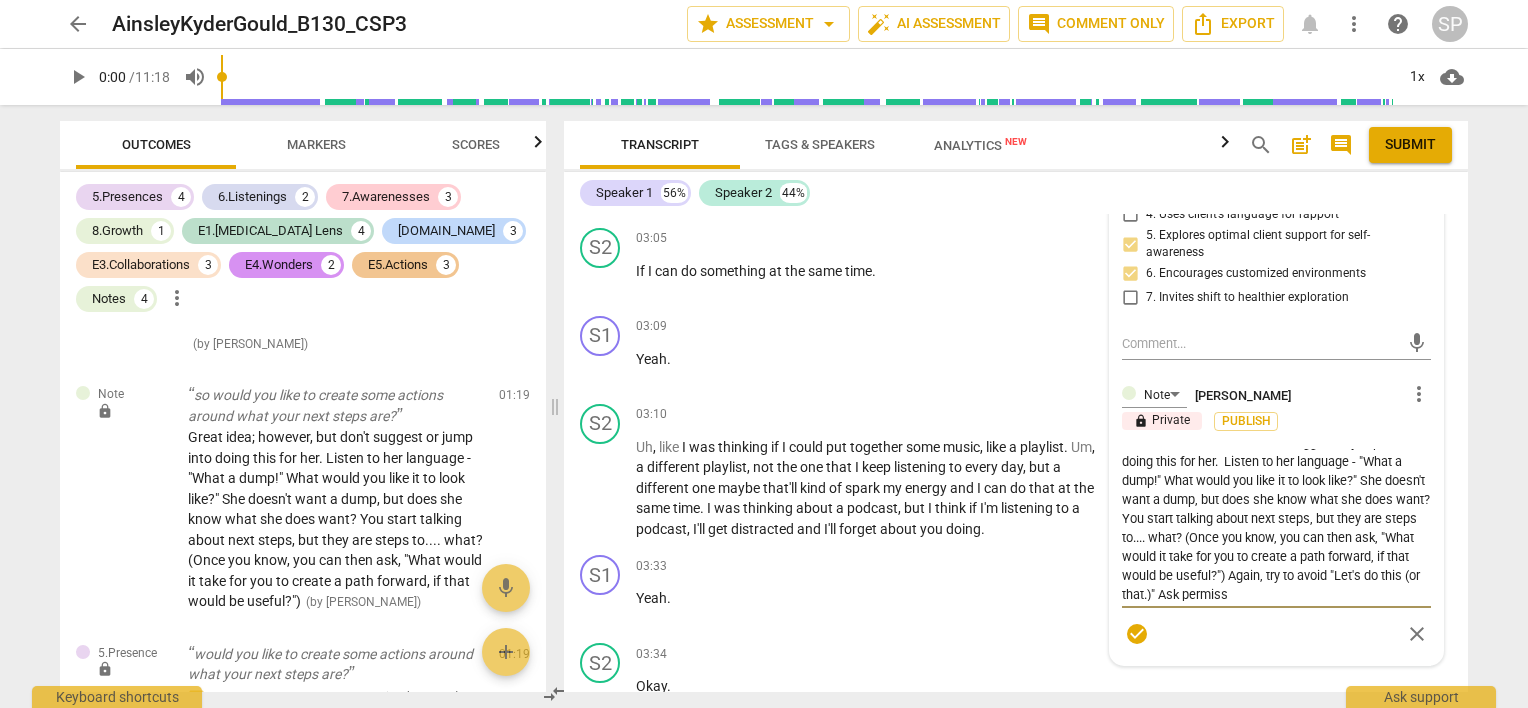 type on "Great idea; however, but don't suggest or jump into doing this for her.  Listen to her language - "What a dump!" What would you like it to look like?" She doesn't want a dump, but does she know what she does want? You start talking about next steps, but they are steps to.... what? (Once you know, you can then ask, "What would it take for you to create a path forward, if that would be useful?") Again, try to avoid "Let's do this (or that.)" Ask permissi" 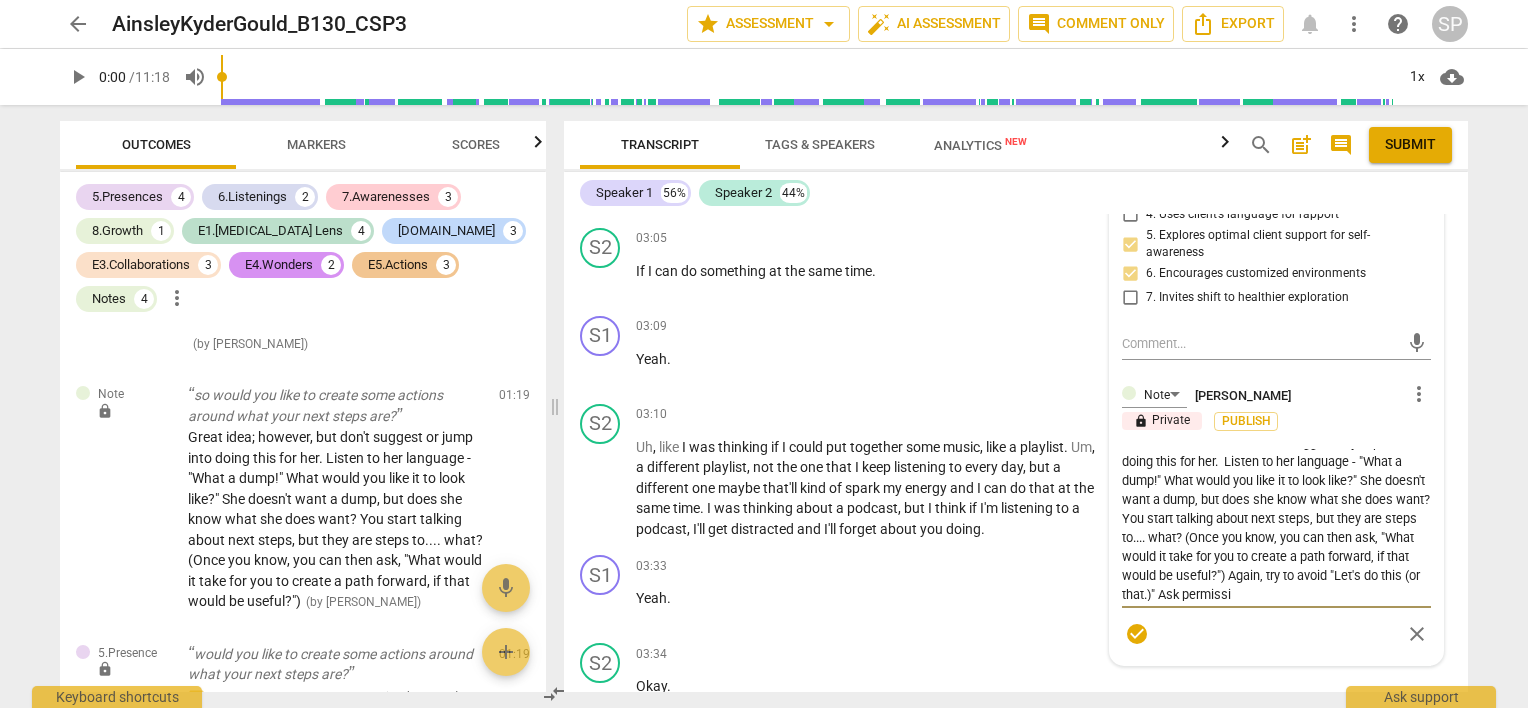type on "Great idea; however, but don't suggest or jump into doing this for her.  Listen to her language - "What a dump!" What would you like it to look like?" She doesn't want a dump, but does she know what she does want? You start talking about next steps, but they are steps to.... what? (Once you know, you can then ask, "What would it take for you to create a path forward, if that would be useful?") Again, try to avoid "Let's do this (or that.)" Ask permissio" 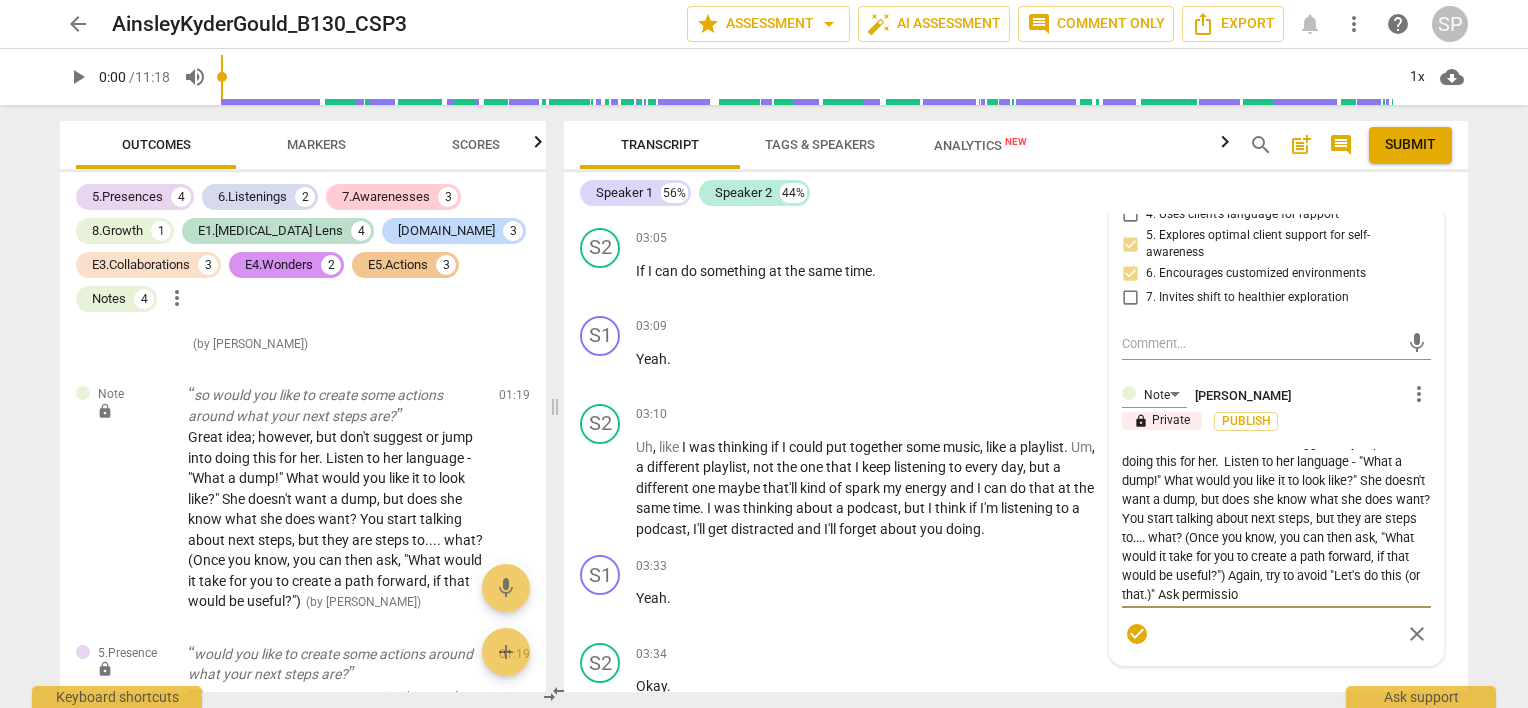 type on "Great idea; however, but don't suggest or jump into doing this for her.  Listen to her language - "What a dump!" What would you like it to look like?" She doesn't want a dump, but does she know what she does want? You start talking about next steps, but they are steps to.... what? (Once you know, you can then ask, "What would it take for you to create a path forward, if that would be useful?") Again, try to avoid "Let's do this (or that.)" Ask permission" 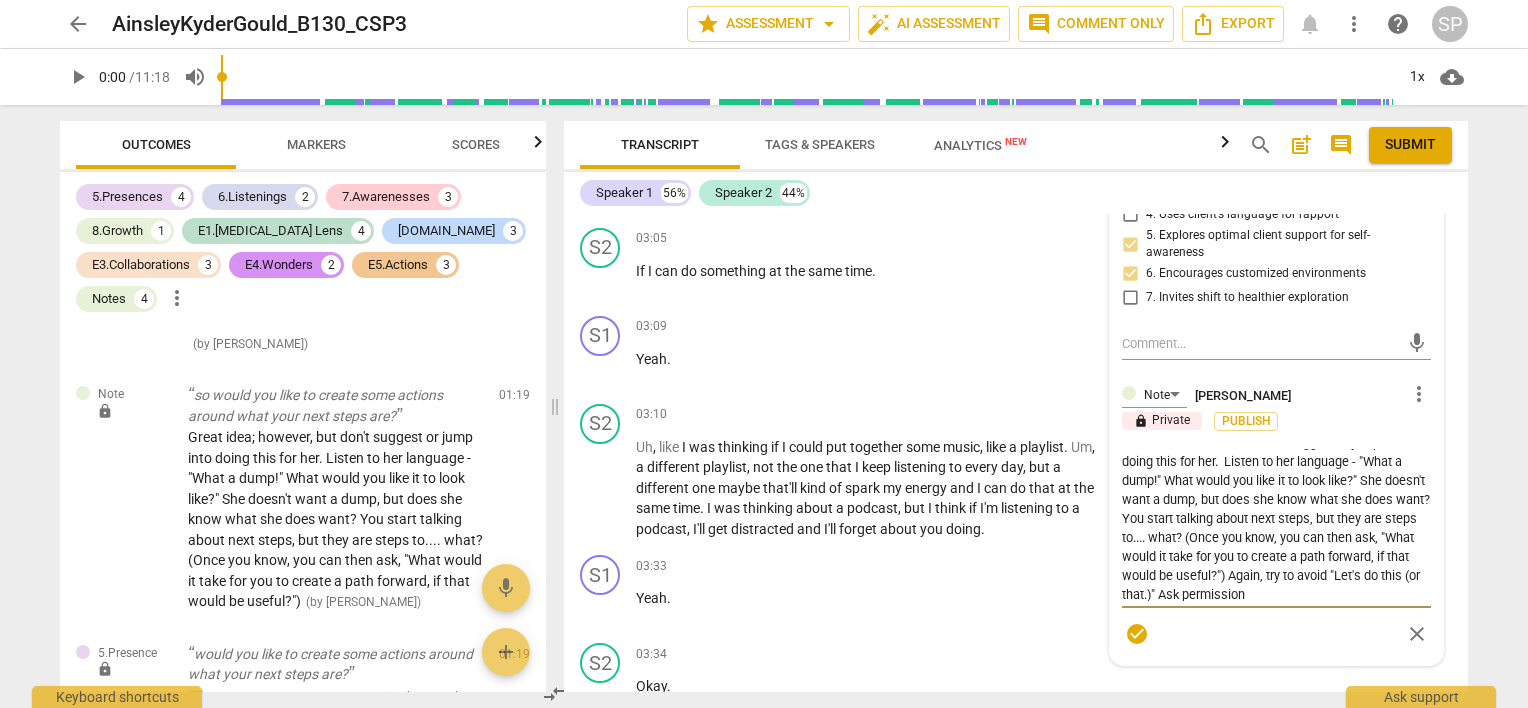 type on "Great idea; however, but don't suggest or jump into doing this for her.  Listen to her language - "What a dump!" What would you like it to look like?" She doesn't want a dump, but does she know what she does want? You start talking about next steps, but they are steps to.... what? (Once you know, you can then ask, "What would it take for you to create a path forward, if that would be useful?") Again, try to avoid "Let's do this (or that.)" Ask permission." 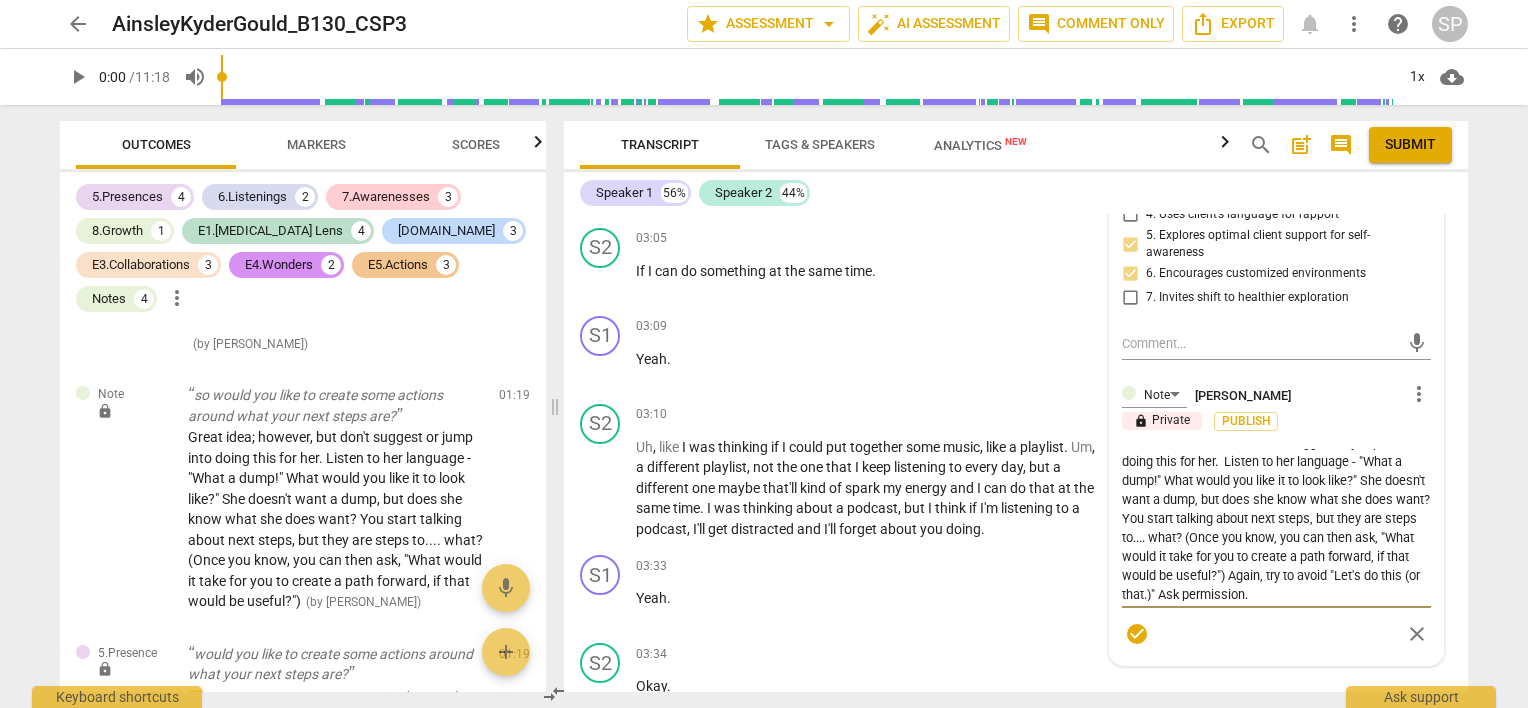 type on "Great idea; however, but don't suggest or jump into doing this for her.  Listen to her language - "What a dump!" What would you like it to look like?" She doesn't want a dump, but does she know what she does want? You start talking about next steps, but they are steps to.... what? (Once you know, you can then ask, "What would it take for you to create a path forward, if that would be useful?") Again, try to avoid "Let's do this (or that.)" Ask permission."" 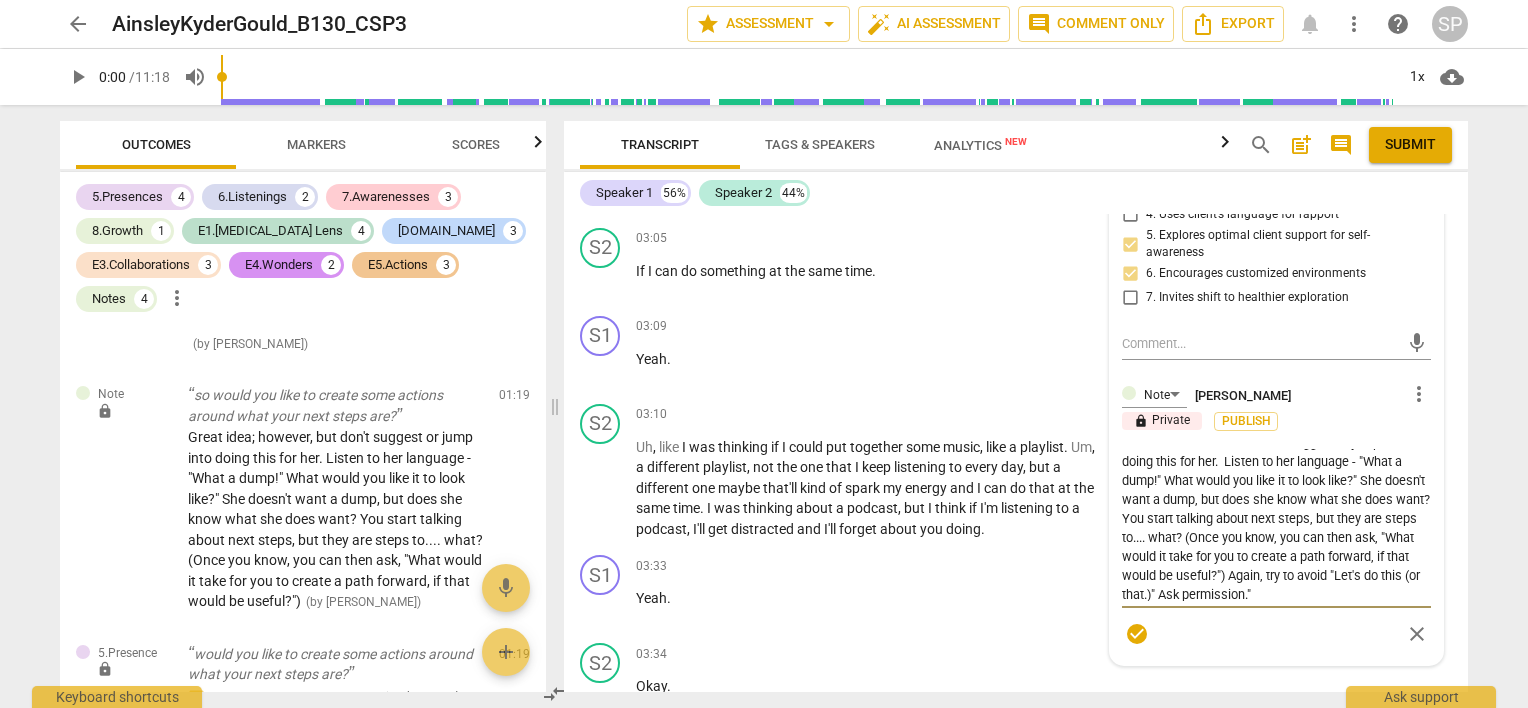 type on "Great idea; however, but don't suggest or jump into doing this for her.  Listen to her language - "What a dump!" What would you like it to look like?" She doesn't want a dump, but does she know what she does want? You start talking about next steps, but they are steps to.... what? (Once you know, you can then ask, "What would it take for you to create a path forward, if that would be useful?") Again, try to avoid "Let's do this (or that.)" Ask permission." 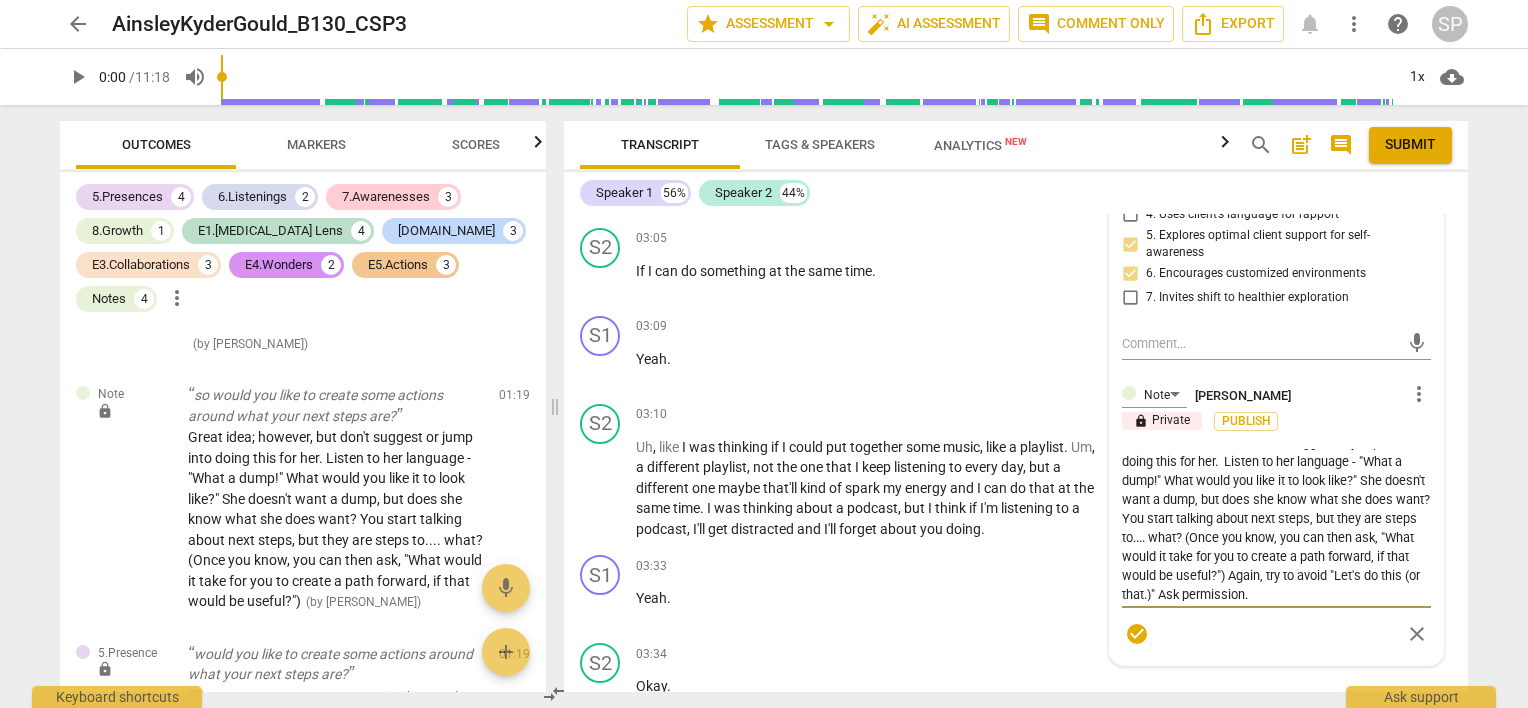 type on "Great idea; however, but don't suggest or jump into doing this for her.  Listen to her language - "What a dump!" What would you like it to look like?" She doesn't want a dump, but does she know what she does want? You start talking about next steps, but they are steps to.... what? (Once you know, you can then ask, "What would it take for you to create a path forward, if that would be useful?") Again, try to avoid "Let's do this (or that.)" Ask permission." 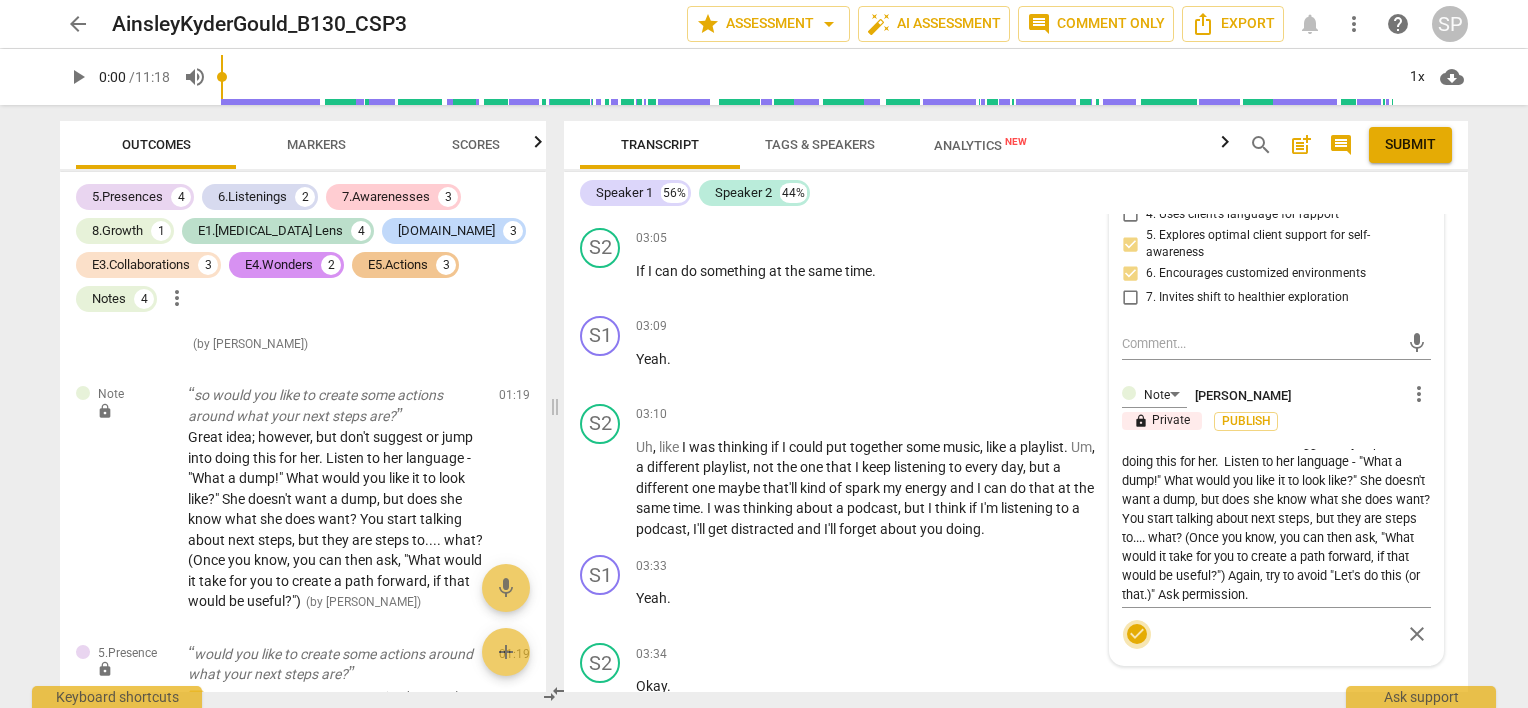 click on "check_circle" at bounding box center [1137, 634] 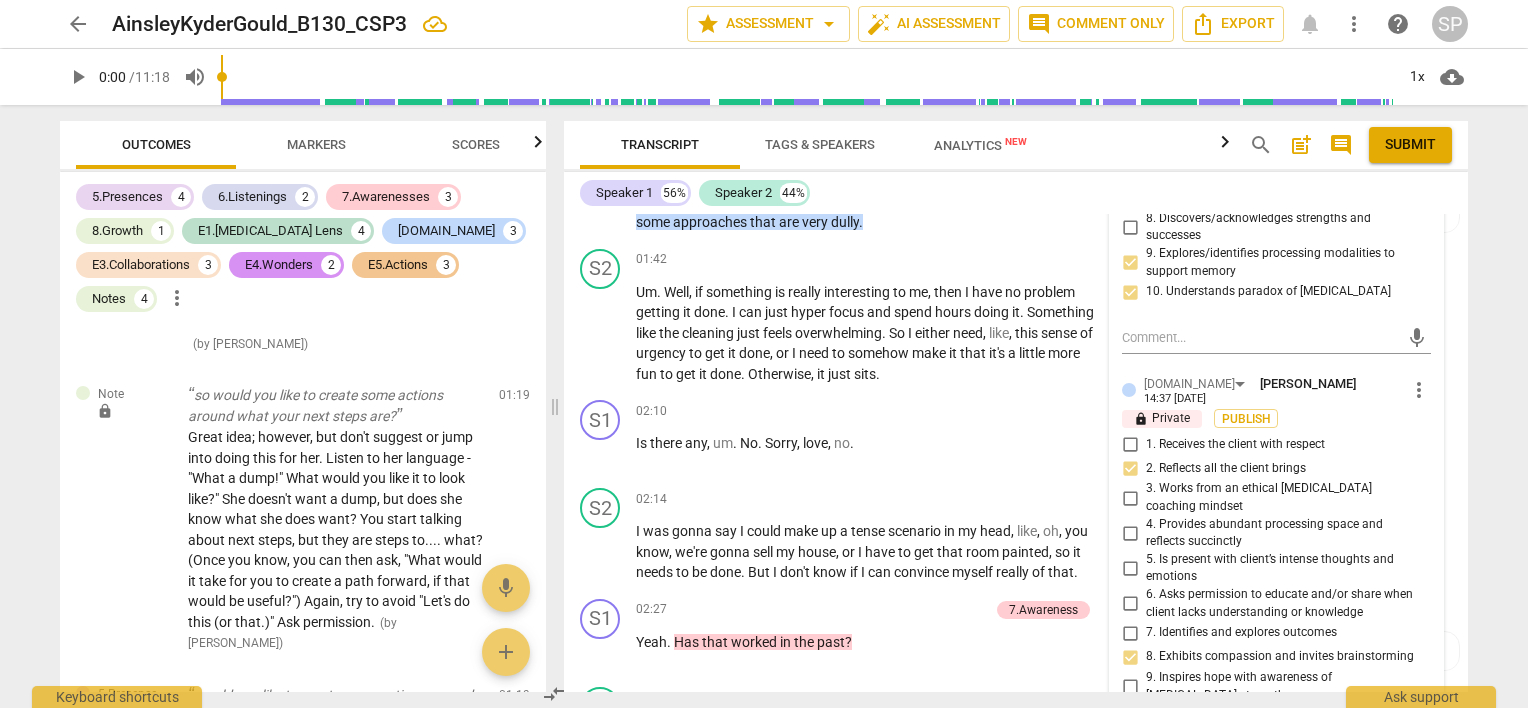scroll, scrollTop: 800, scrollLeft: 0, axis: vertical 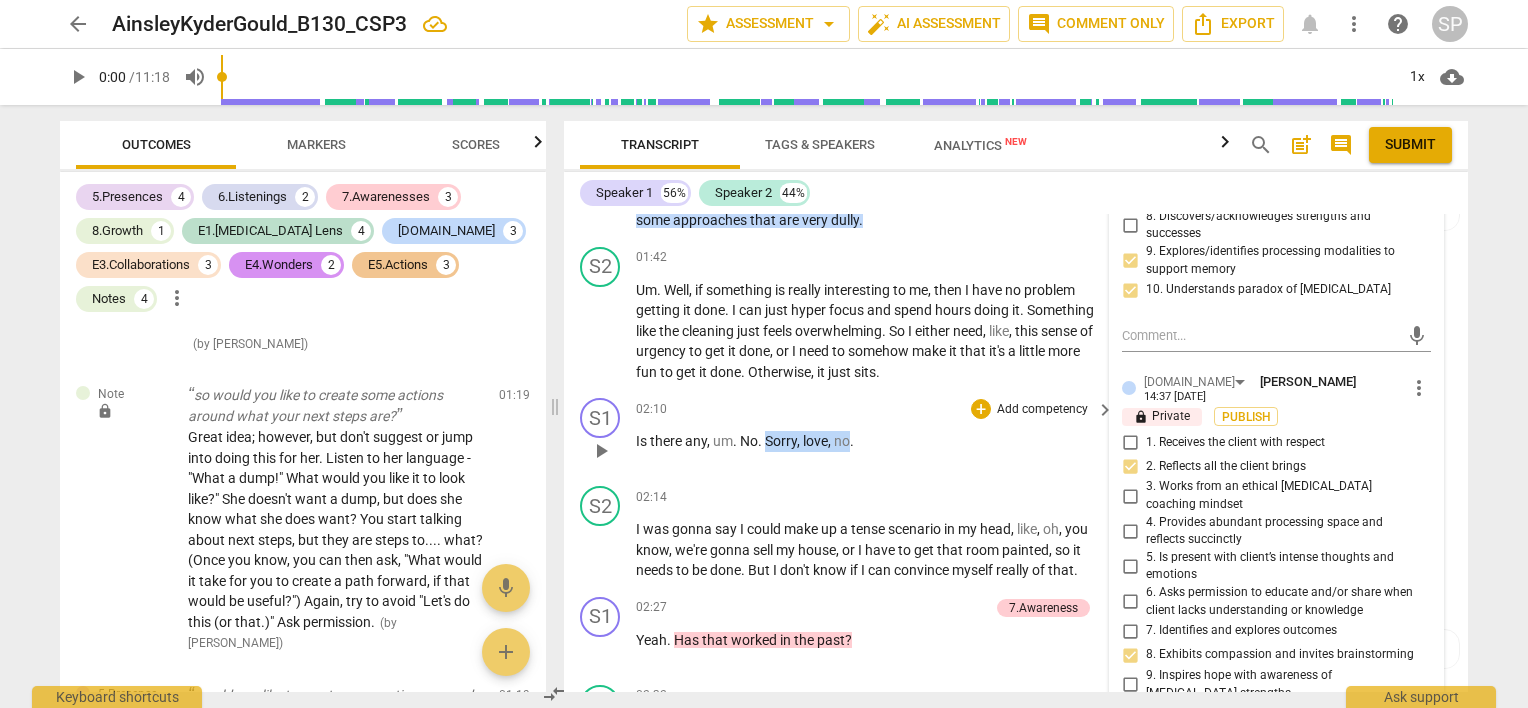 drag, startPoint x: 764, startPoint y: 443, endPoint x: 848, endPoint y: 447, distance: 84.095184 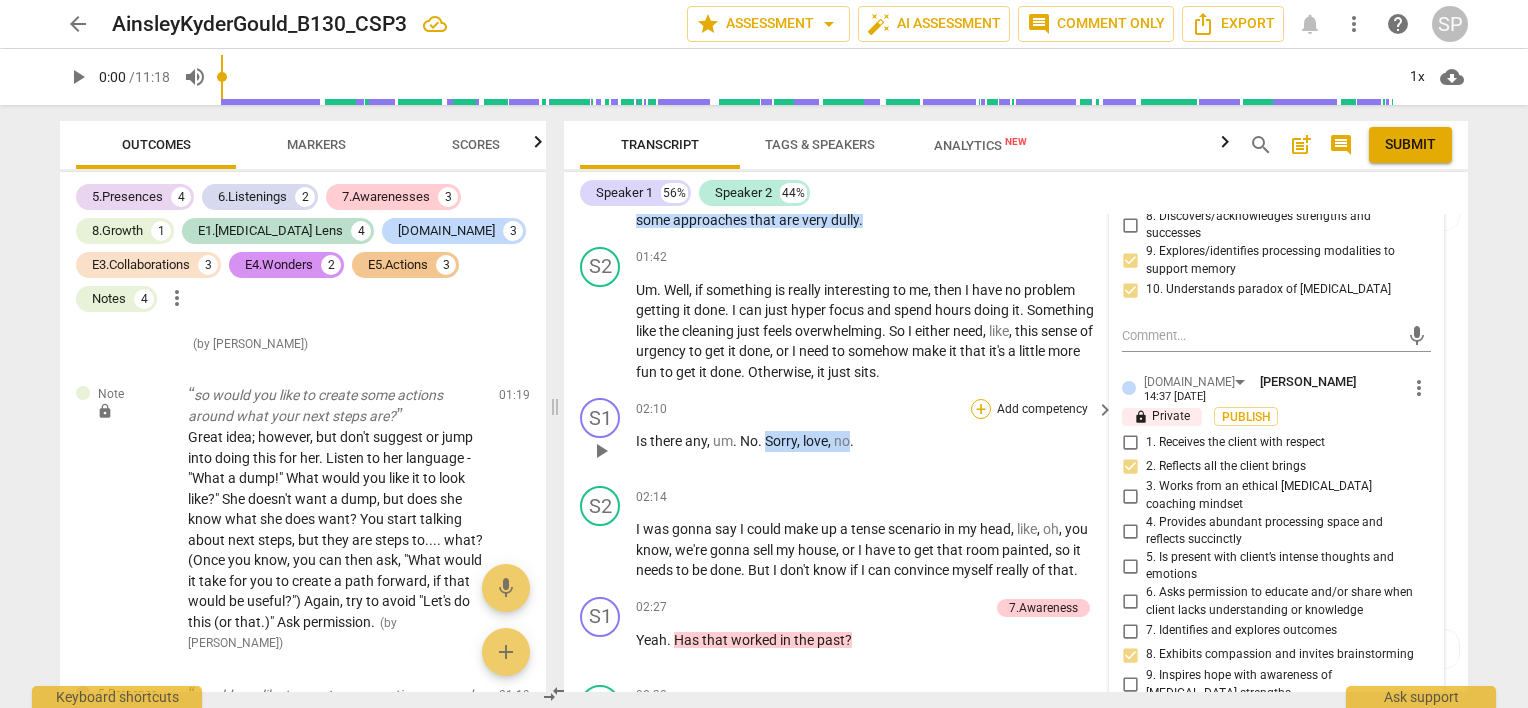 click on "+" at bounding box center (981, 409) 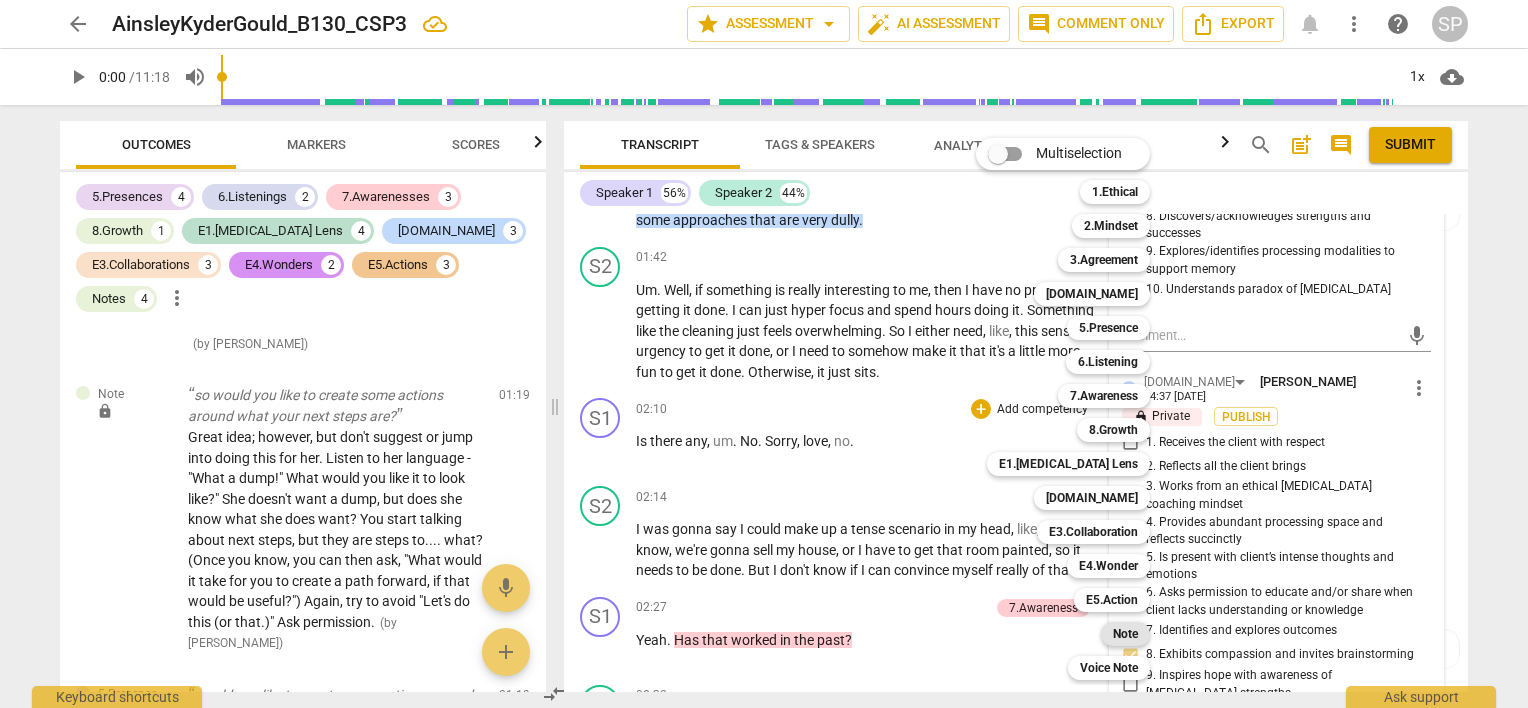 click on "Note" at bounding box center [1125, 634] 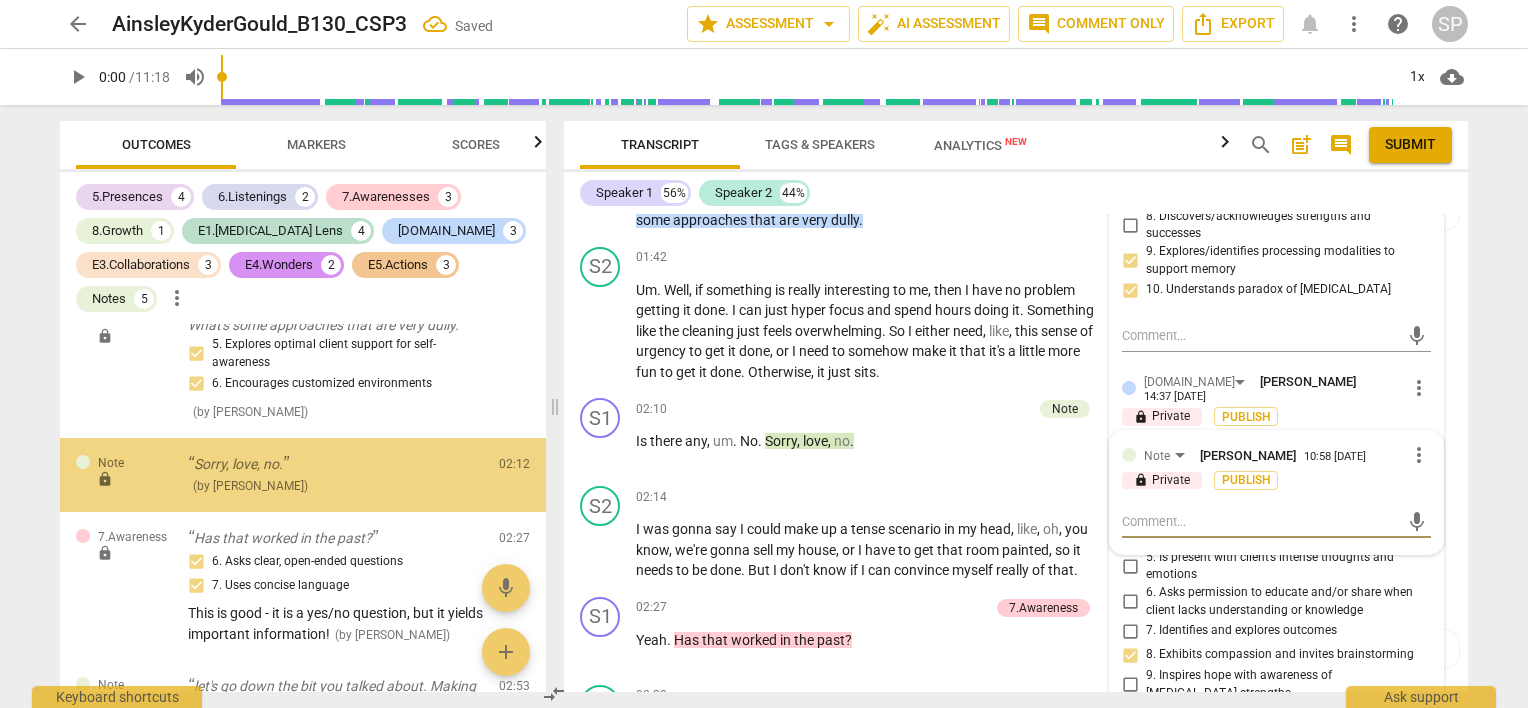 scroll, scrollTop: 4802, scrollLeft: 0, axis: vertical 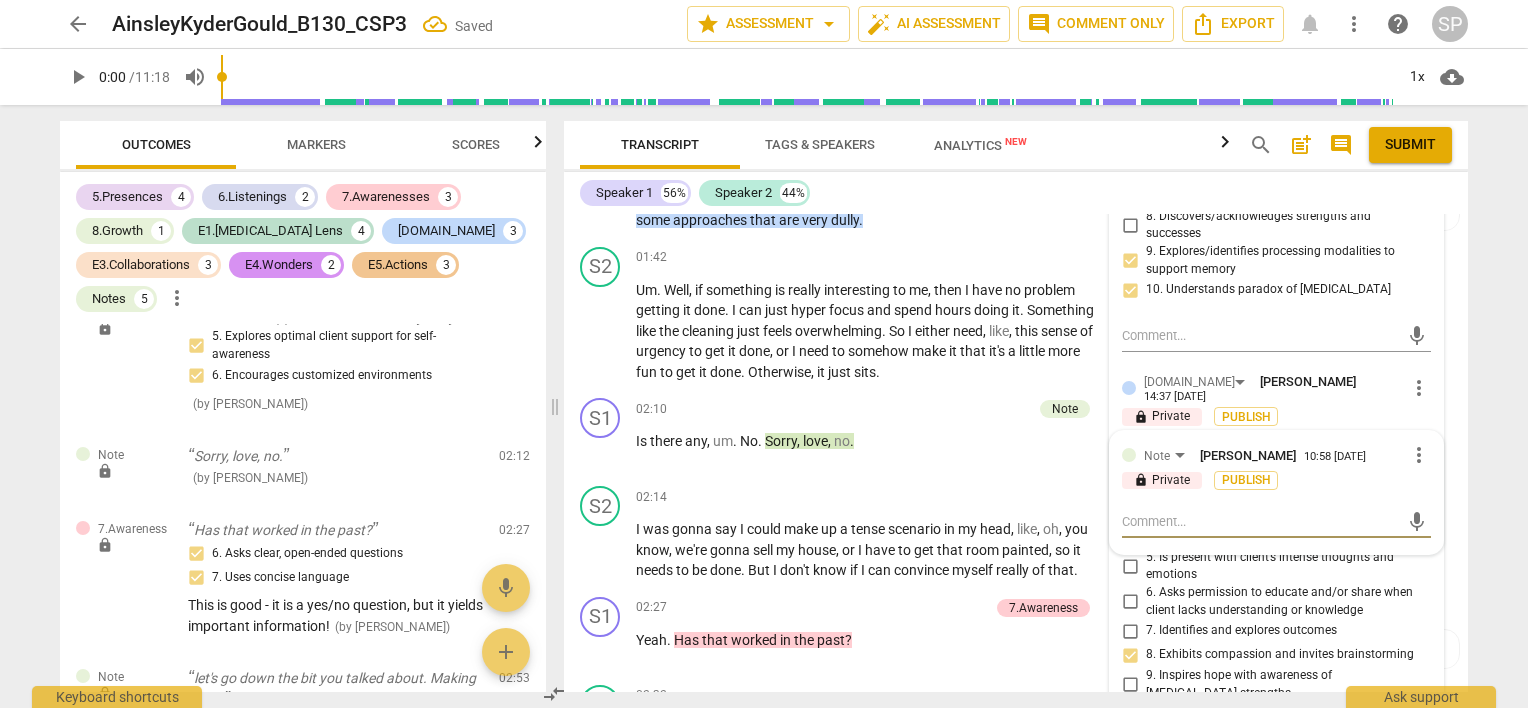 type on "T" 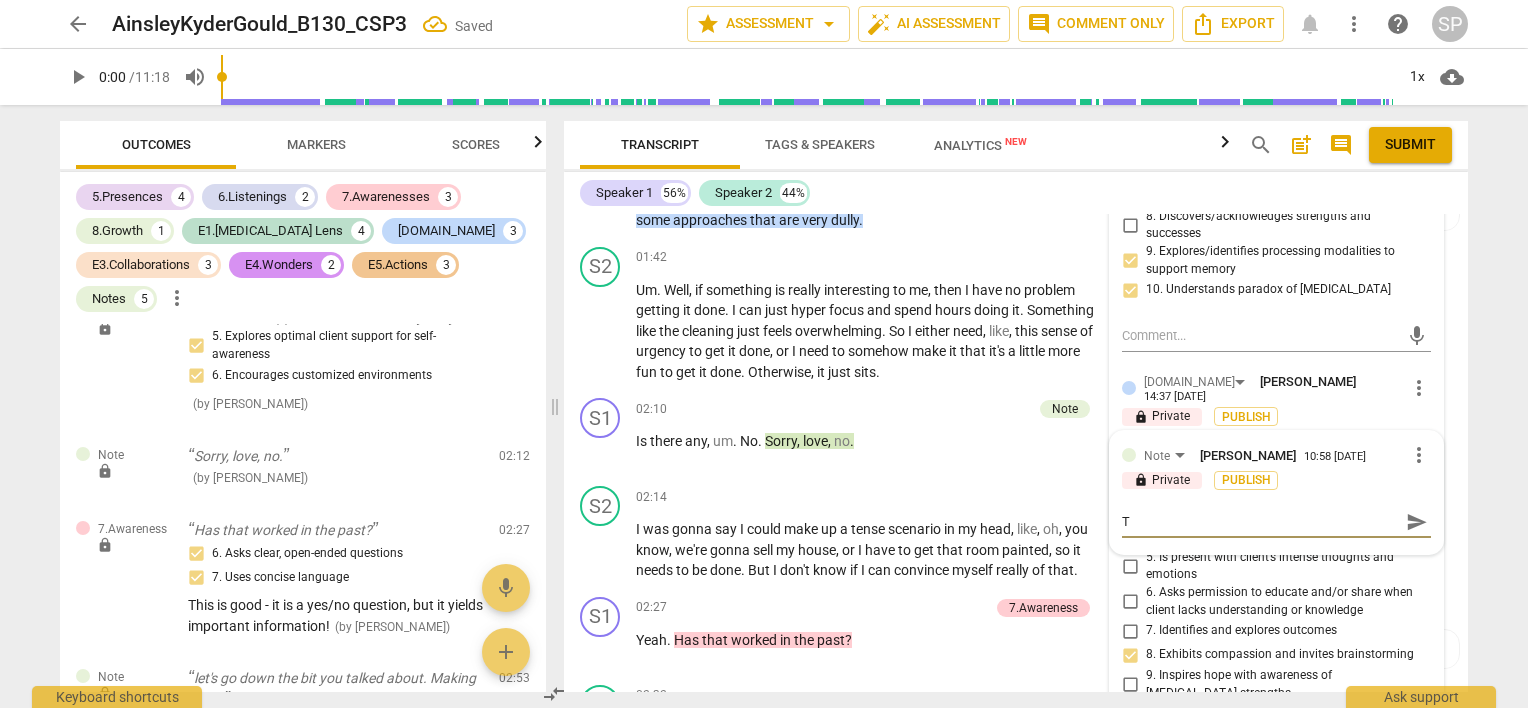 type on "Th" 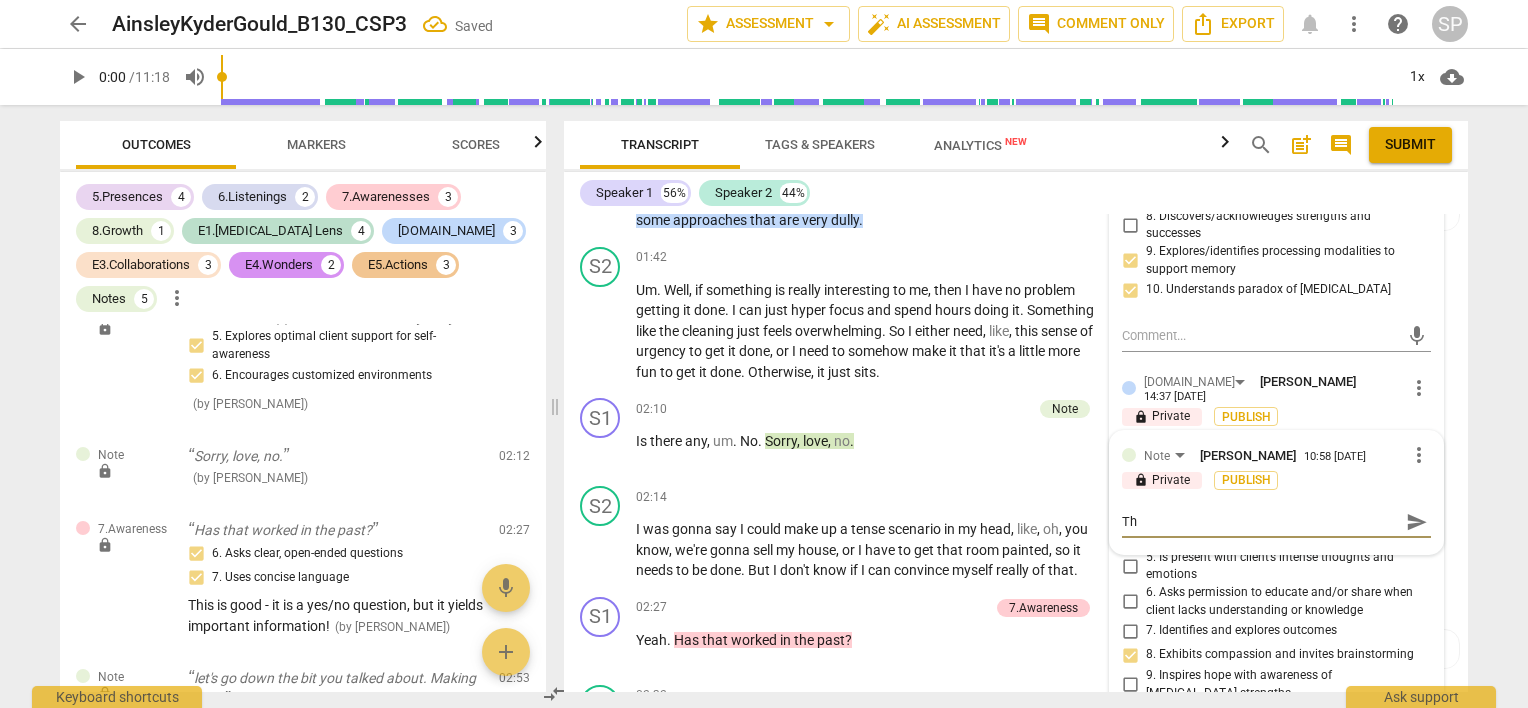 type on "Thi" 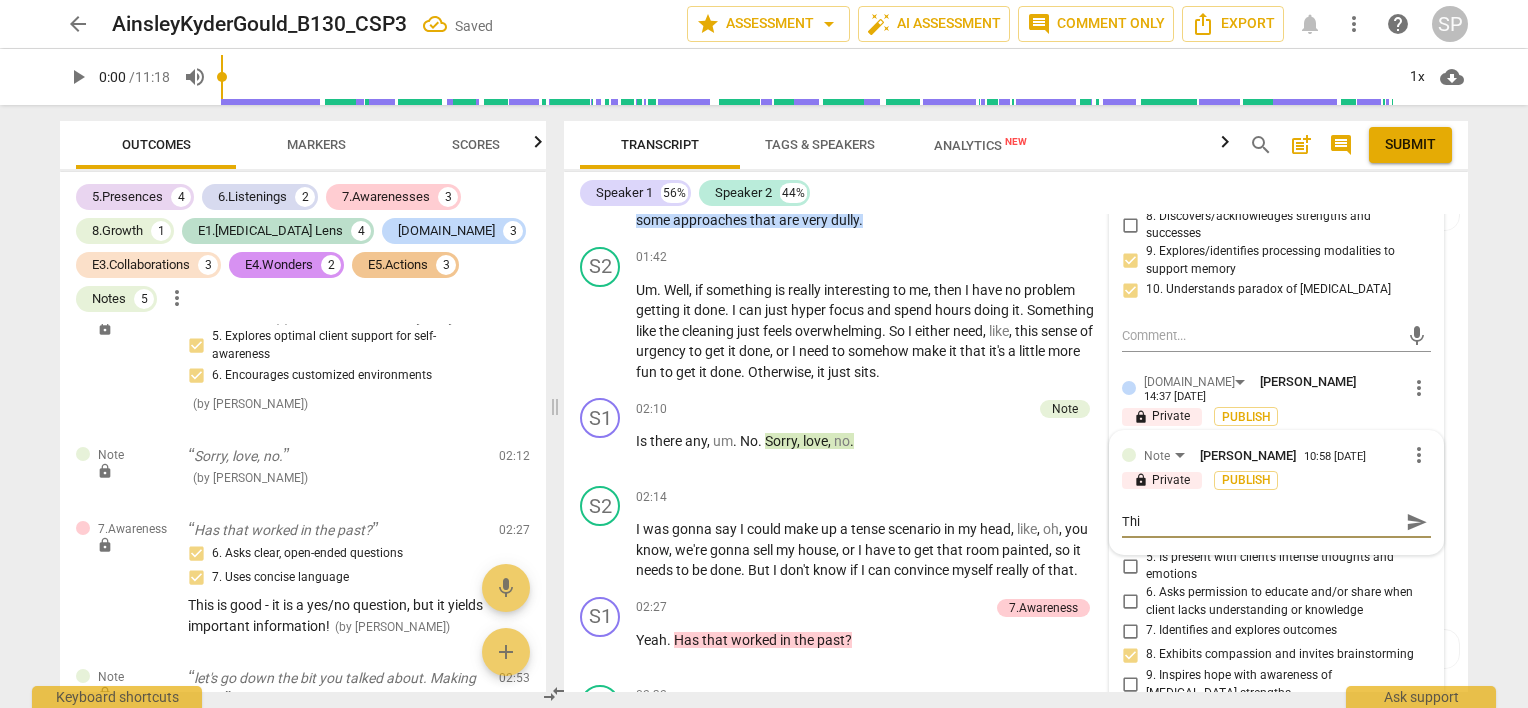 type on "This" 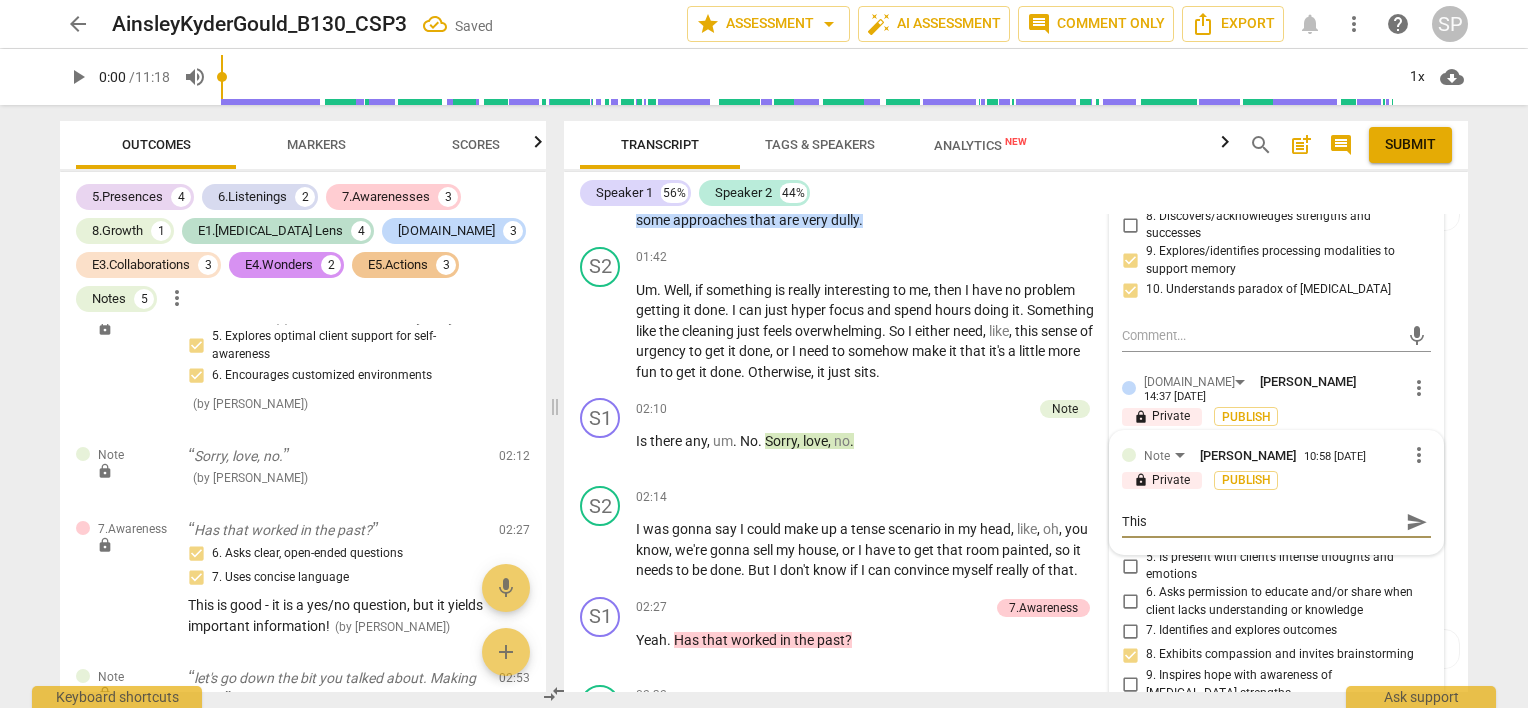 type on "This" 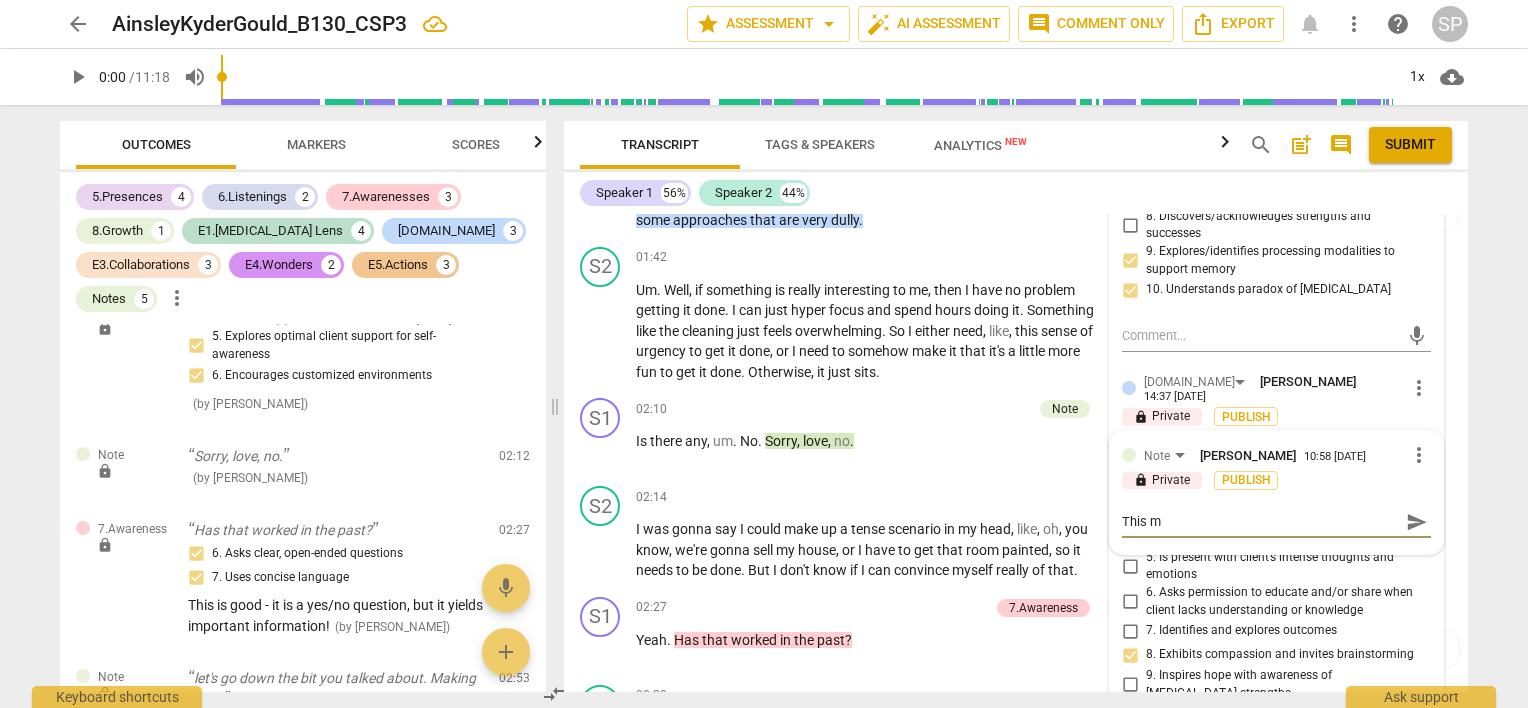 type on "This ma" 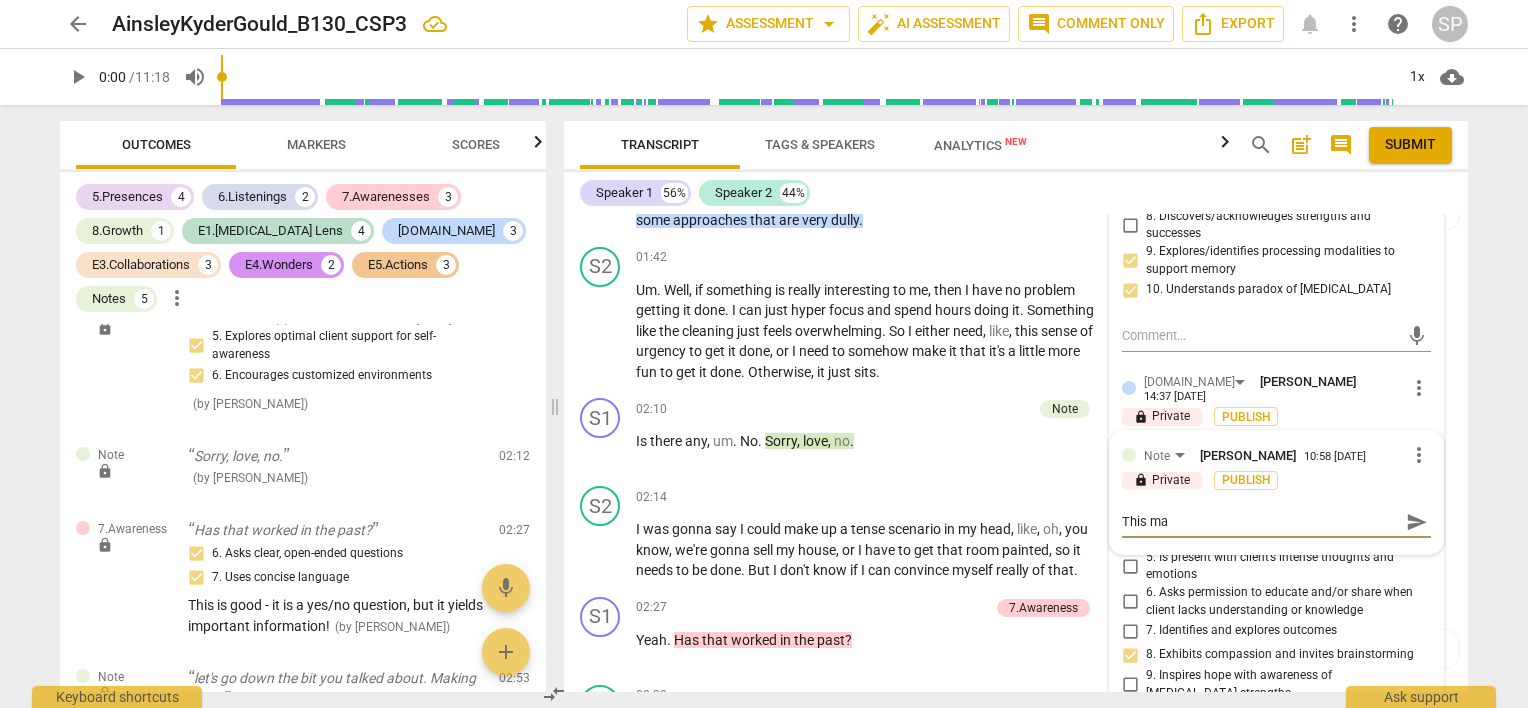type on "This may" 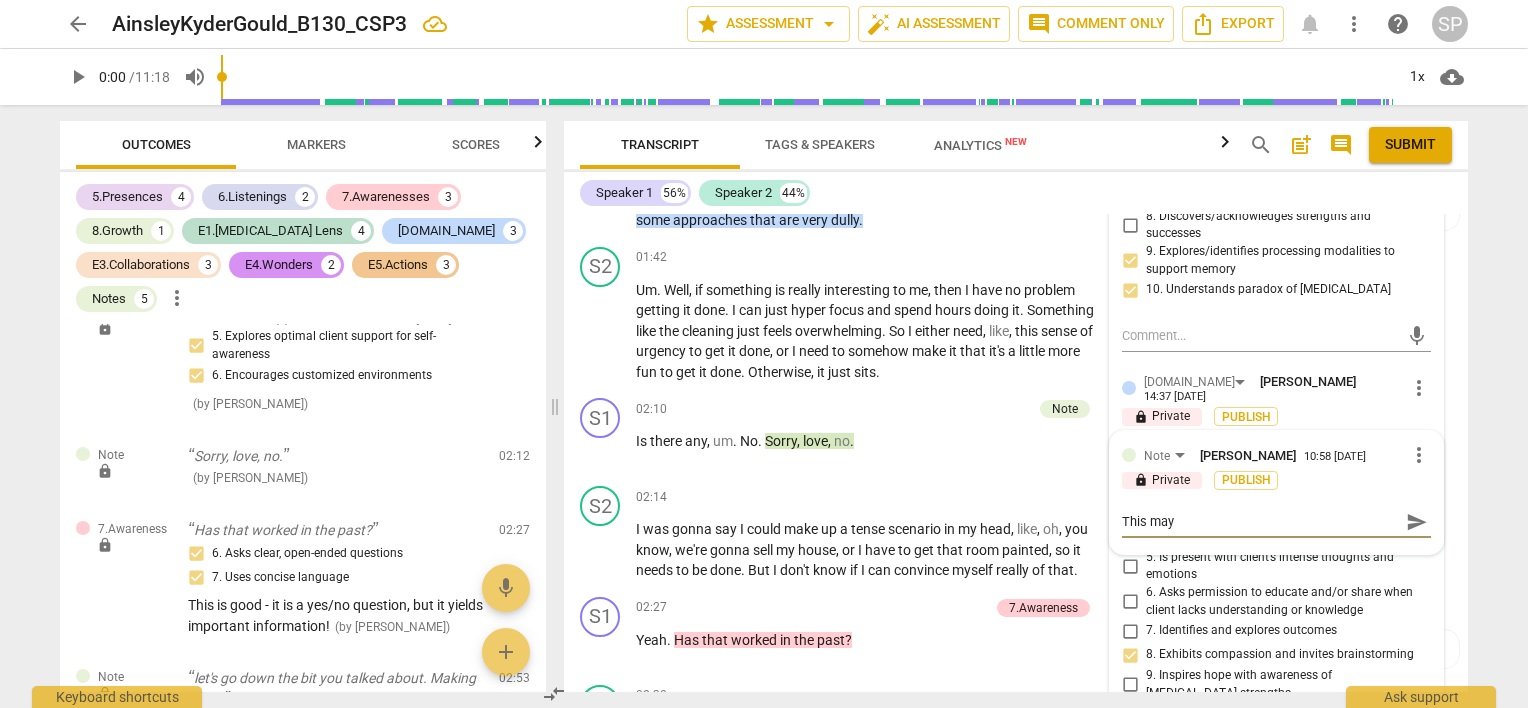 type on "This may" 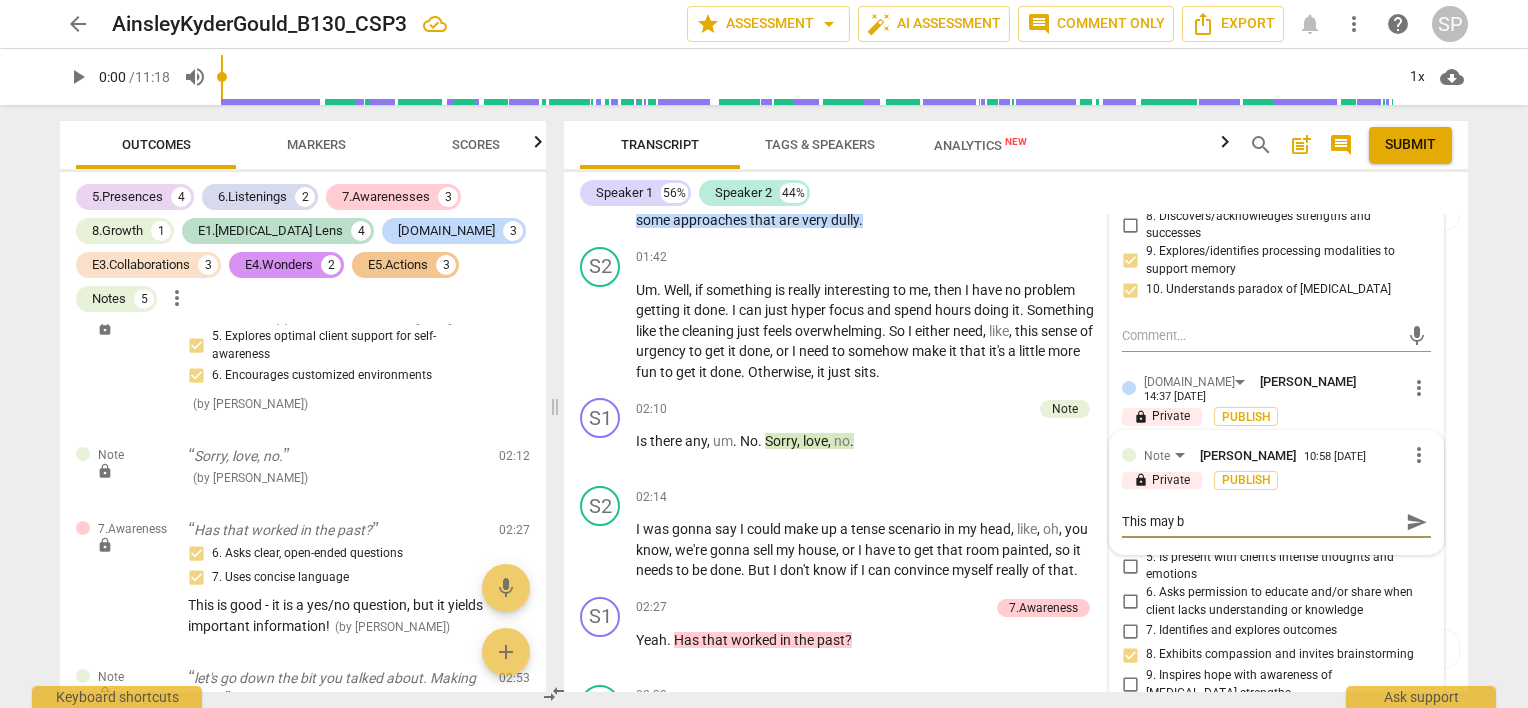 type on "This may be" 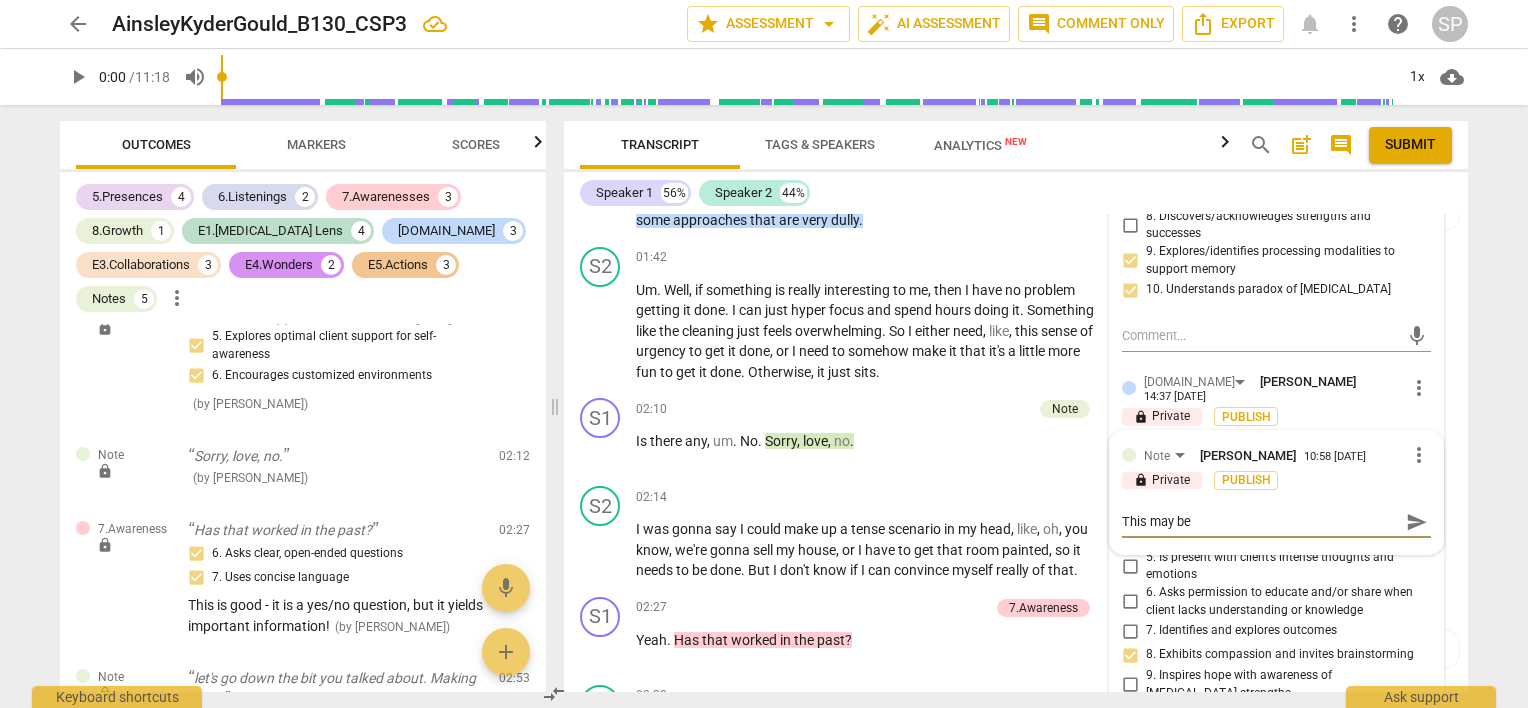 type on "This may be" 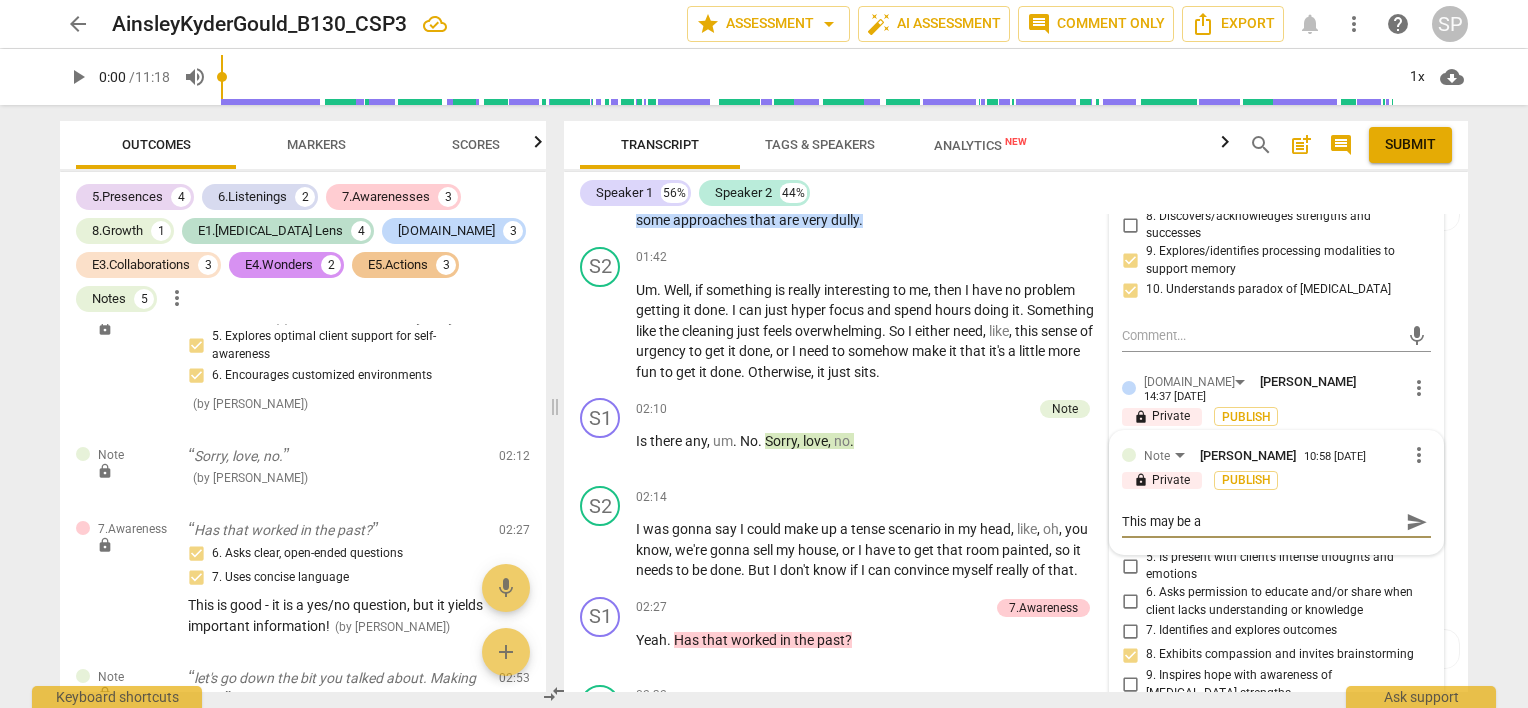 type on "This may be a" 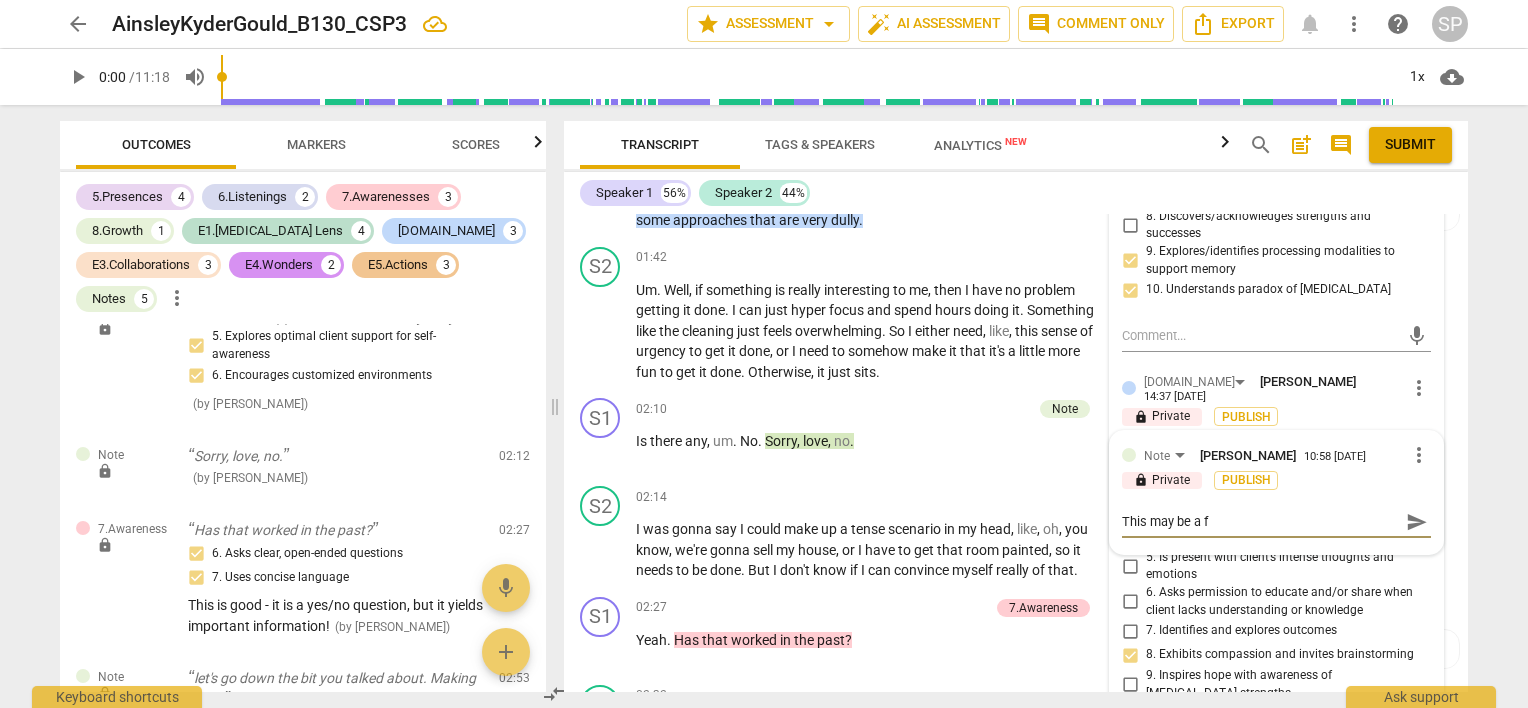 type on "This may be a fa" 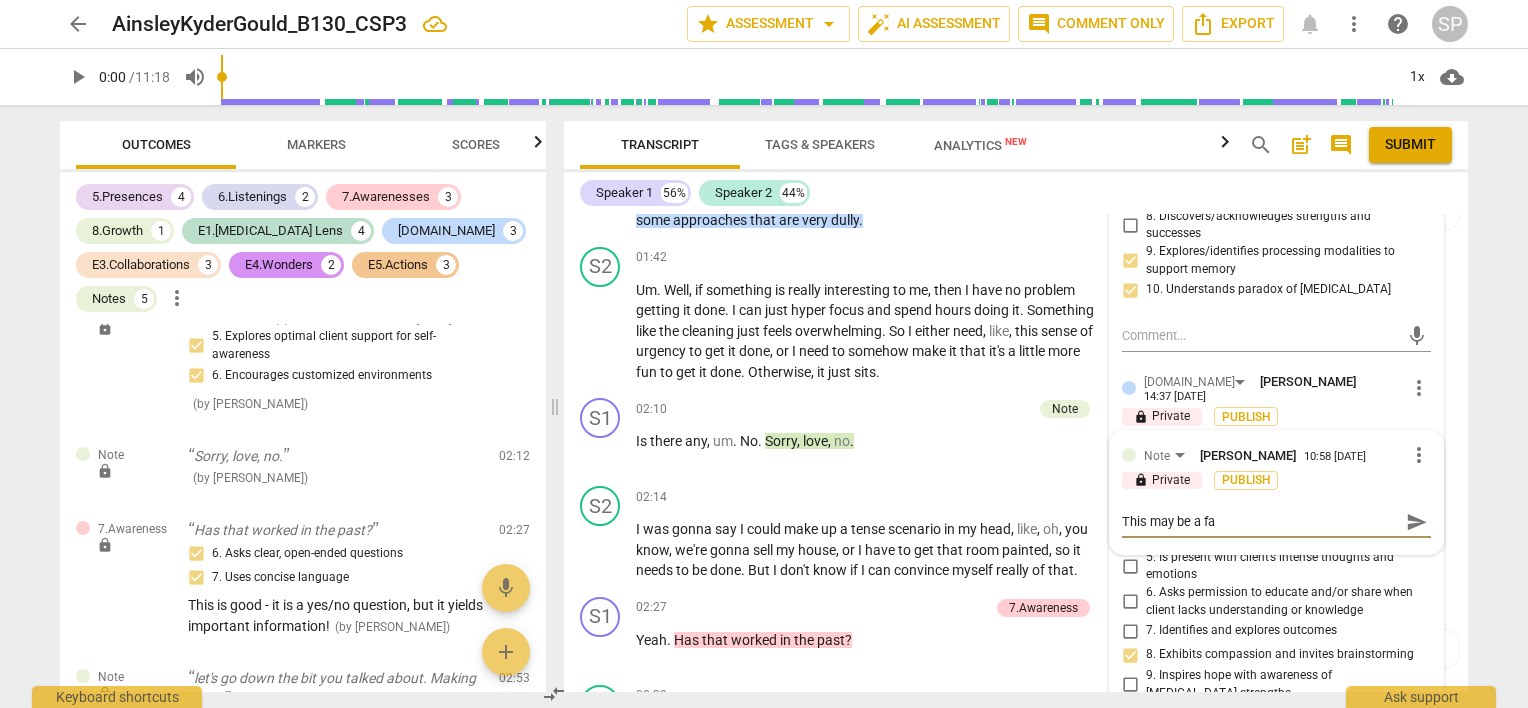 type on "This may be a fam" 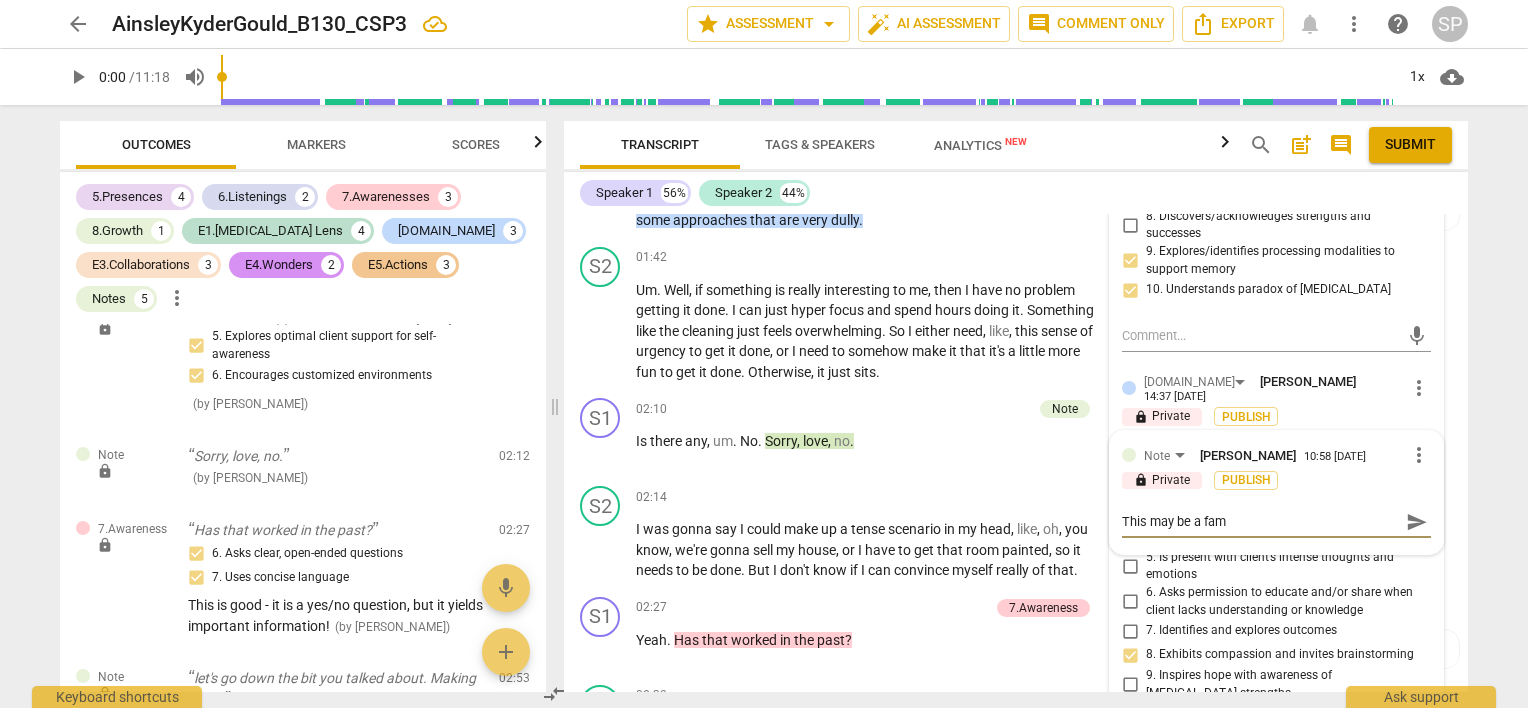 type on "This may be a fami" 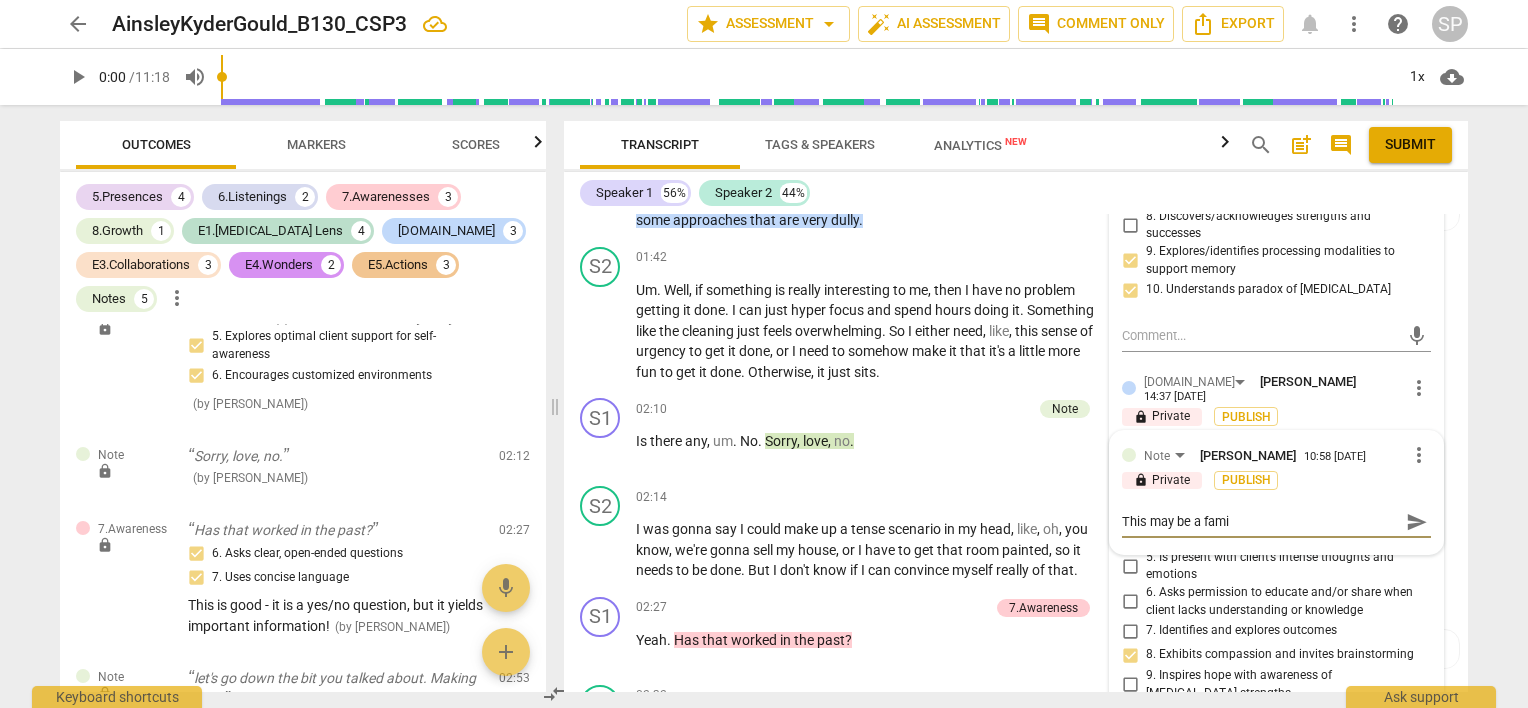 type on "This may be a famil" 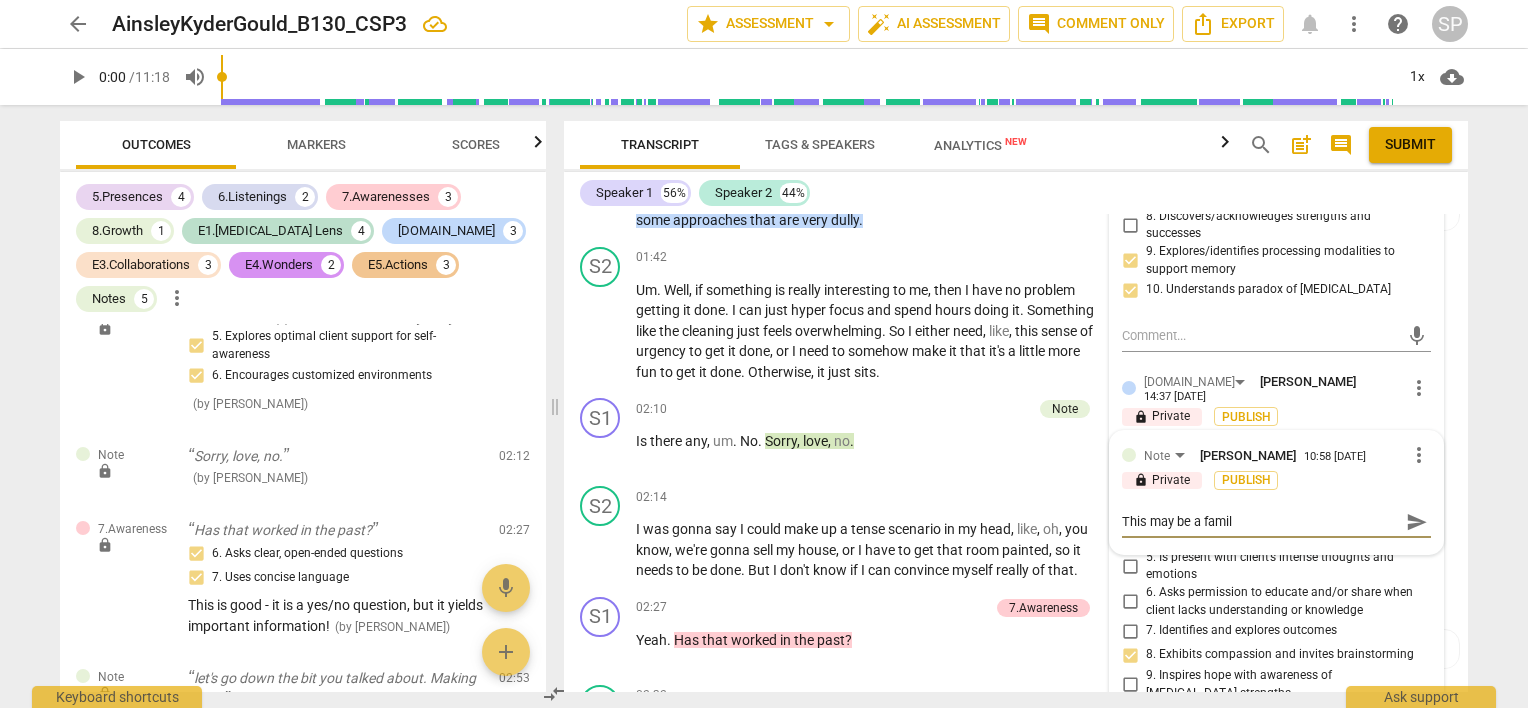 type on "This may be a family" 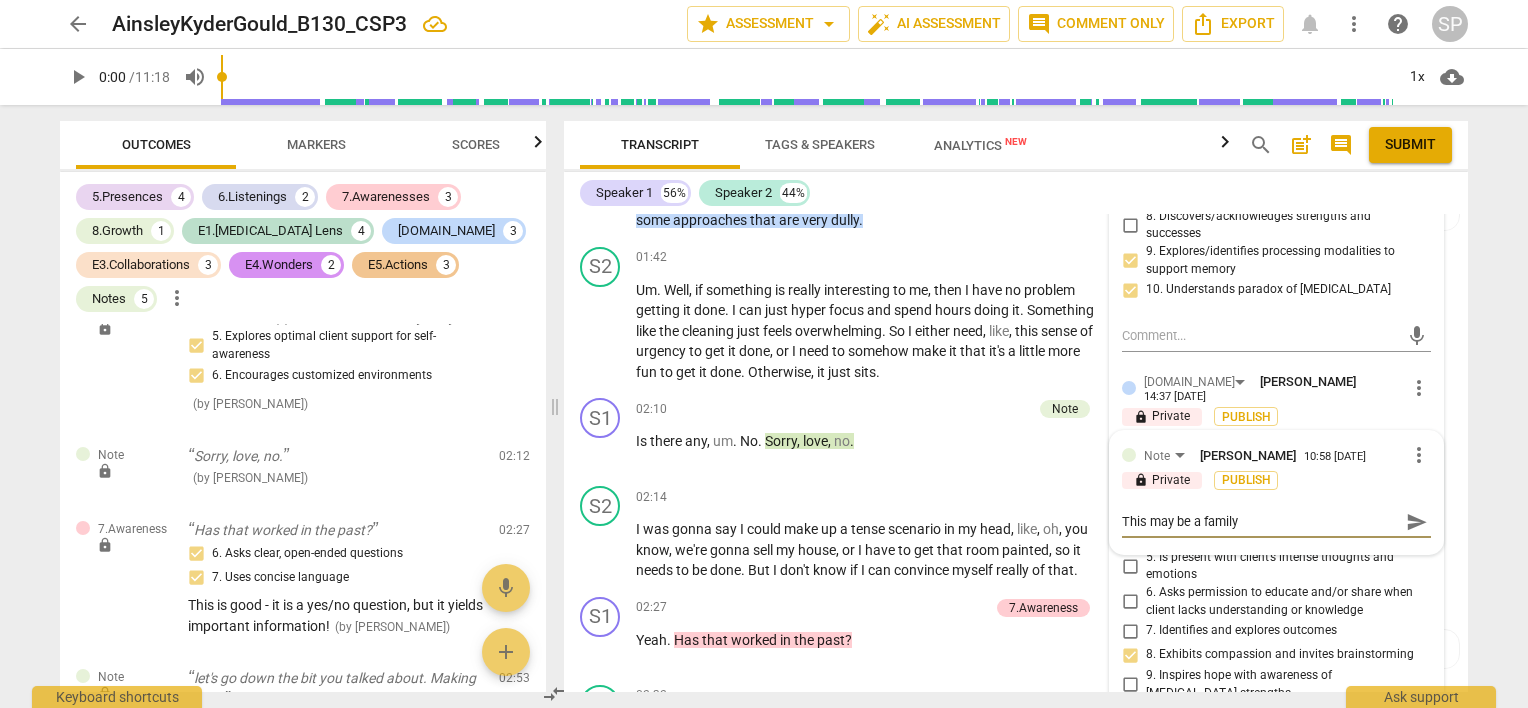 type on "This may be a family" 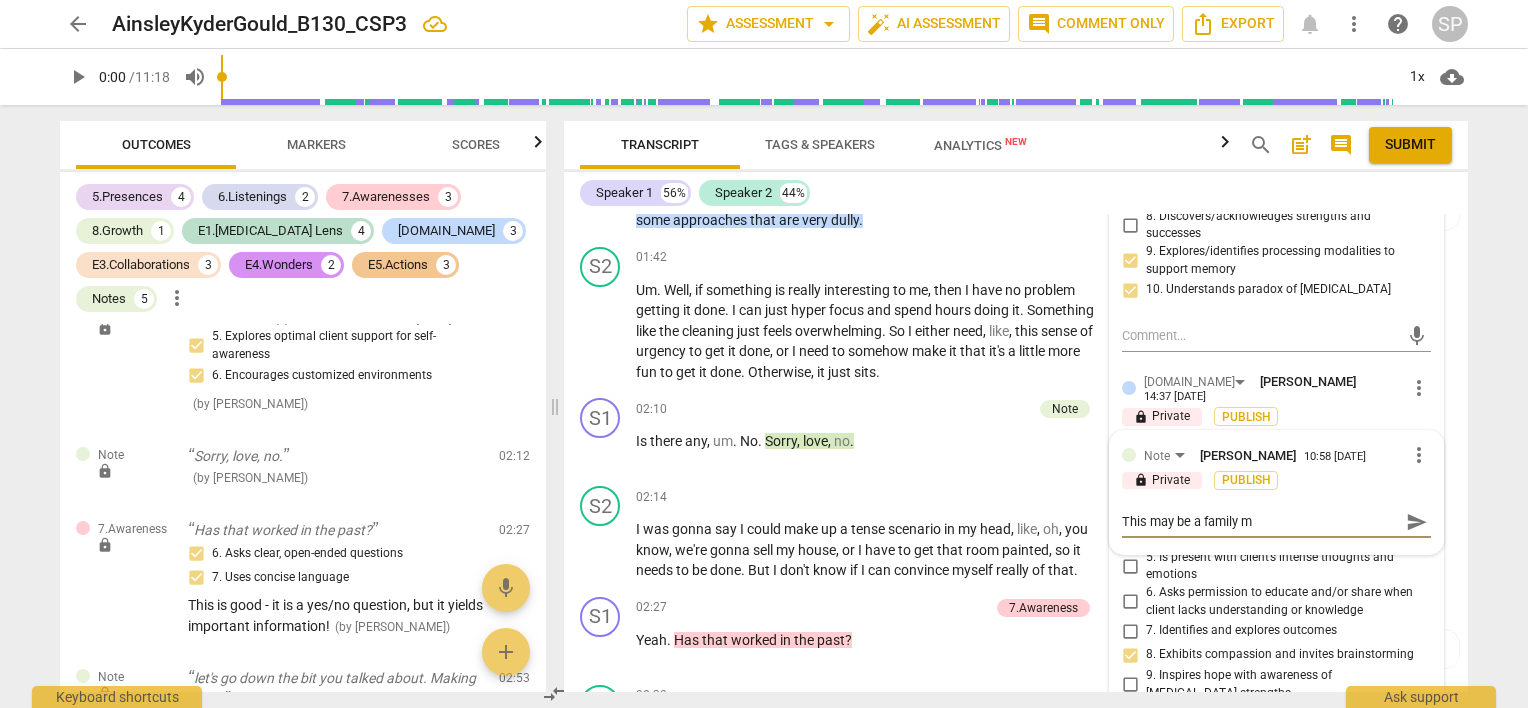 type on "This may be a family me" 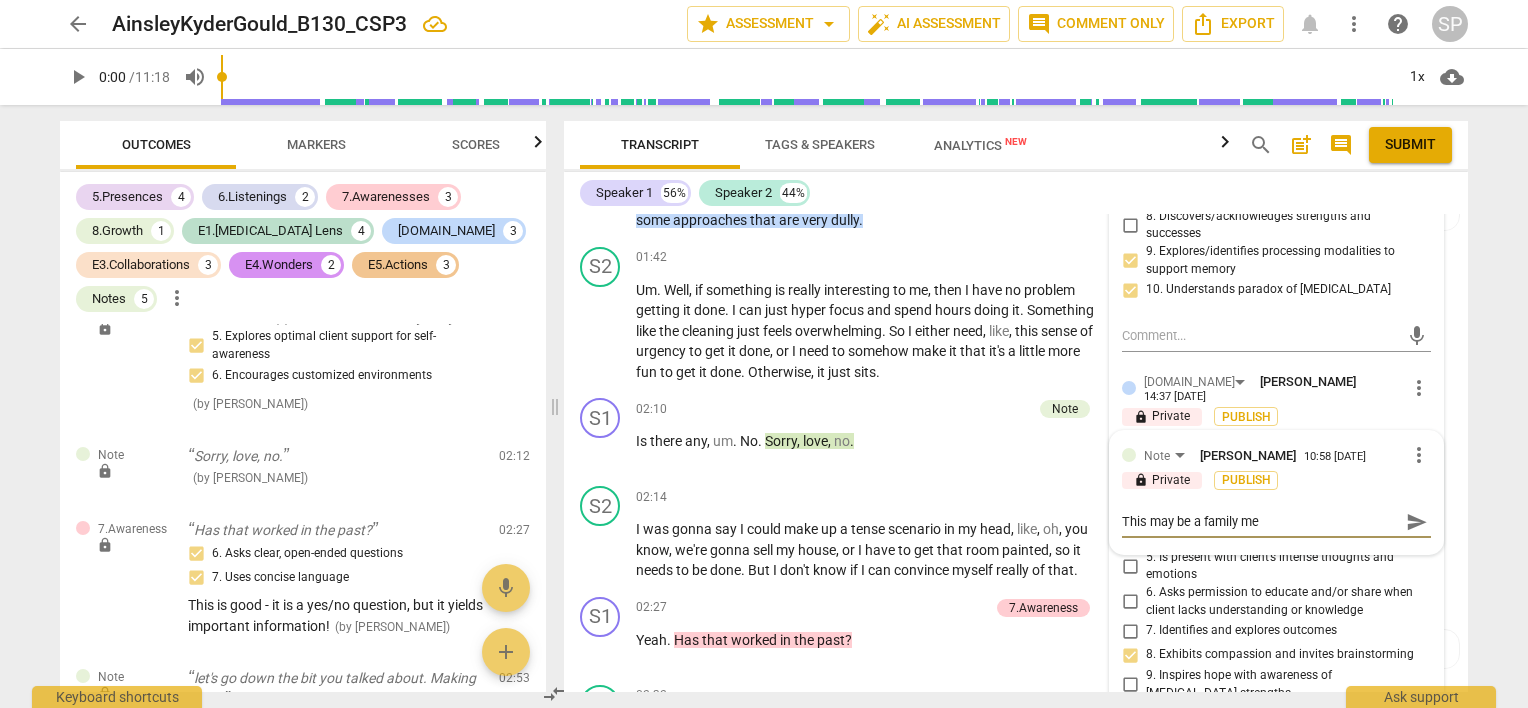 type 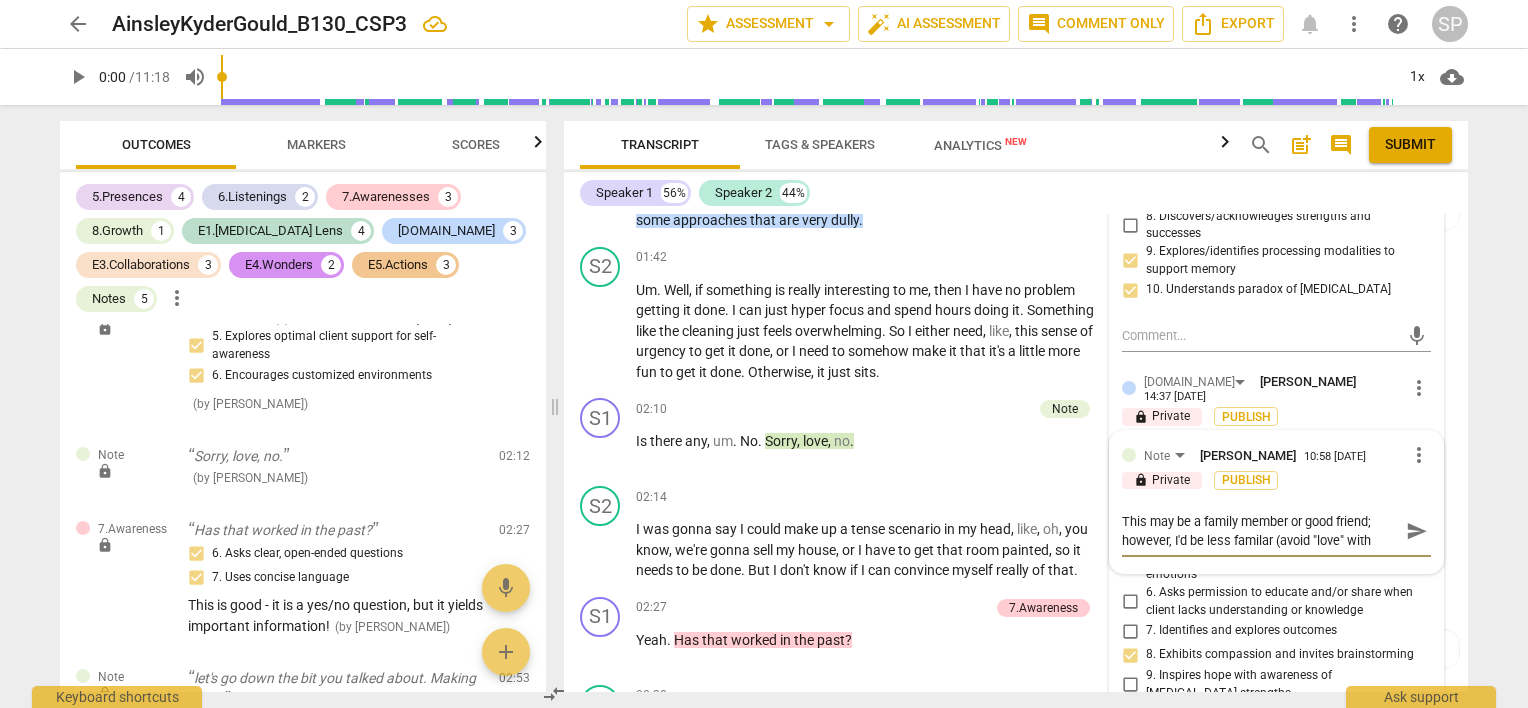 scroll, scrollTop: 16, scrollLeft: 0, axis: vertical 